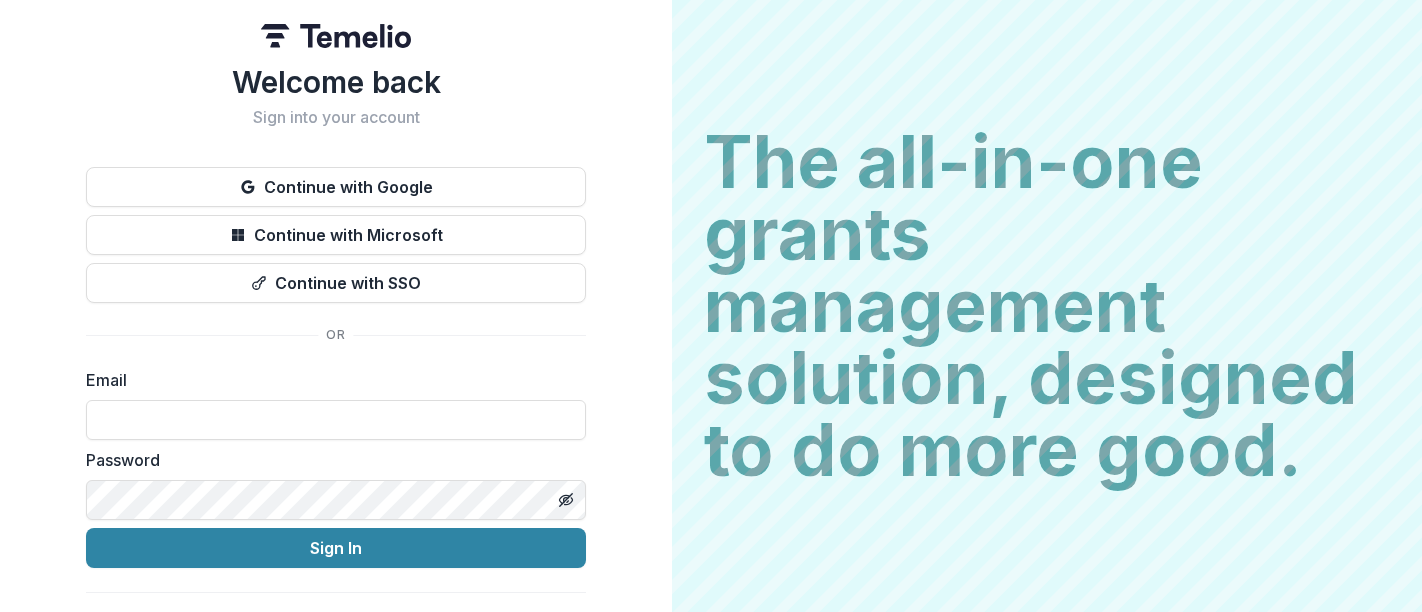 scroll, scrollTop: 0, scrollLeft: 0, axis: both 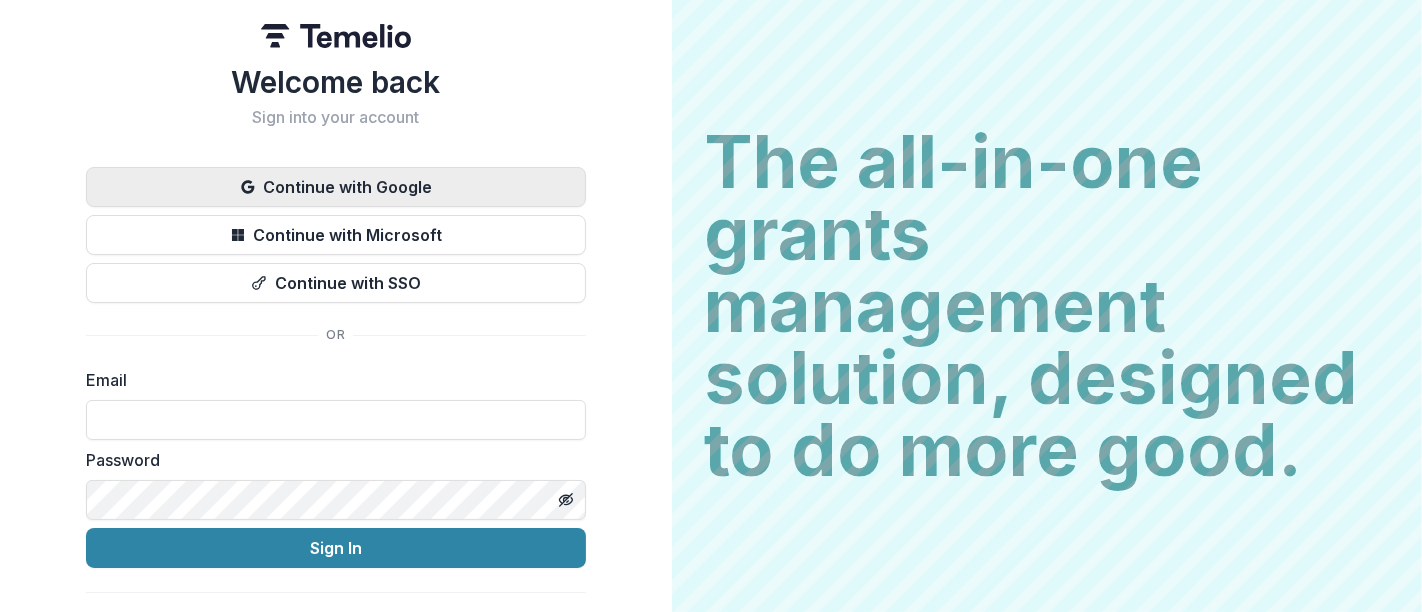 click on "Continue with Google" at bounding box center [336, 187] 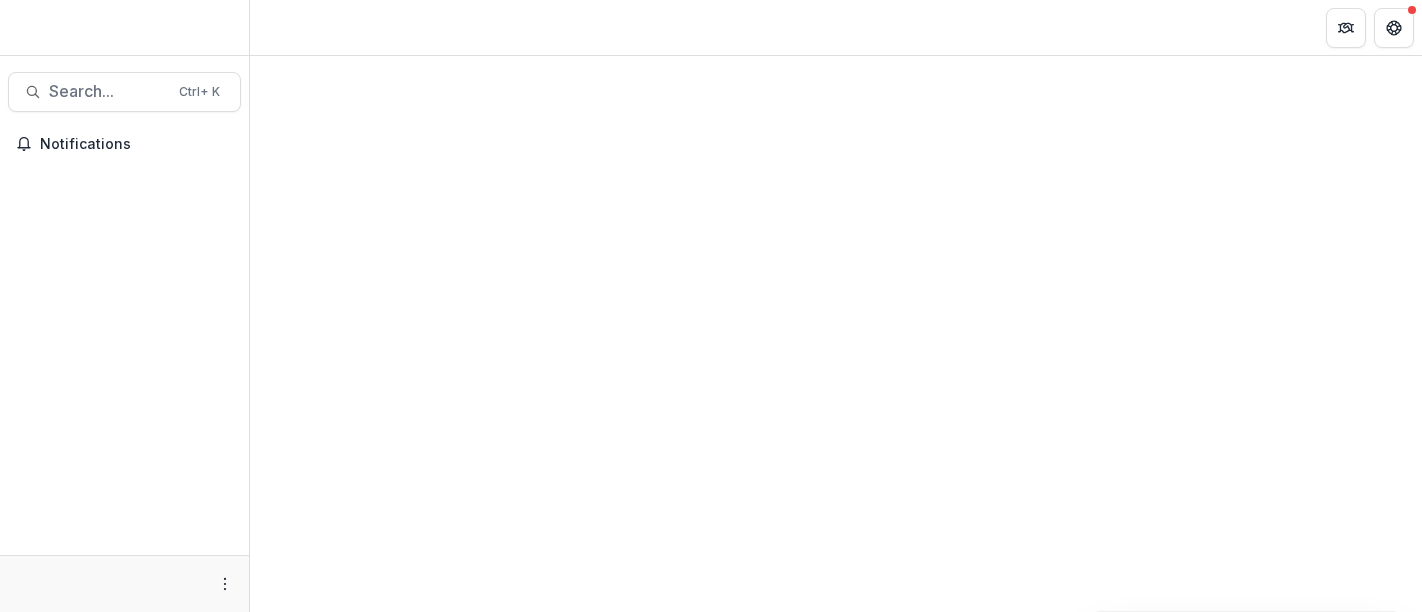 scroll, scrollTop: 0, scrollLeft: 0, axis: both 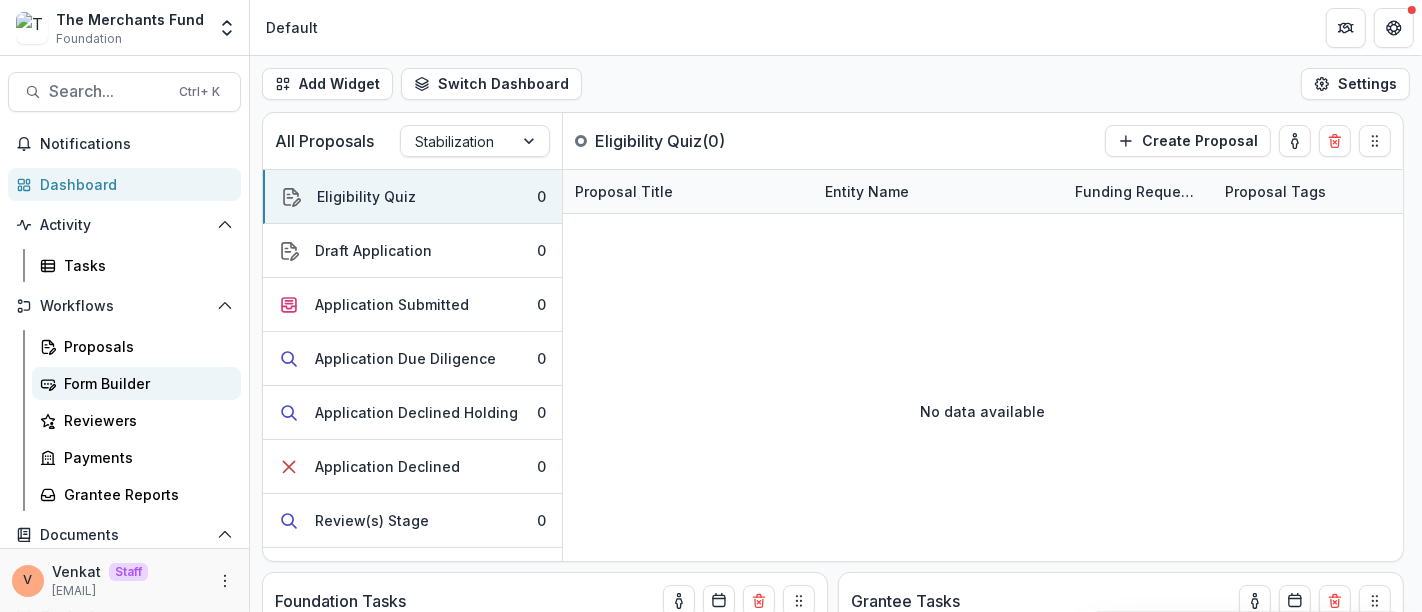 click on "Form Builder" at bounding box center (144, 383) 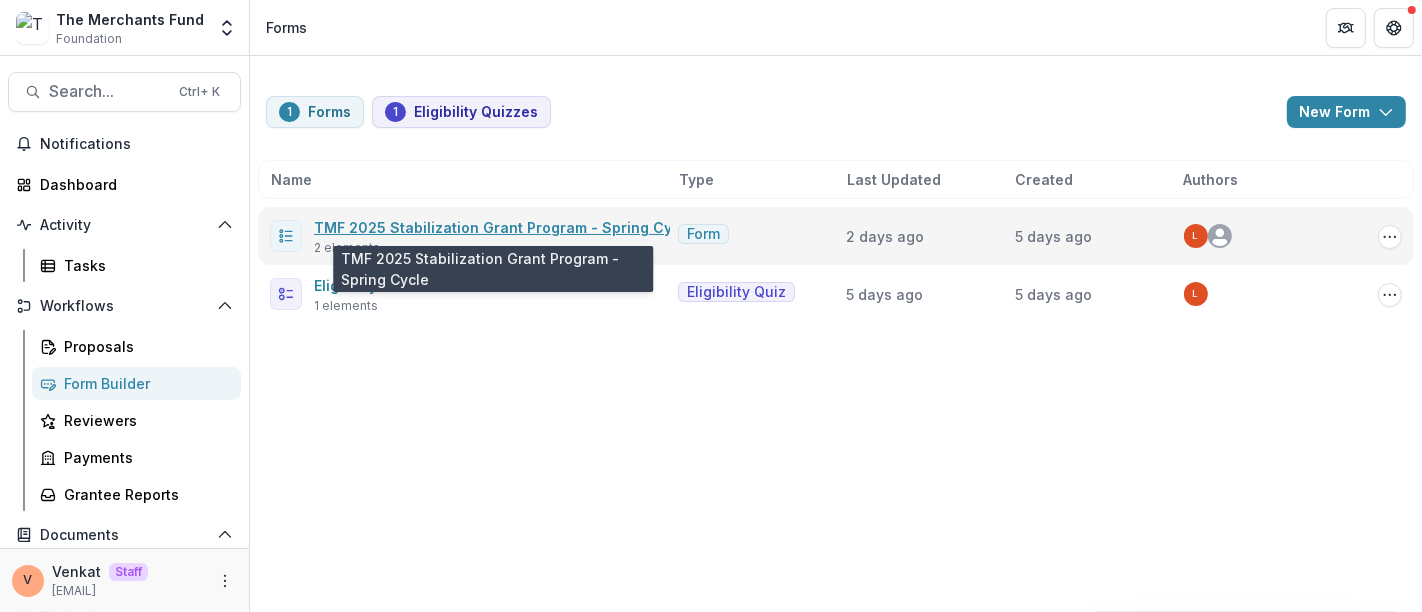 click on "TMF 2025 Stabilization Grant Program - Spring Cycle" at bounding box center [504, 227] 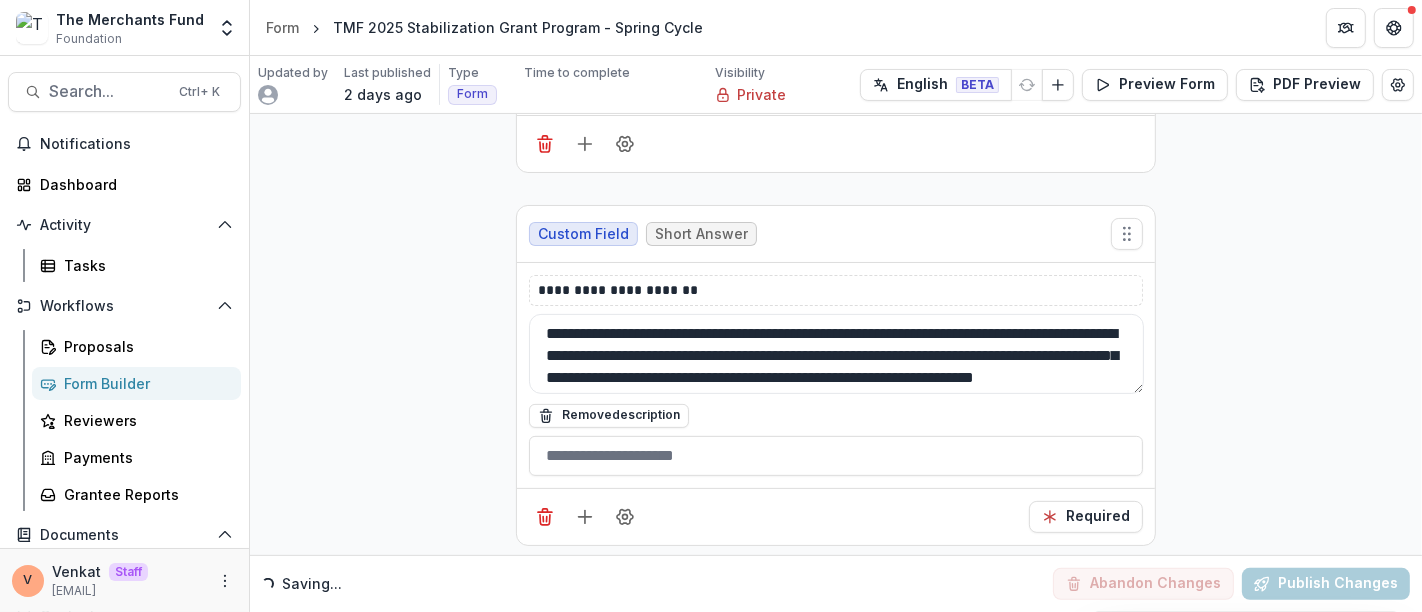 scroll, scrollTop: 448, scrollLeft: 0, axis: vertical 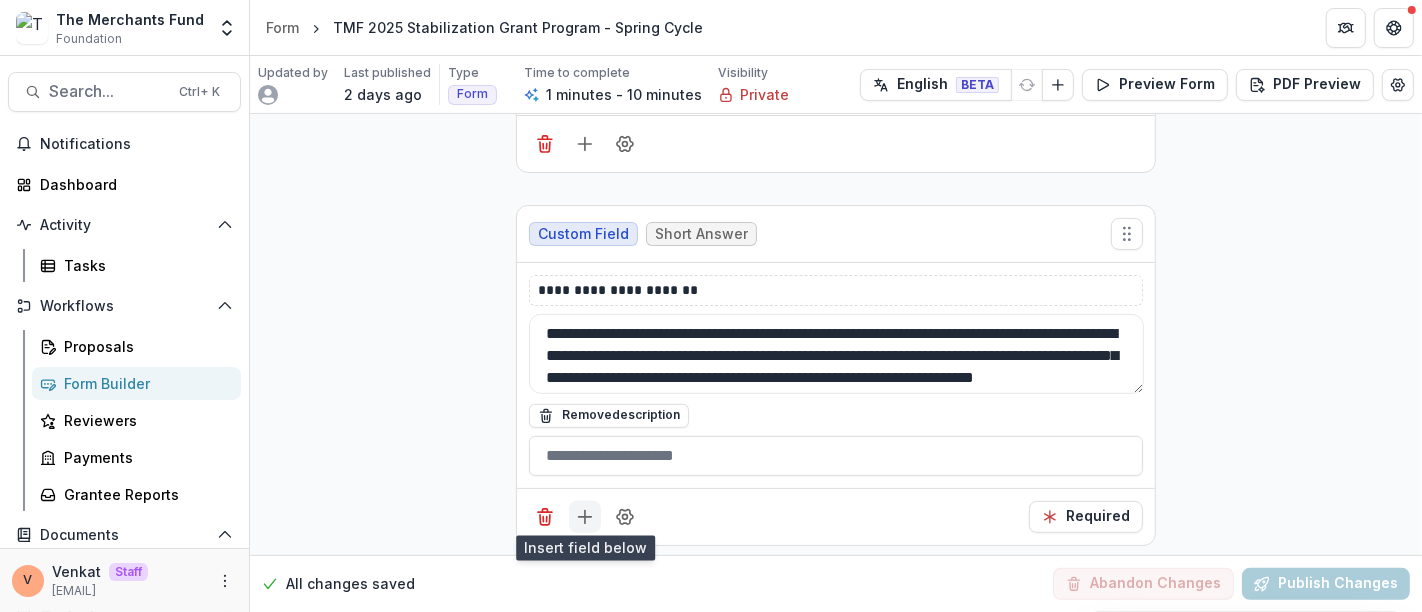 click 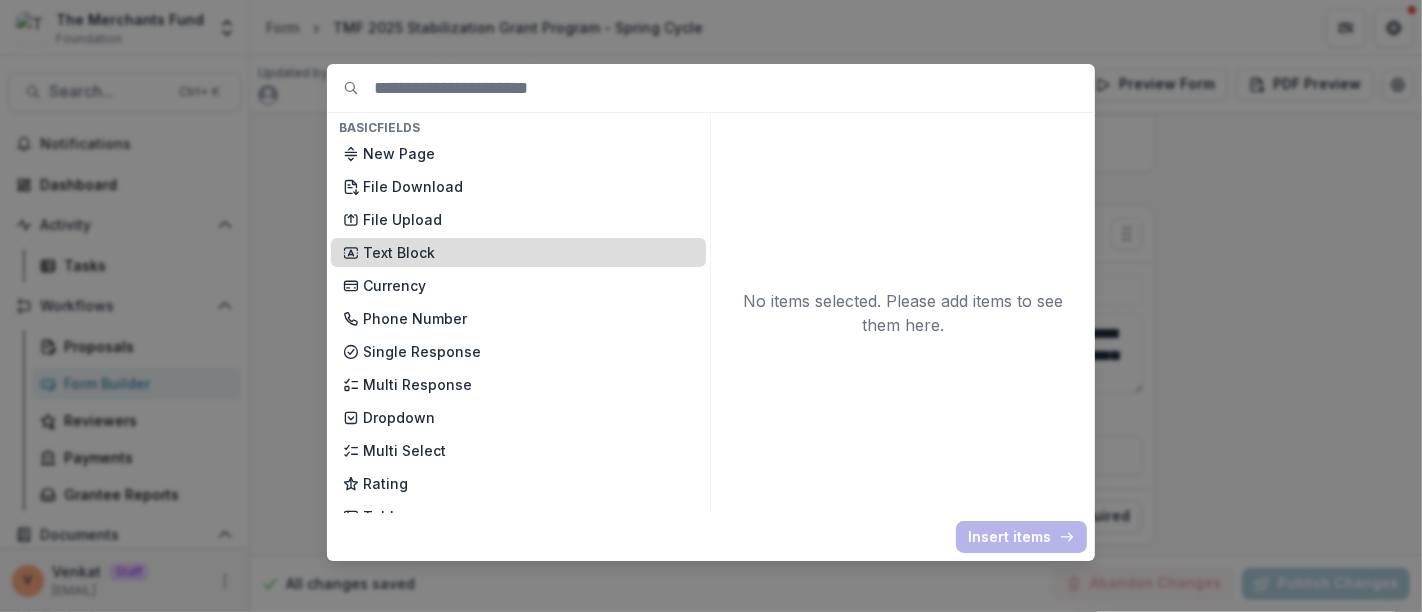 click on "Text Block" at bounding box center (518, 252) 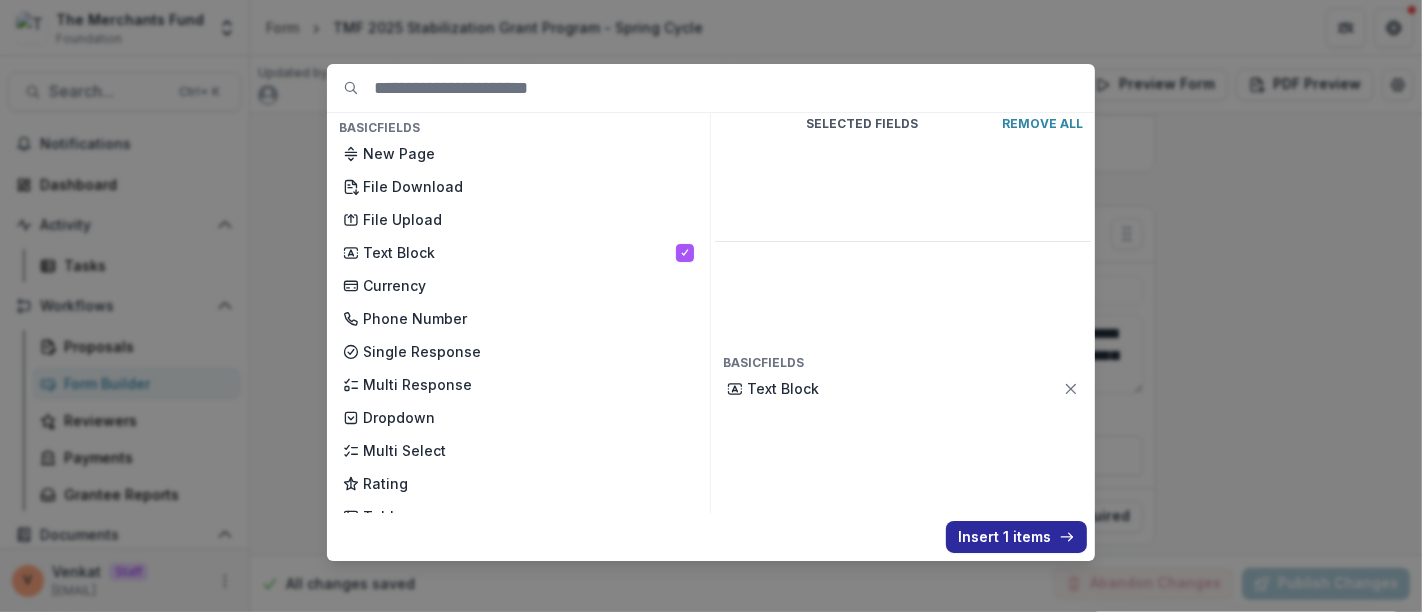 click on "Insert 1 items" at bounding box center (1016, 537) 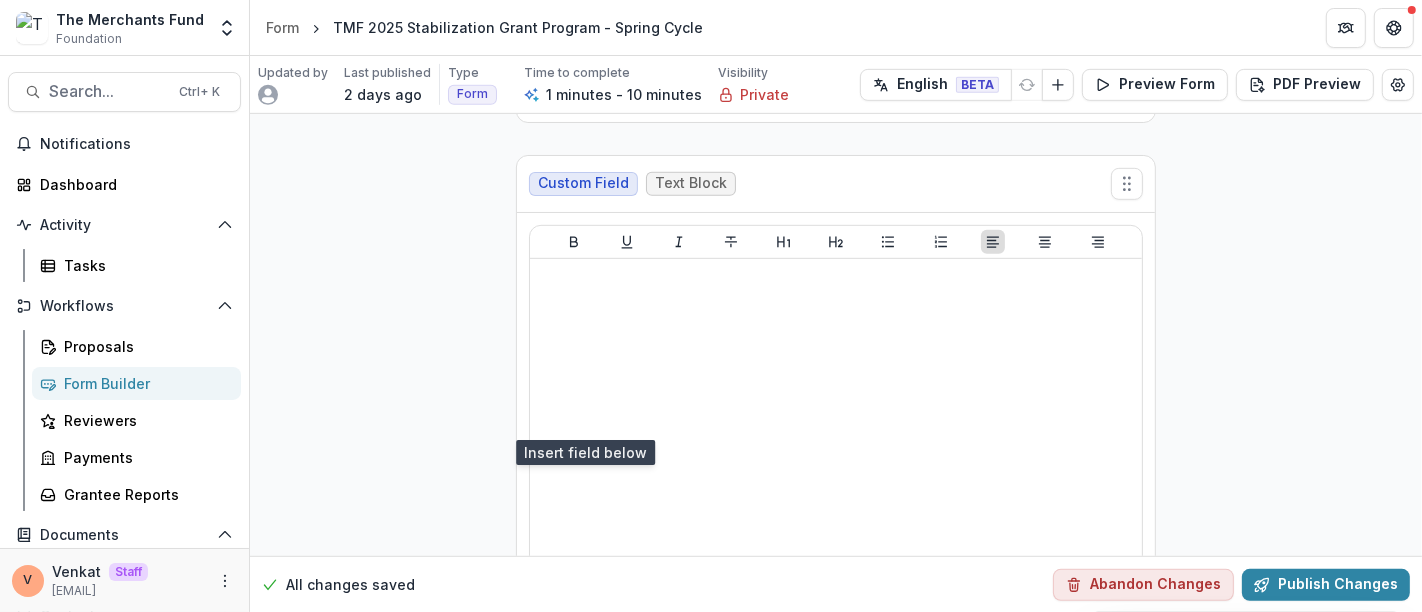 scroll, scrollTop: 893, scrollLeft: 0, axis: vertical 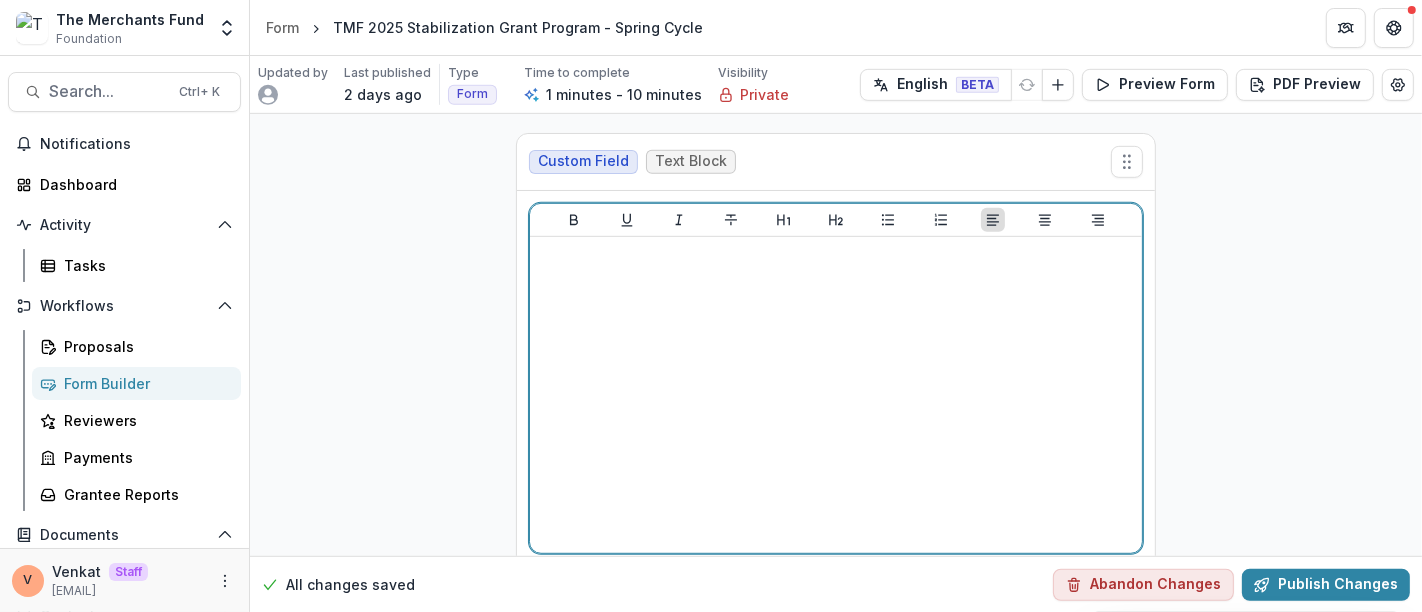 click at bounding box center (836, 395) 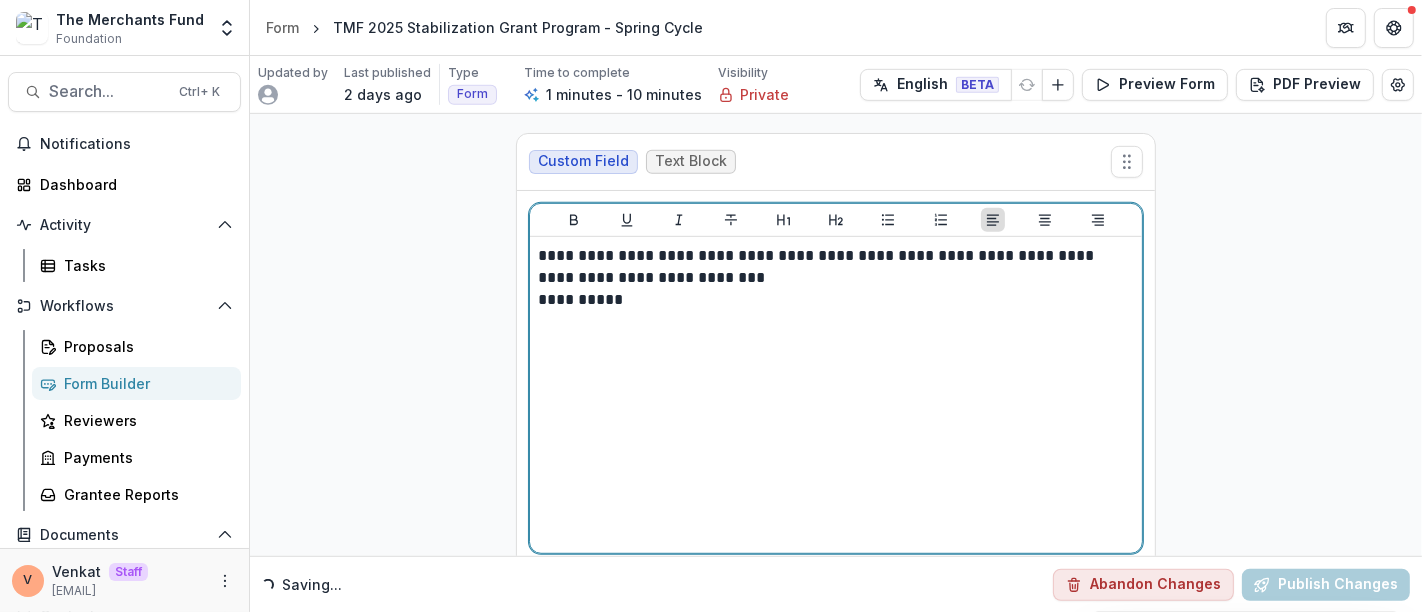 click on "**********" at bounding box center [836, 300] 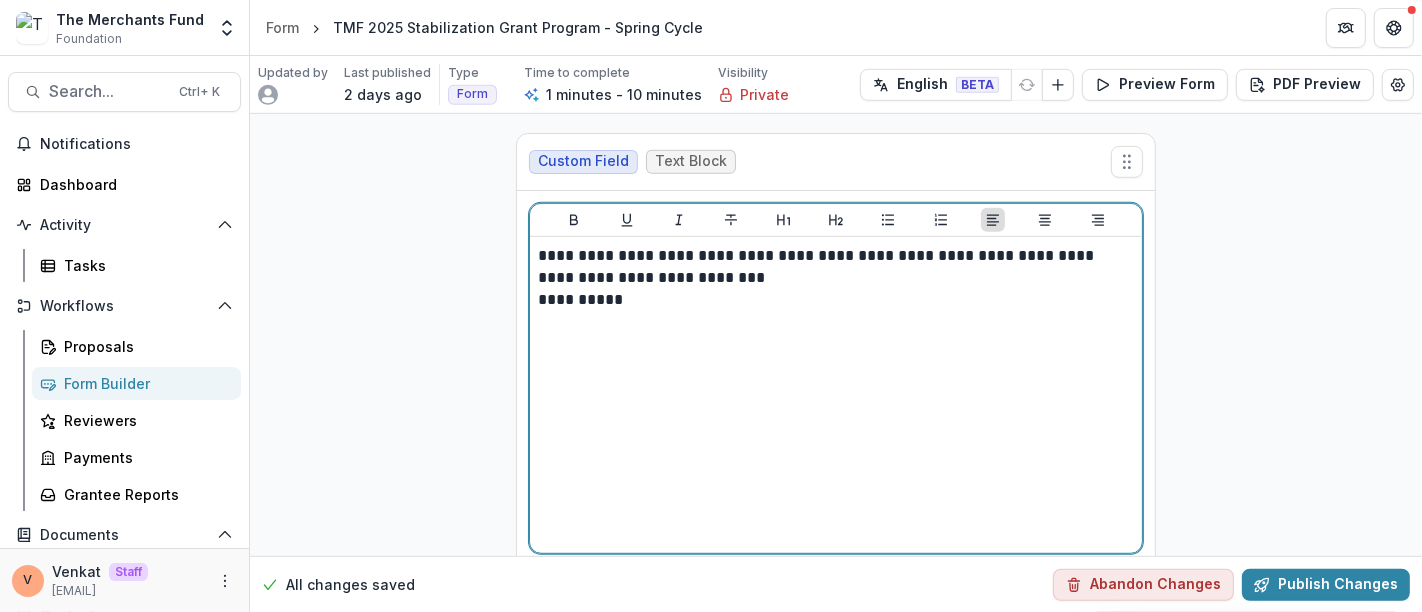type 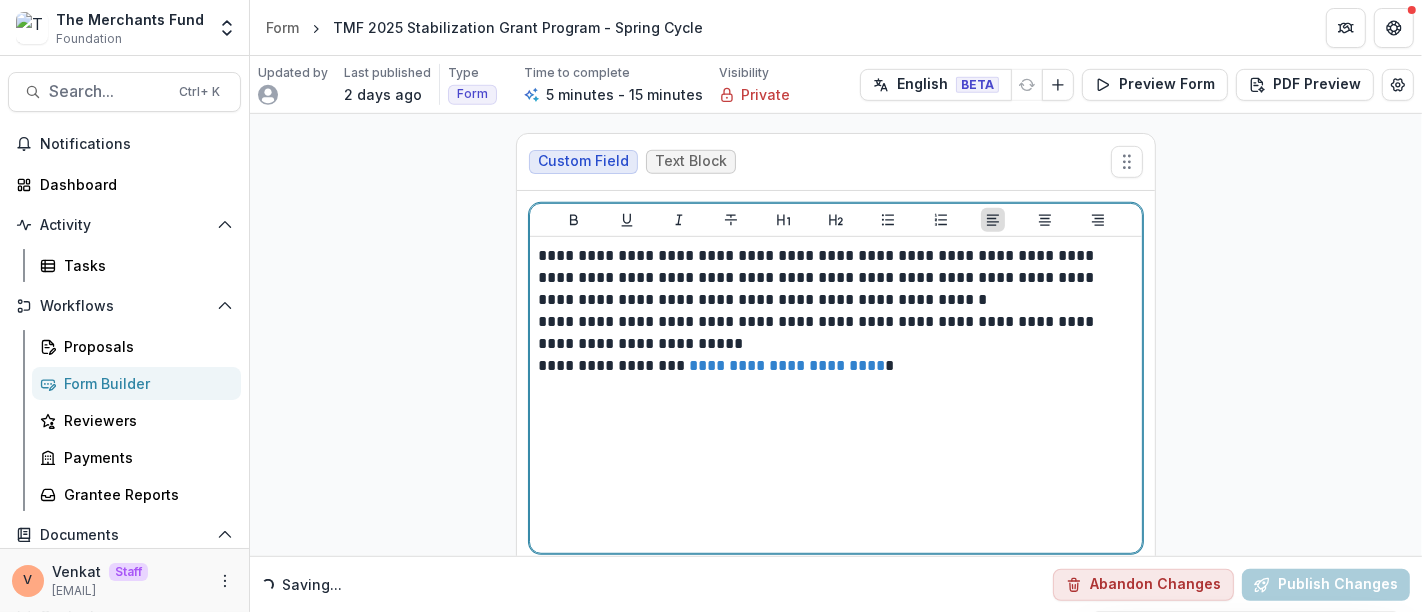 click on "**********" at bounding box center (836, 333) 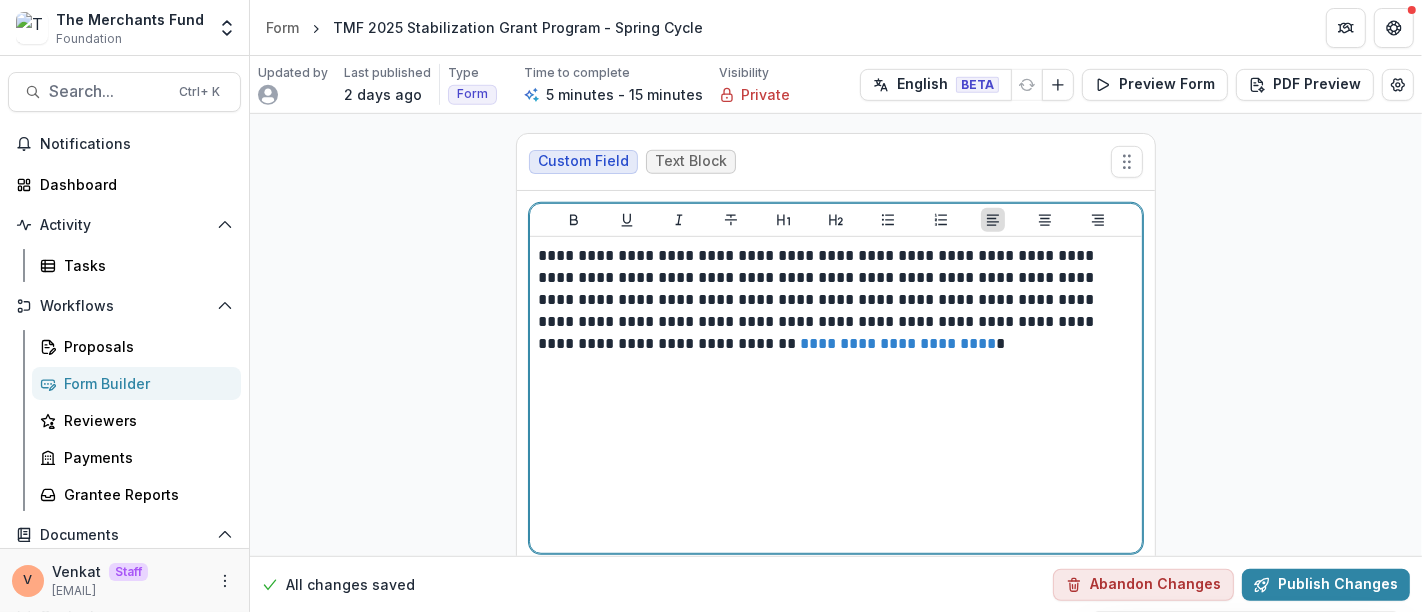 click on "**********" at bounding box center (836, 300) 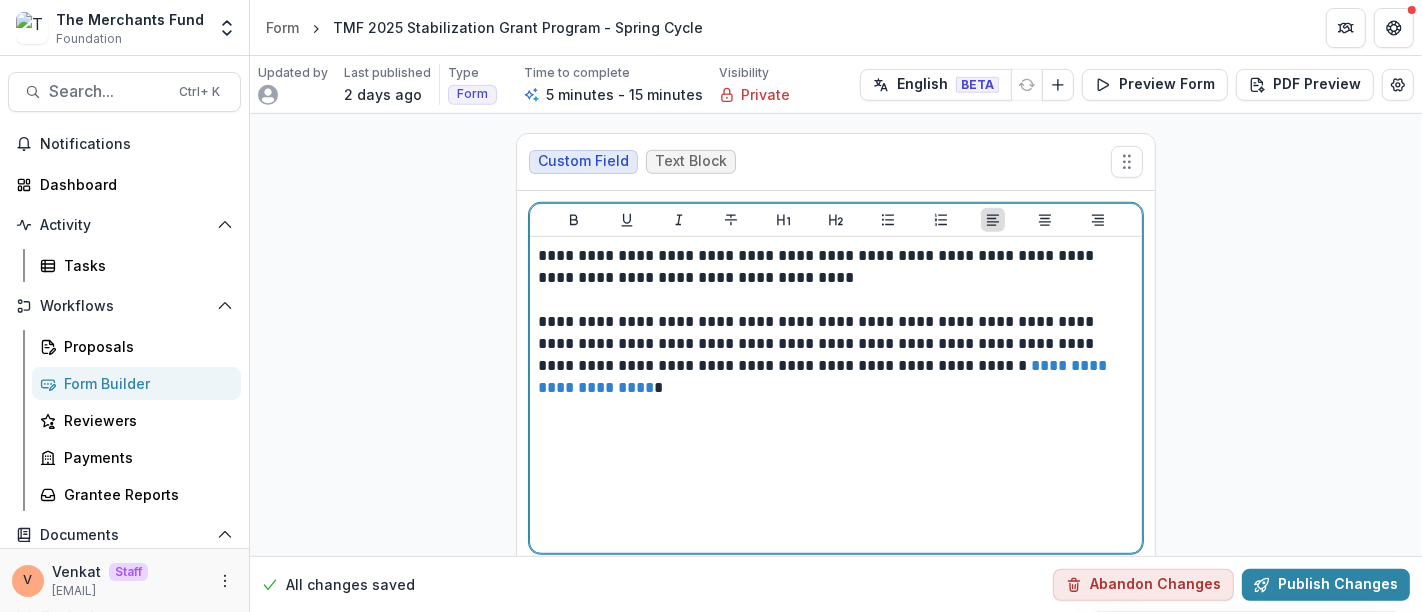 click on "**********" at bounding box center (836, 344) 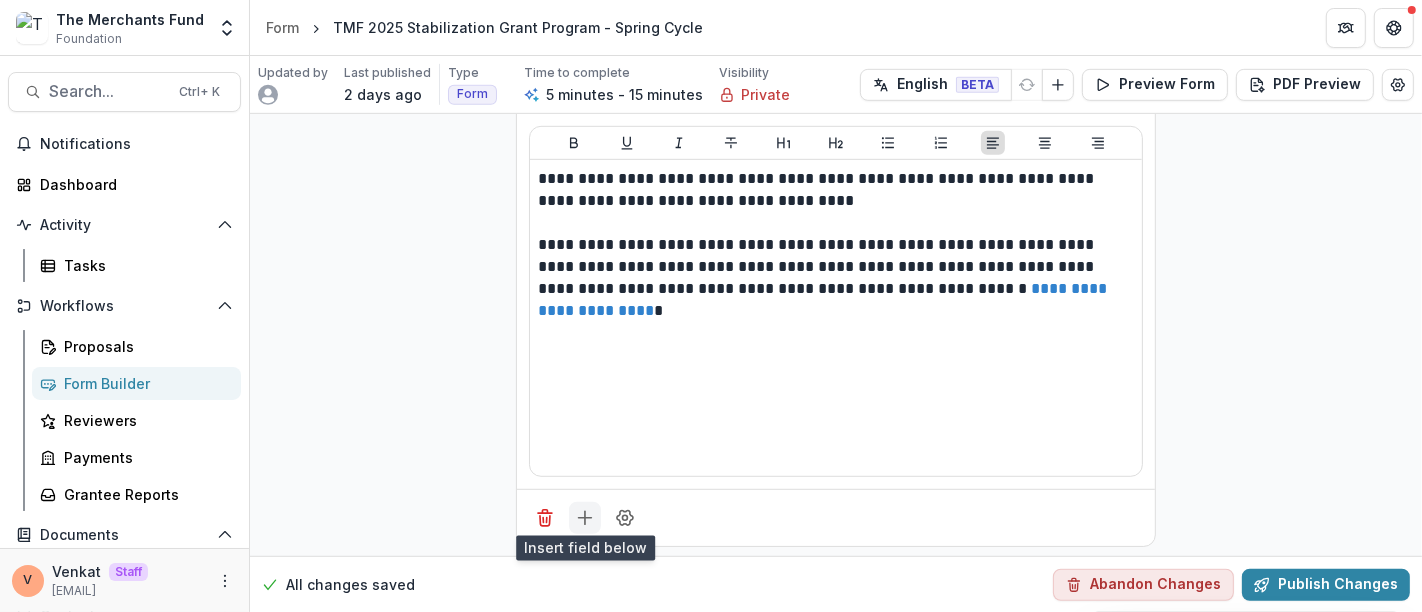 click at bounding box center [585, 518] 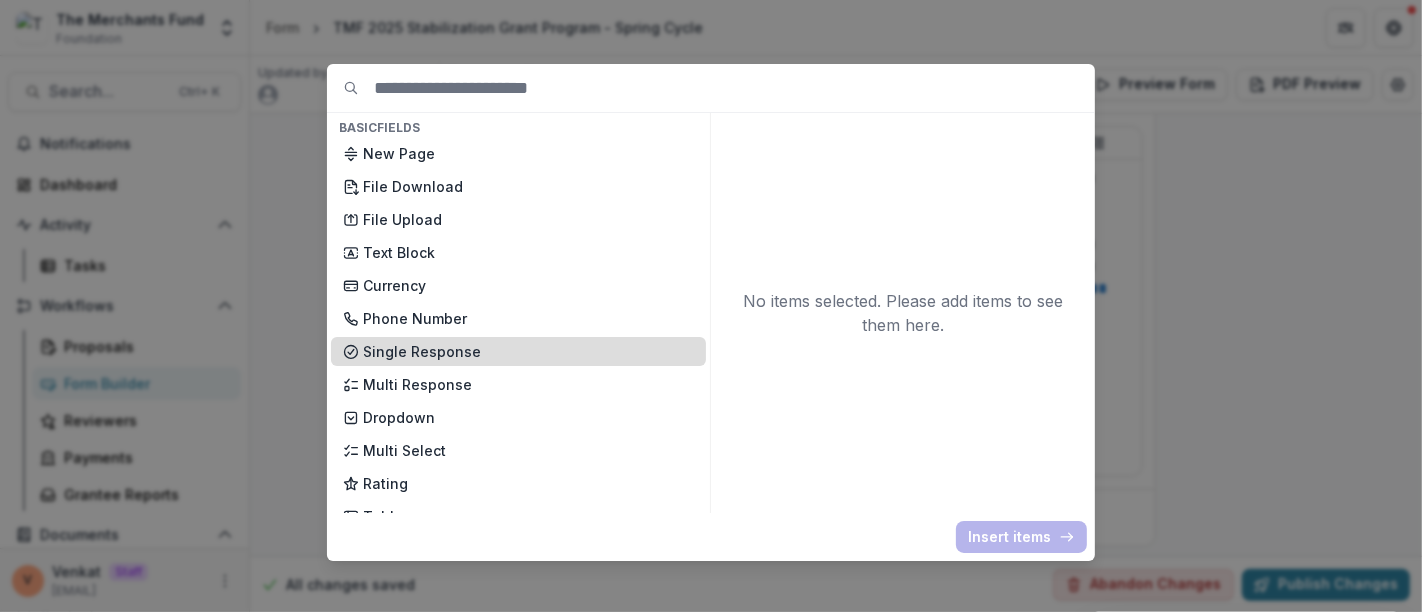 click on "Single Response" at bounding box center (528, 351) 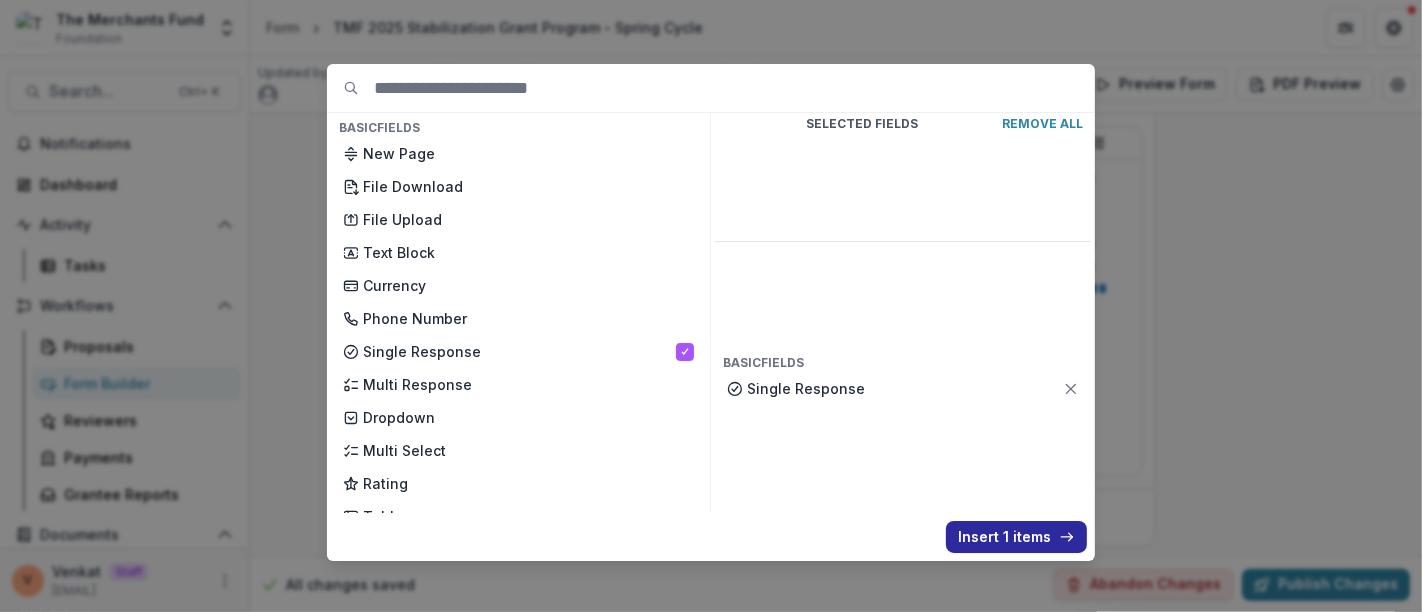 click on "Insert 1 items" at bounding box center [1016, 537] 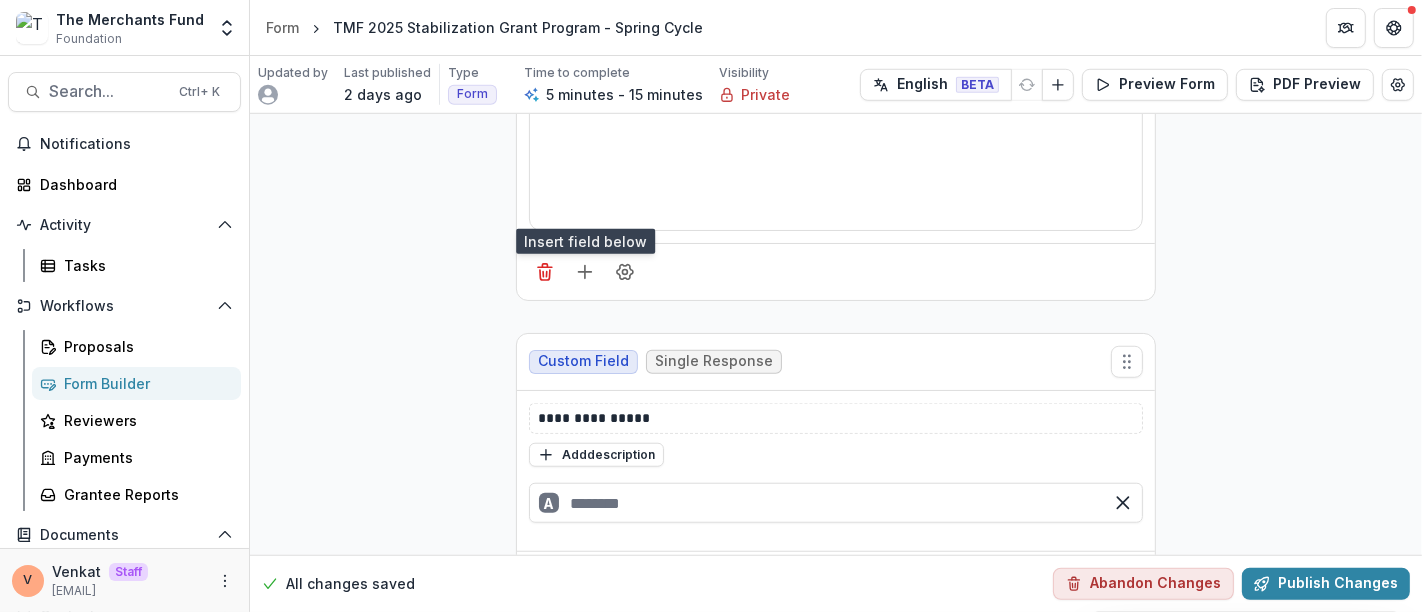 scroll, scrollTop: 1277, scrollLeft: 0, axis: vertical 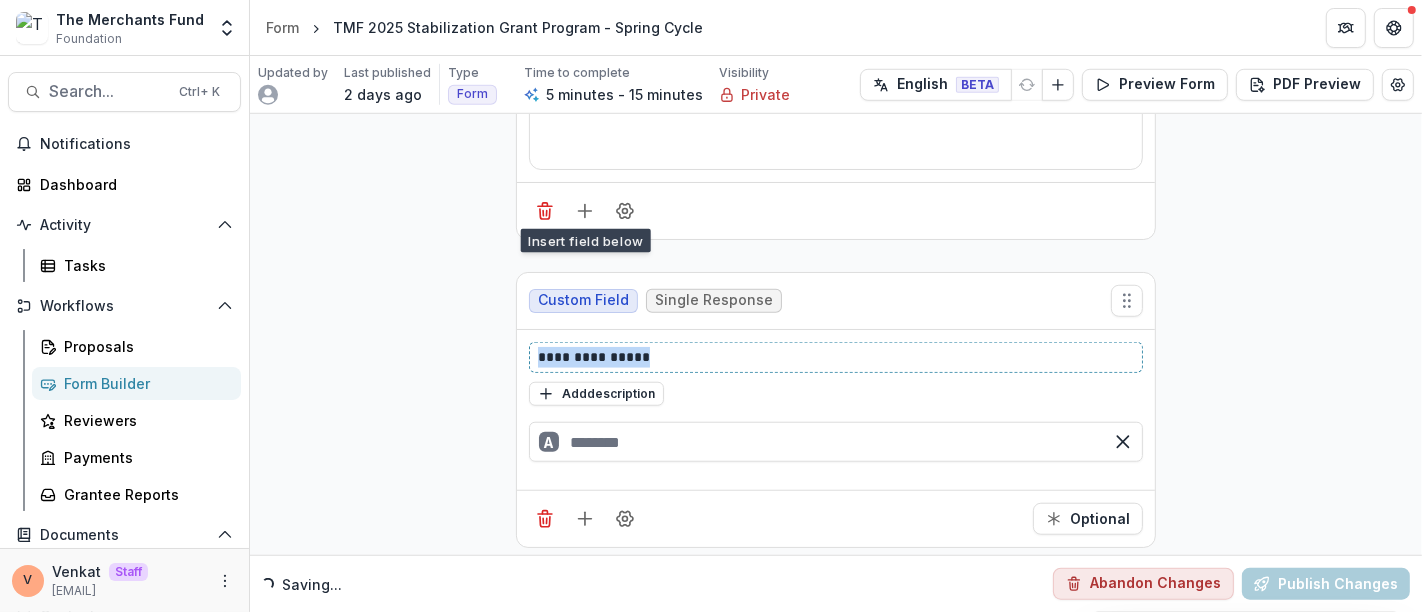 drag, startPoint x: 495, startPoint y: 334, endPoint x: 354, endPoint y: 335, distance: 141.00354 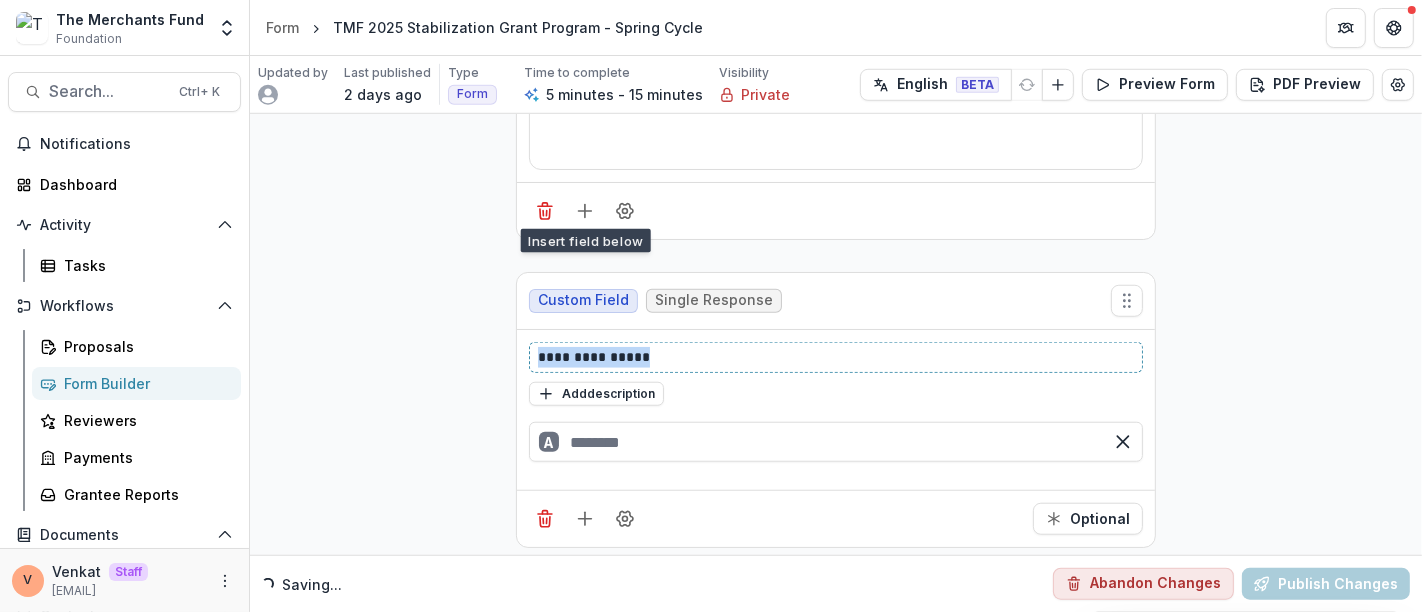 click on "**********" at bounding box center (836, -300) 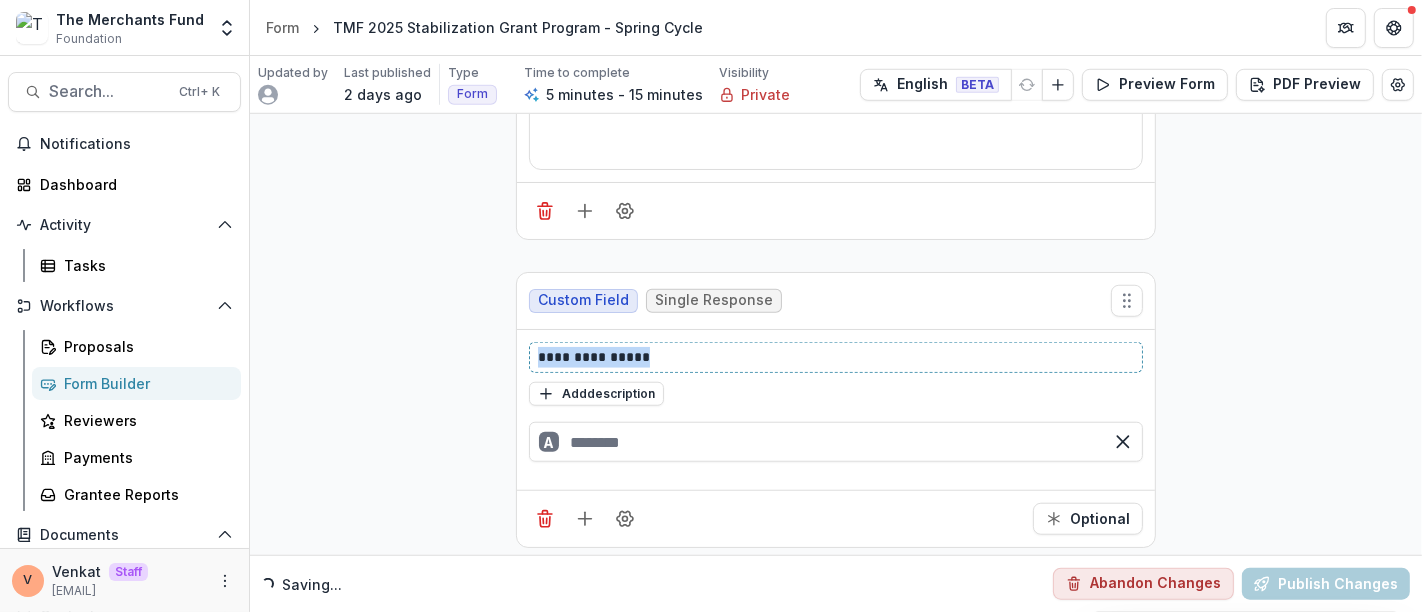 paste 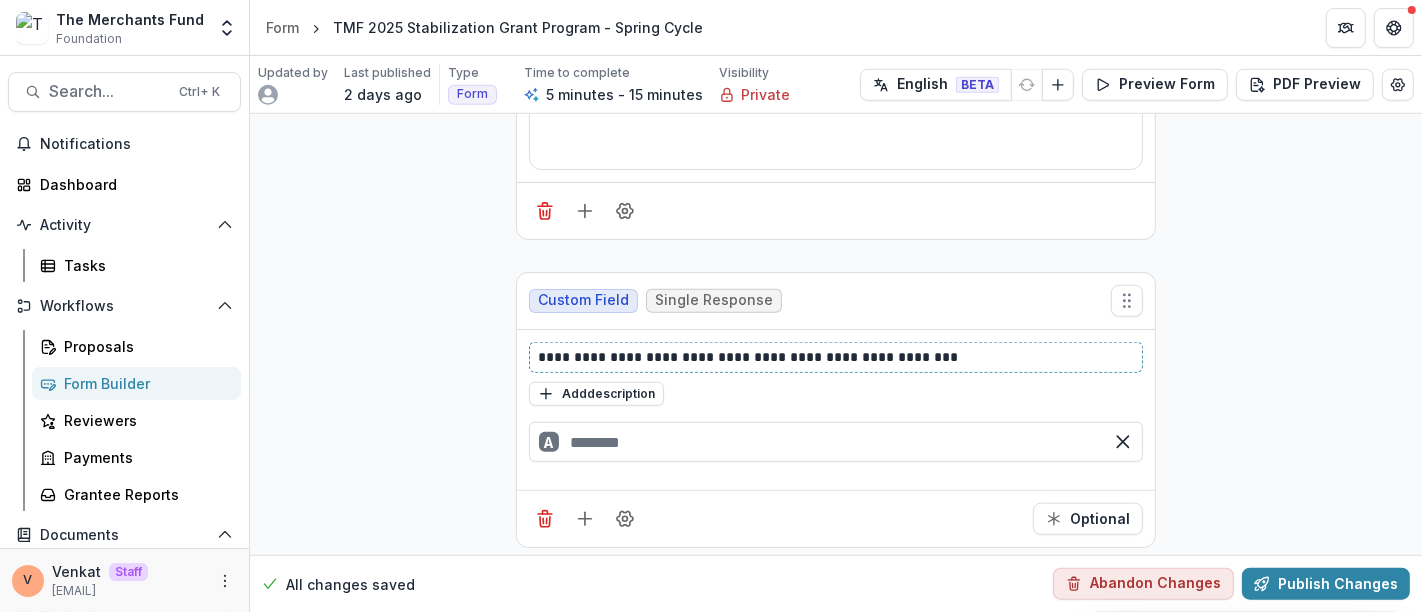 type 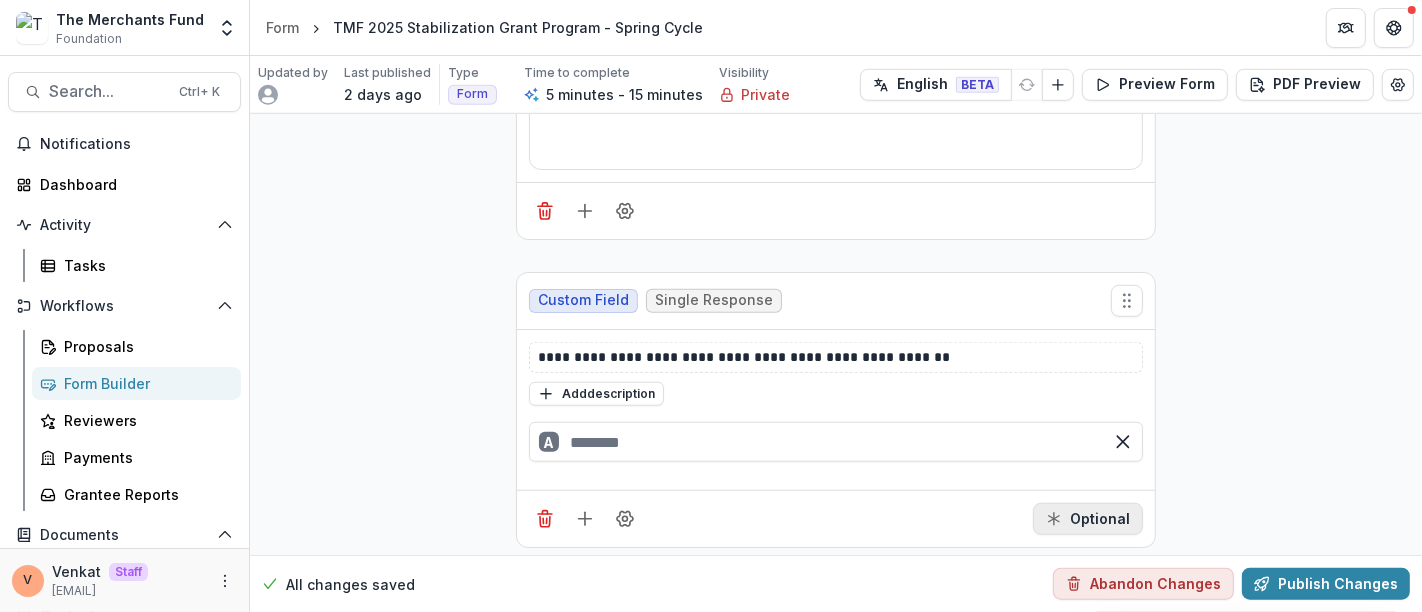 click on "Optional" at bounding box center [1088, 519] 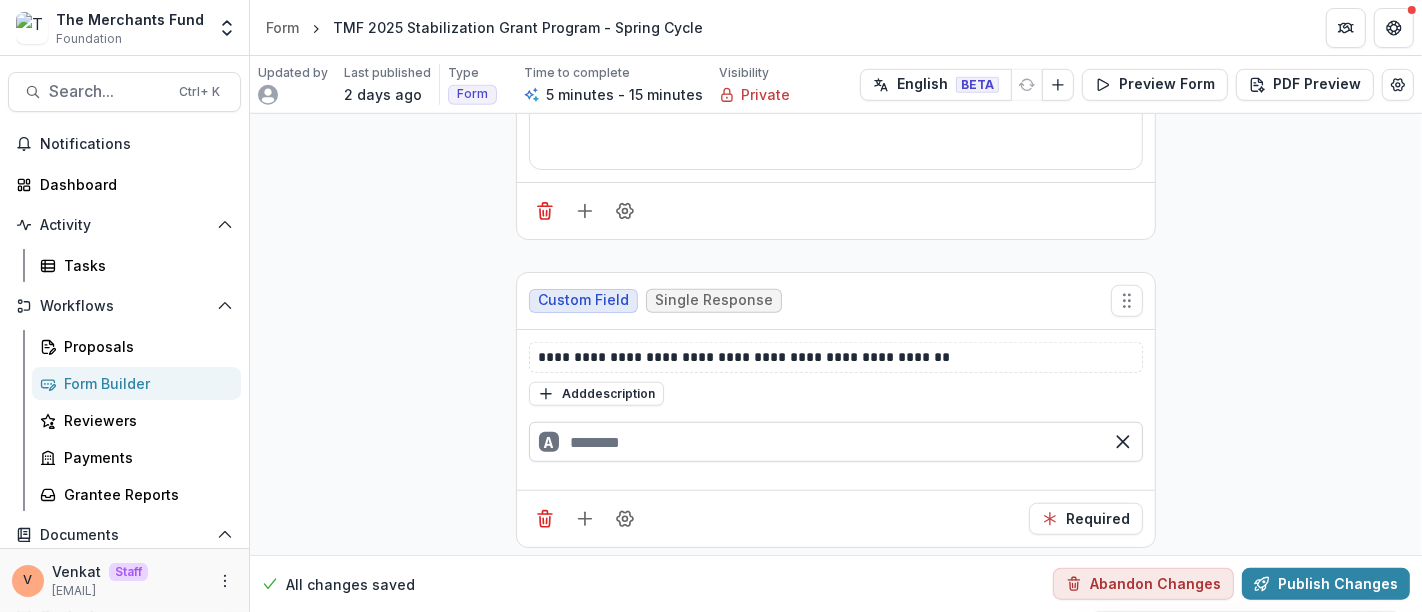 click at bounding box center (836, 442) 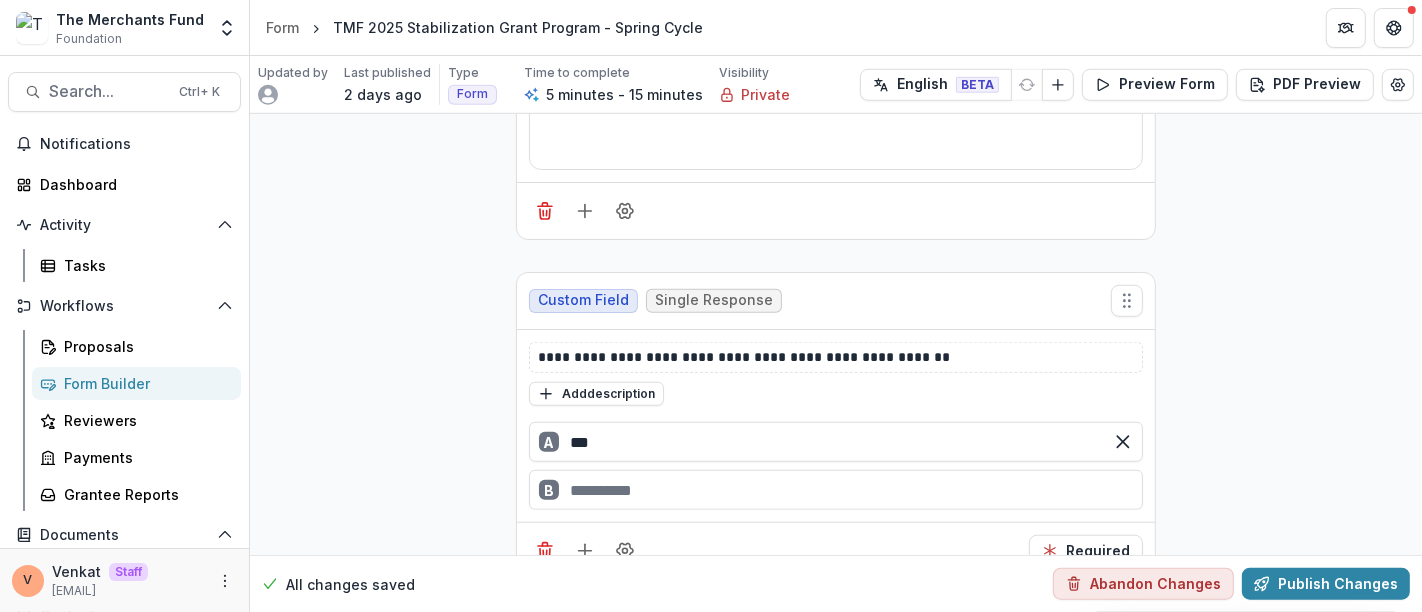 click on "B" at bounding box center [836, 490] 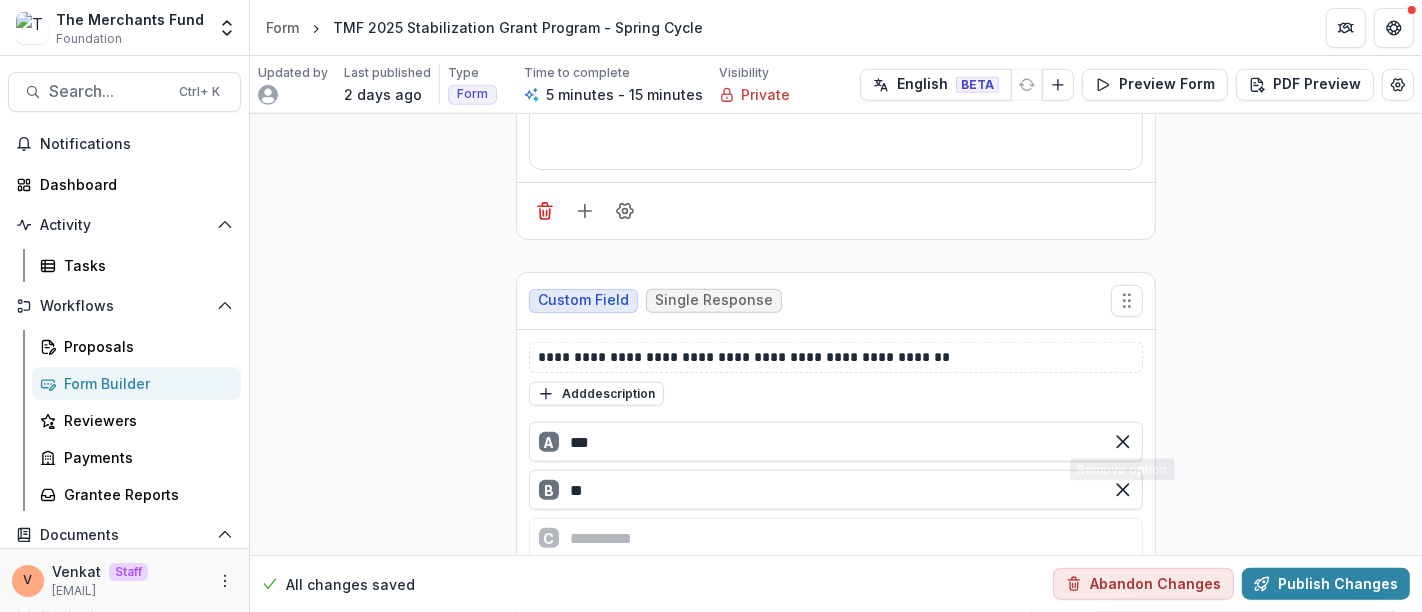type on "**" 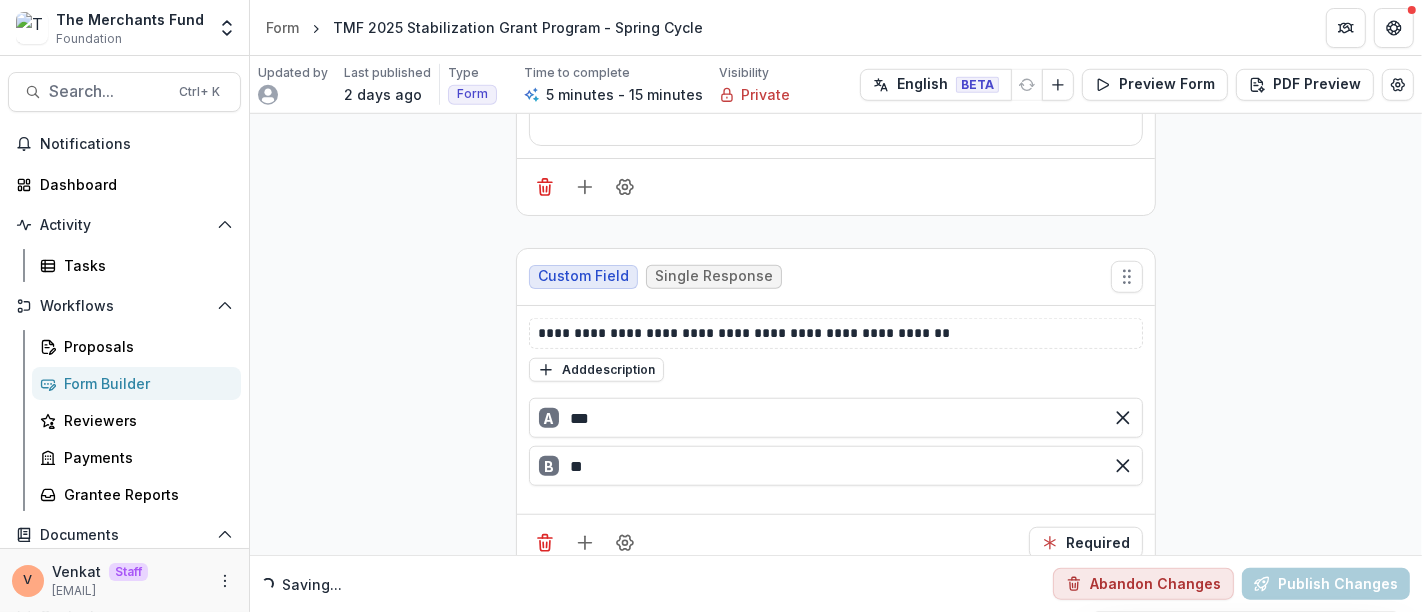 scroll, scrollTop: 1325, scrollLeft: 0, axis: vertical 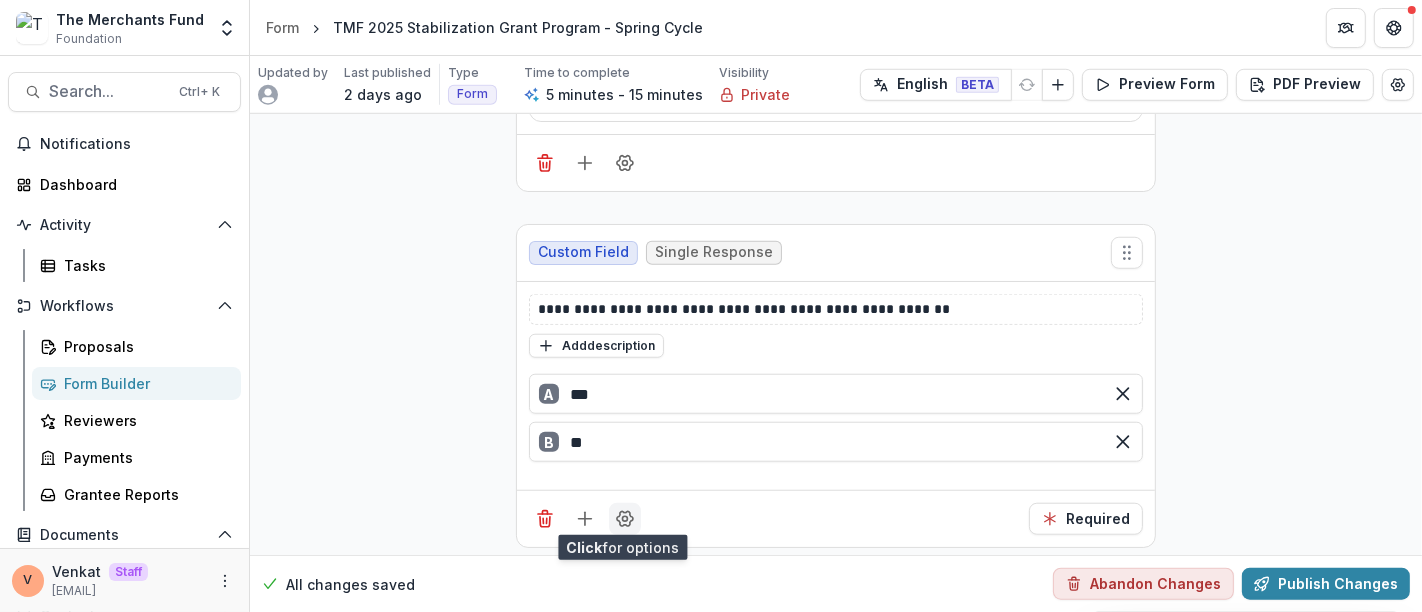 click 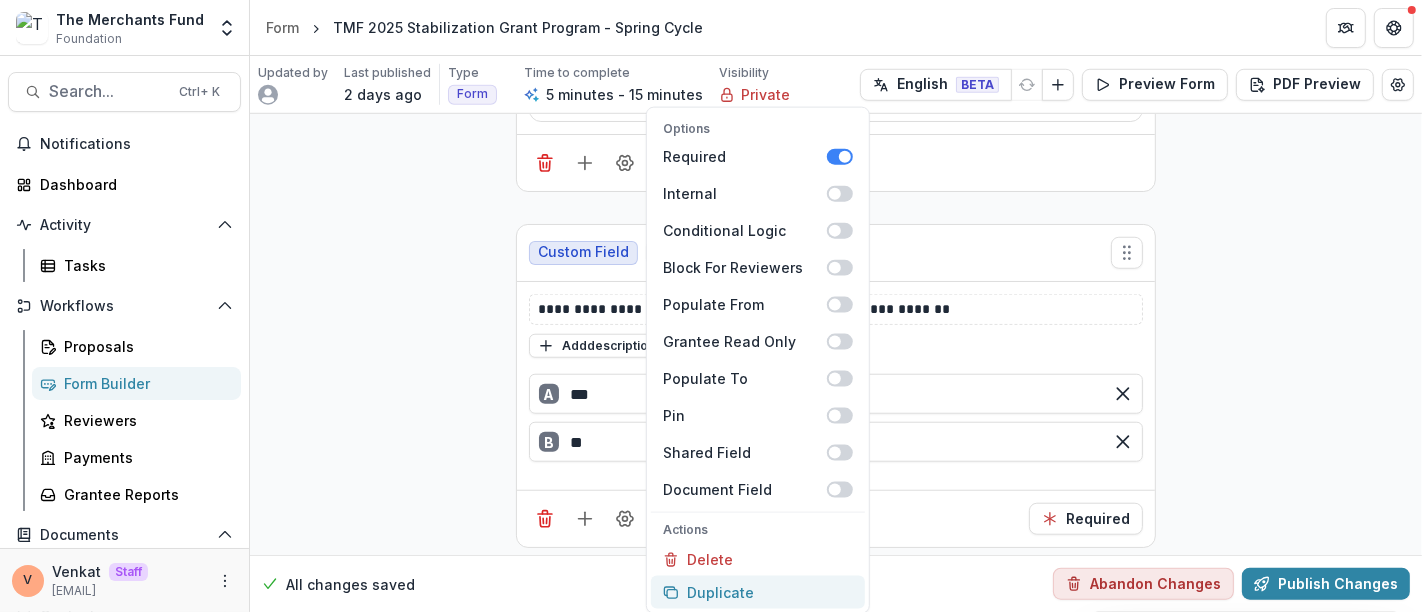 click on "Duplicate" at bounding box center [758, 592] 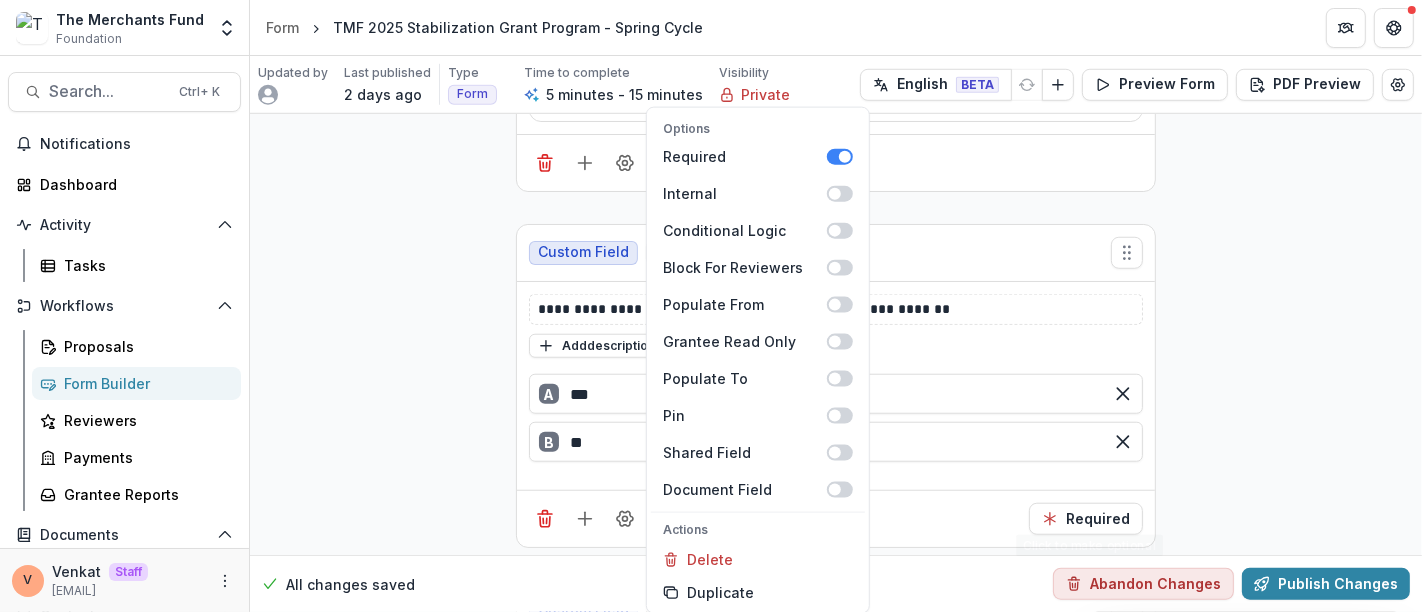 click on "**********" at bounding box center (836, -145) 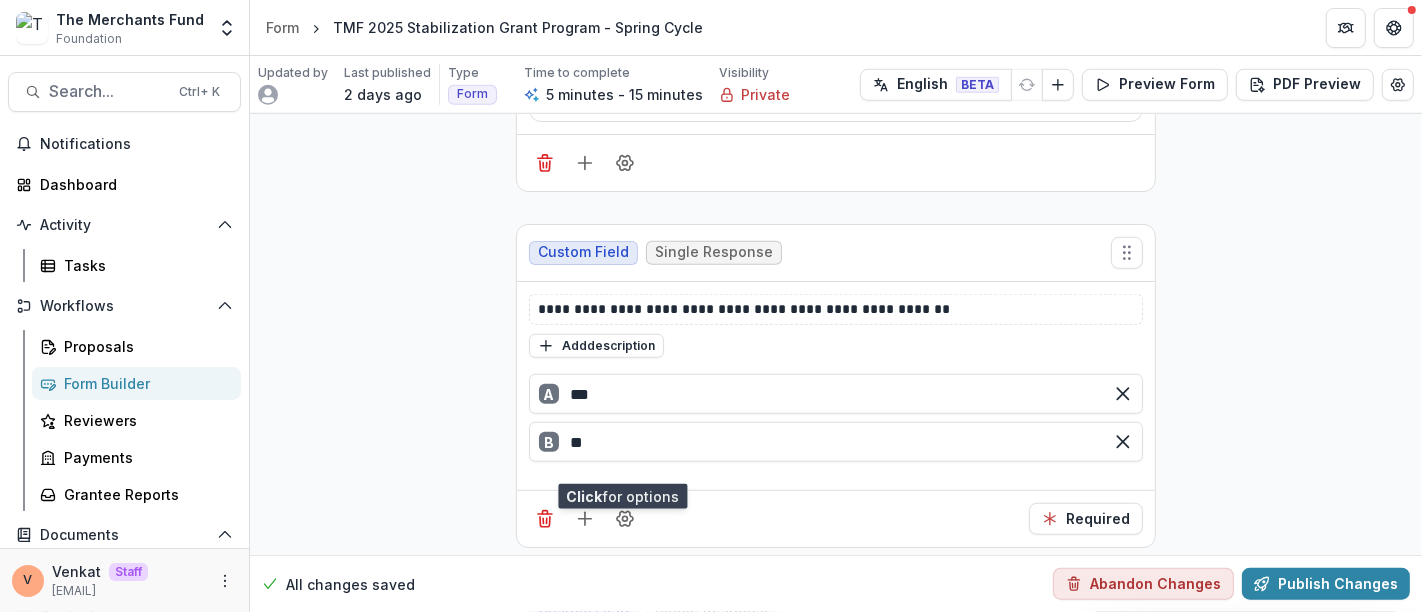 scroll, scrollTop: 1658, scrollLeft: 0, axis: vertical 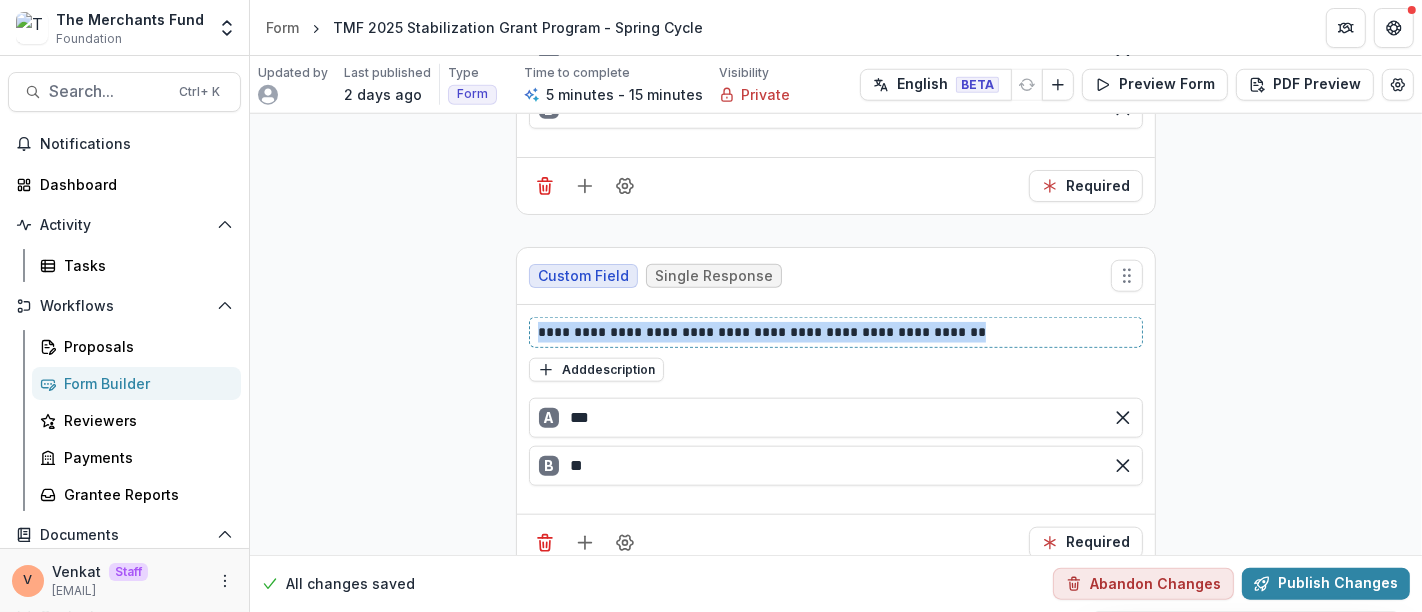 drag, startPoint x: 988, startPoint y: 327, endPoint x: 387, endPoint y: 338, distance: 601.10065 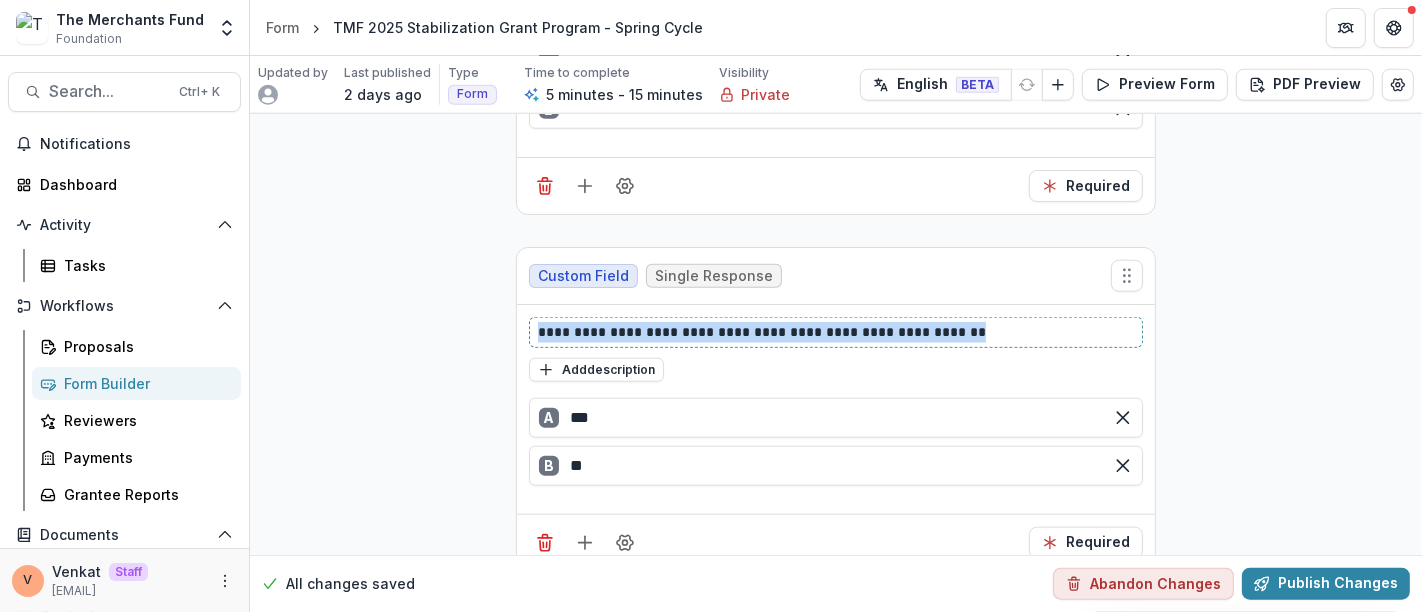 click on "**********" at bounding box center [836, -478] 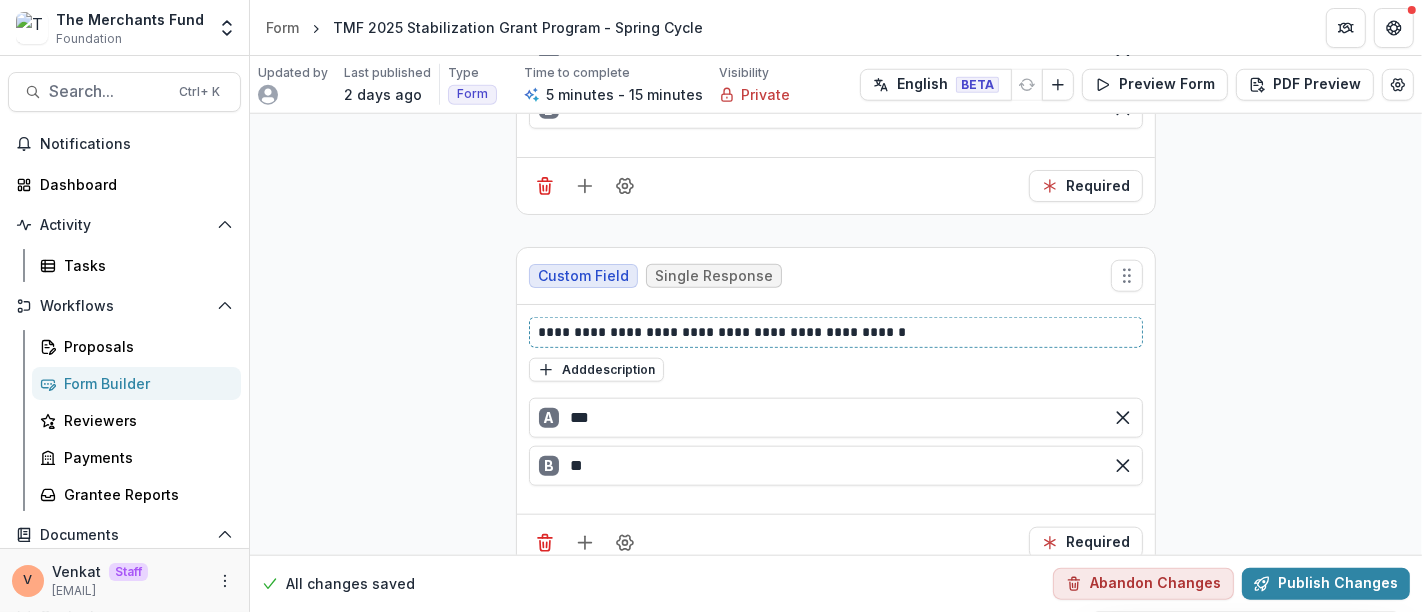 type 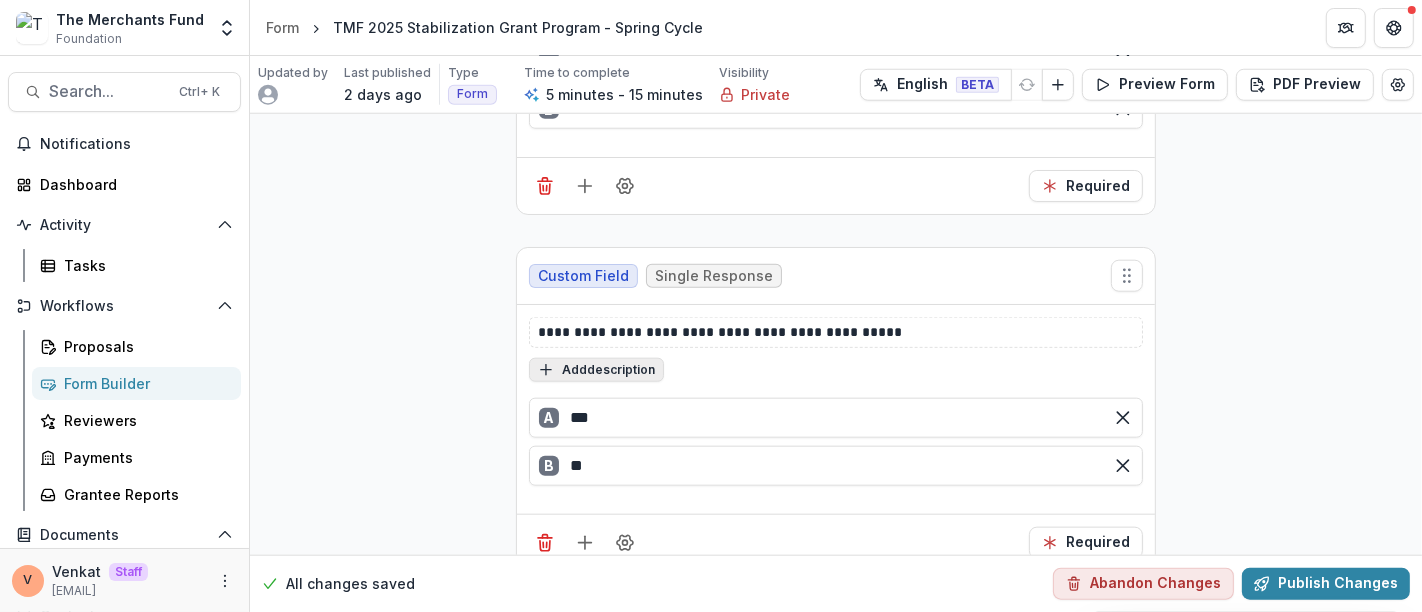 click on "Add  description" at bounding box center (596, 370) 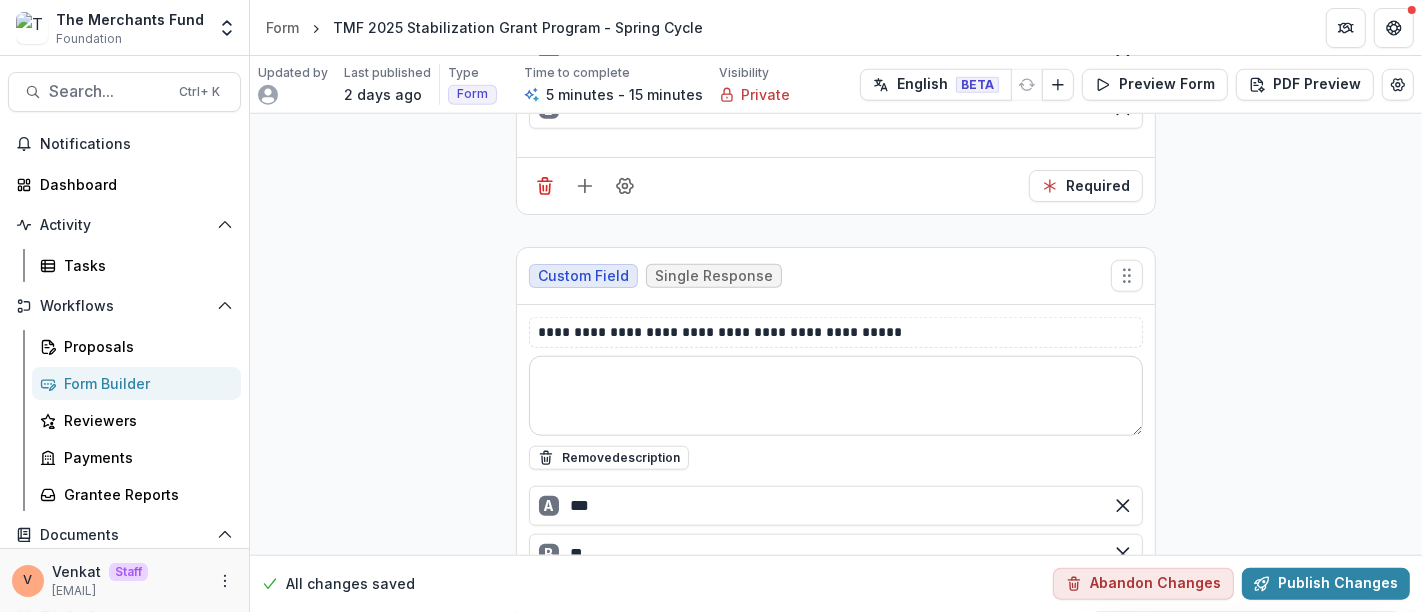 click at bounding box center (836, 396) 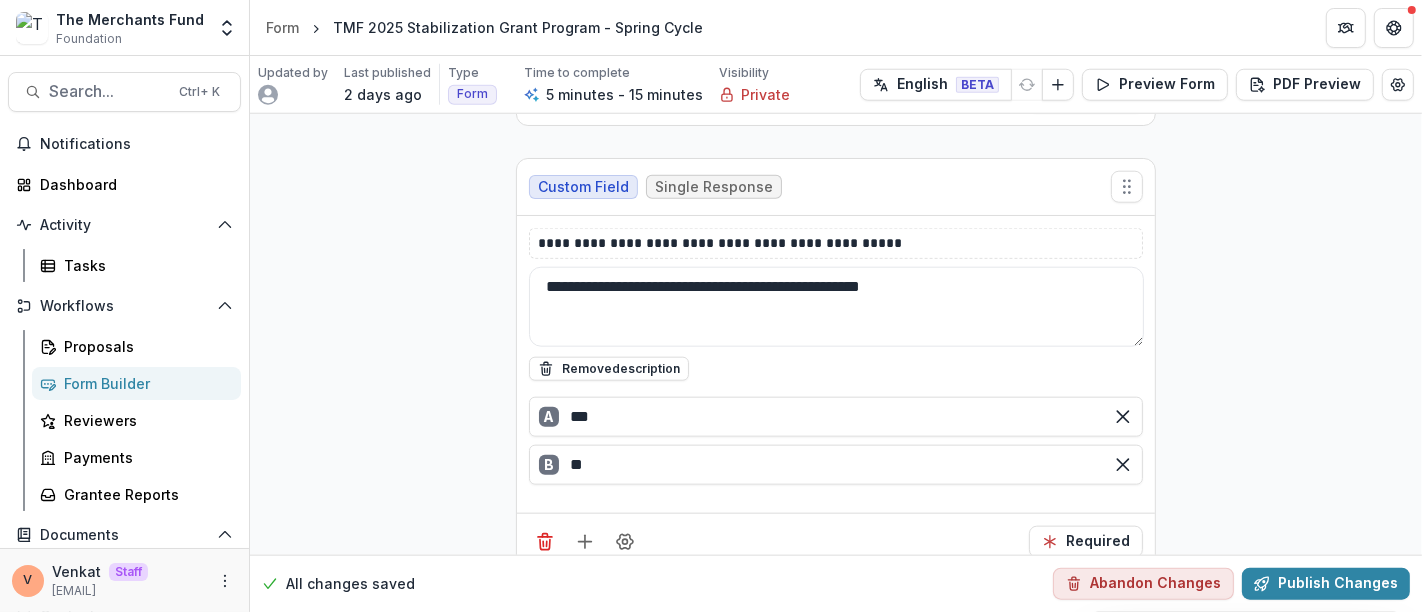 scroll, scrollTop: 1767, scrollLeft: 0, axis: vertical 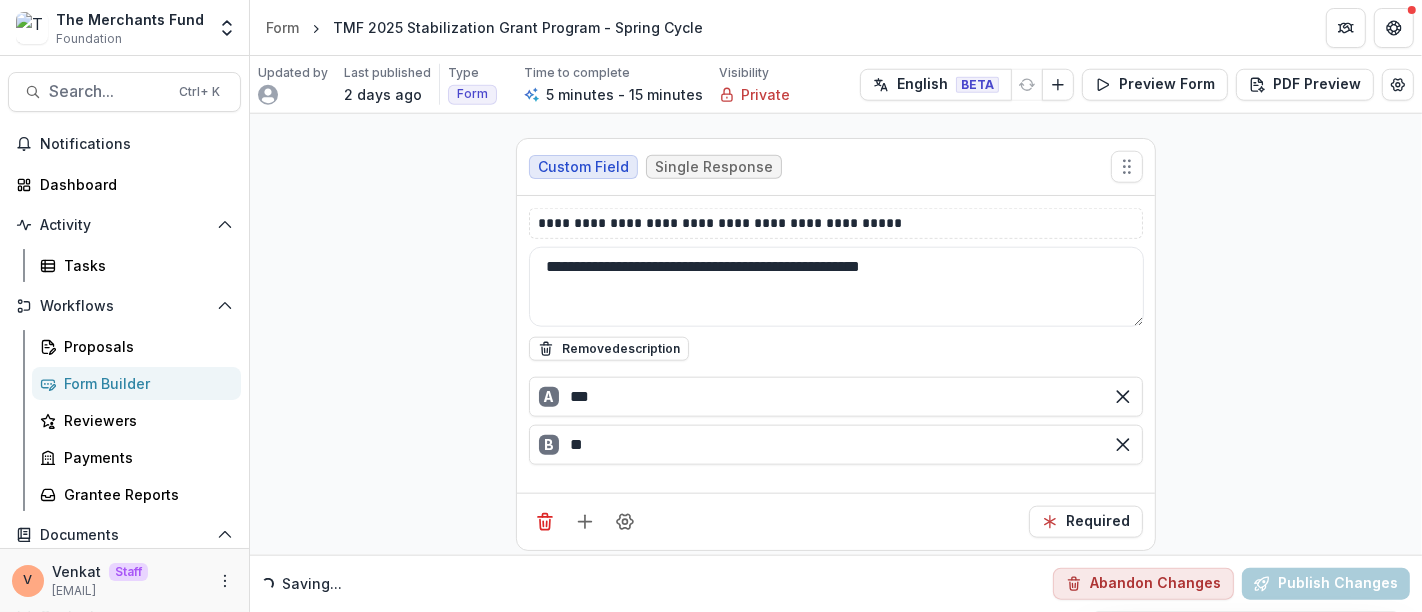 type on "**********" 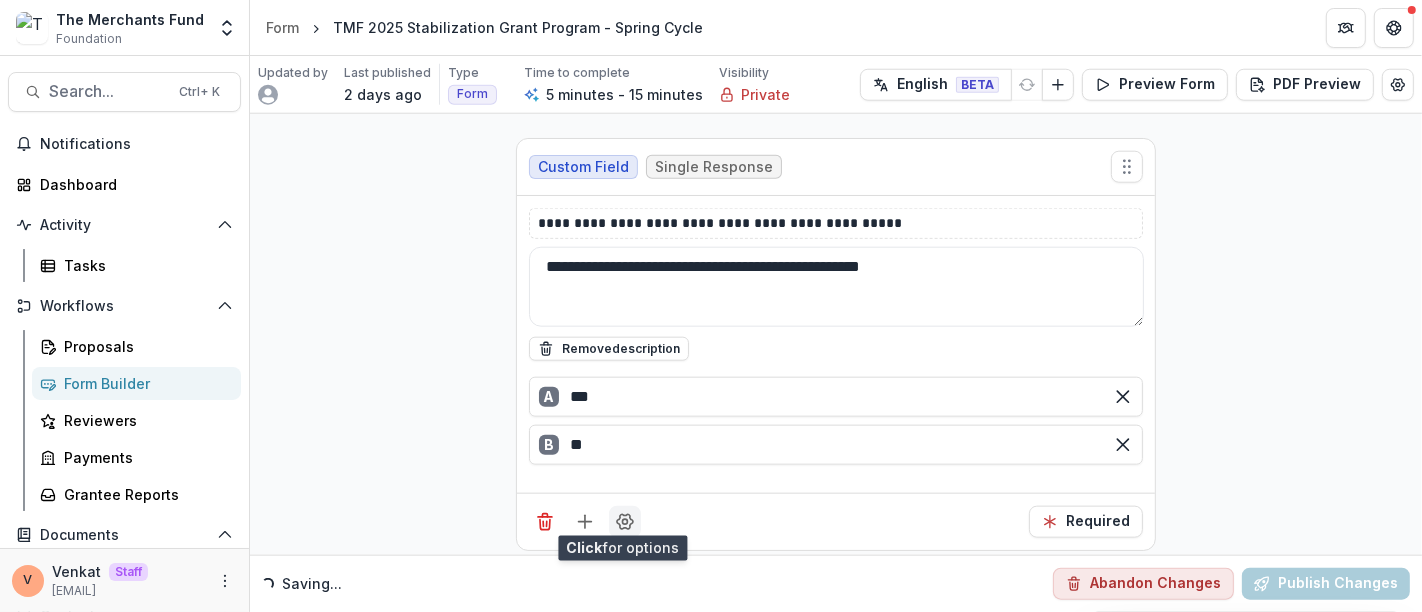 click 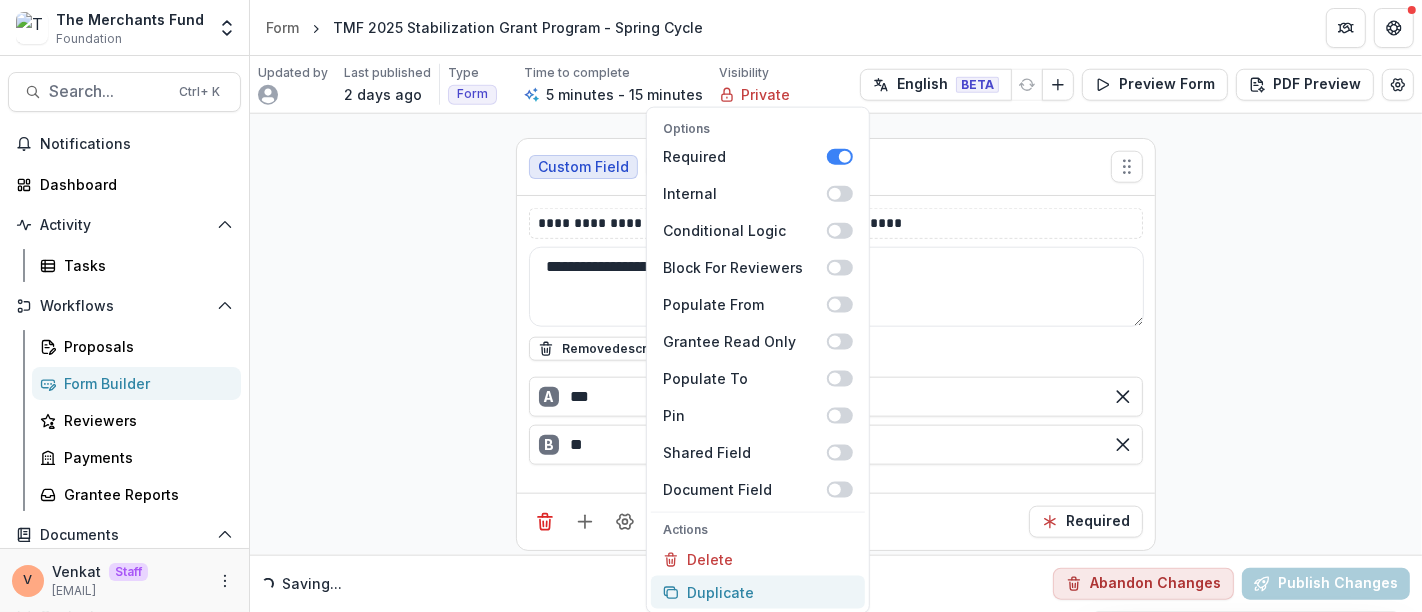 click on "Duplicate" at bounding box center [758, 592] 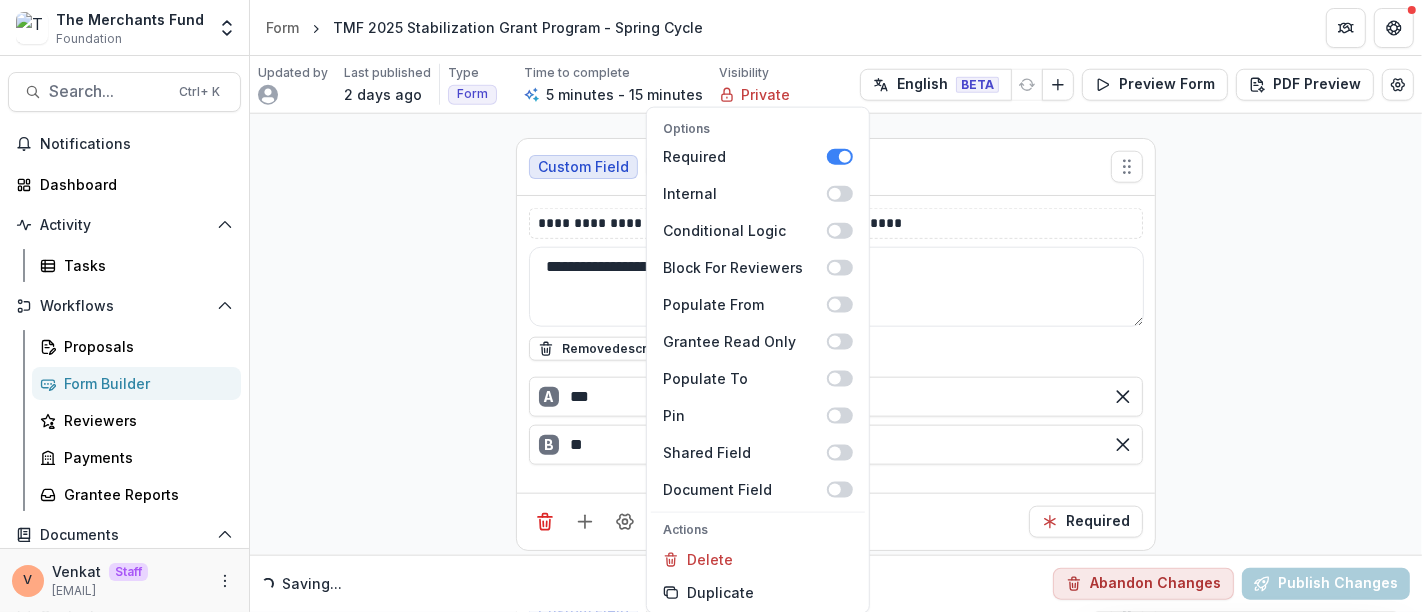 click on "**********" at bounding box center (836, -321) 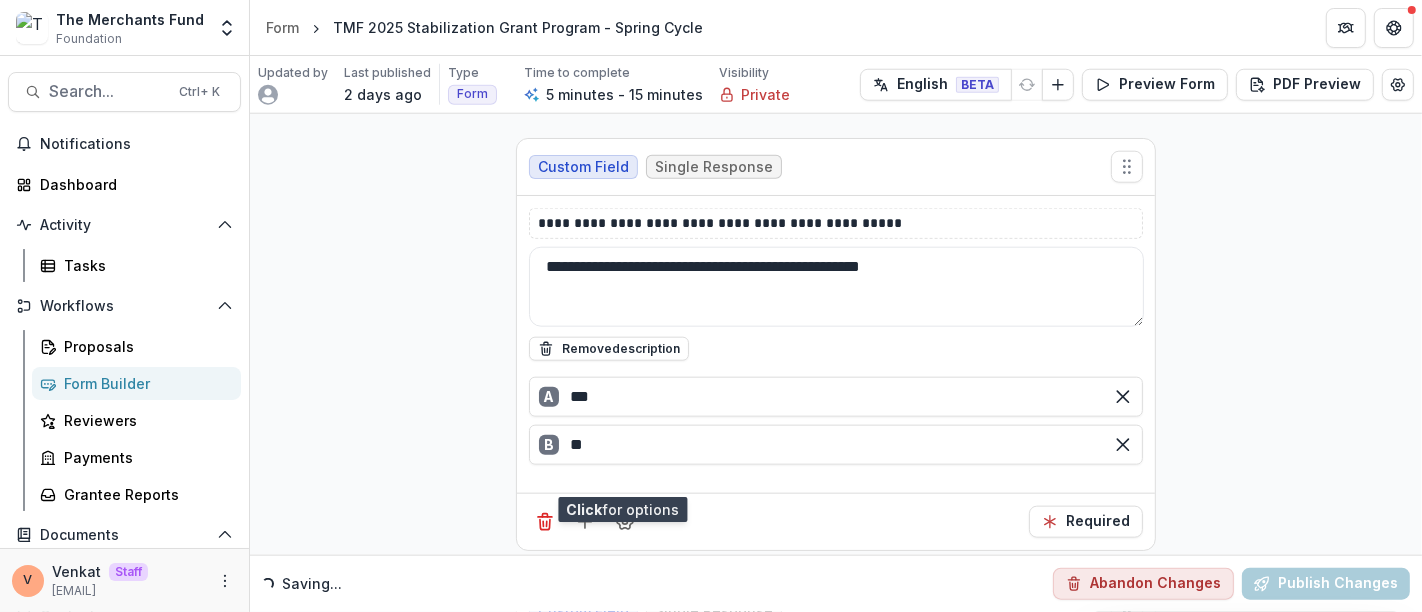 scroll, scrollTop: 2210, scrollLeft: 0, axis: vertical 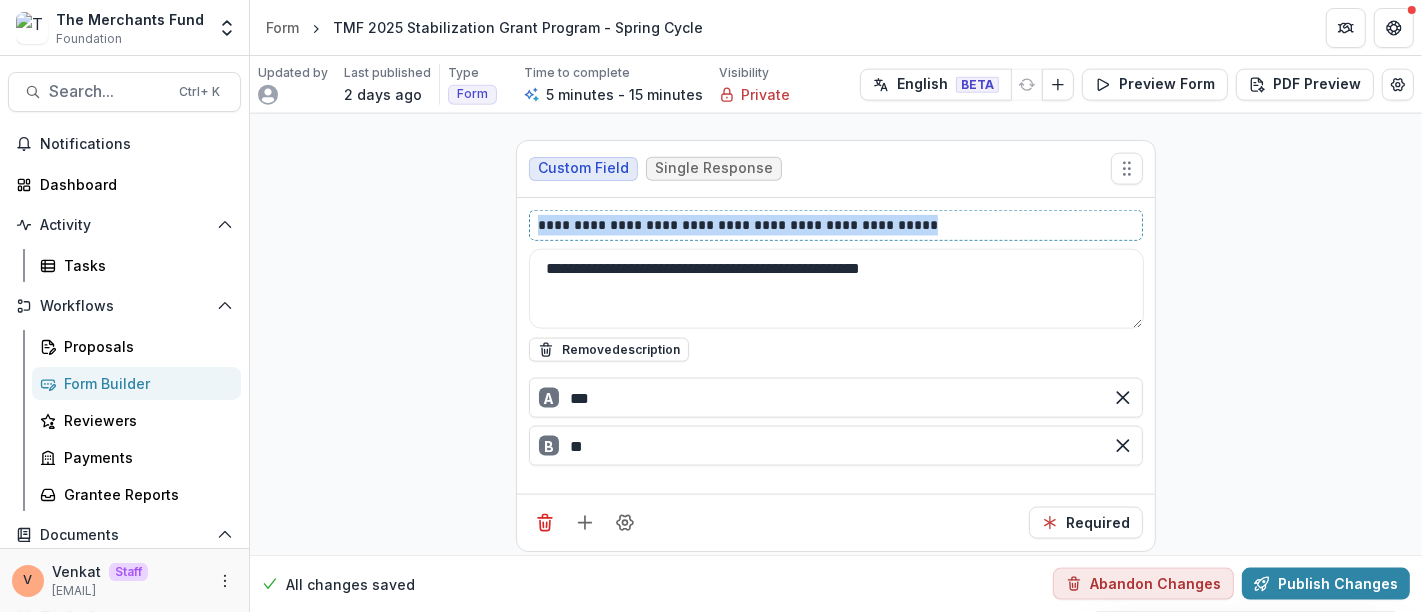 drag, startPoint x: 911, startPoint y: 213, endPoint x: 462, endPoint y: 235, distance: 449.53867 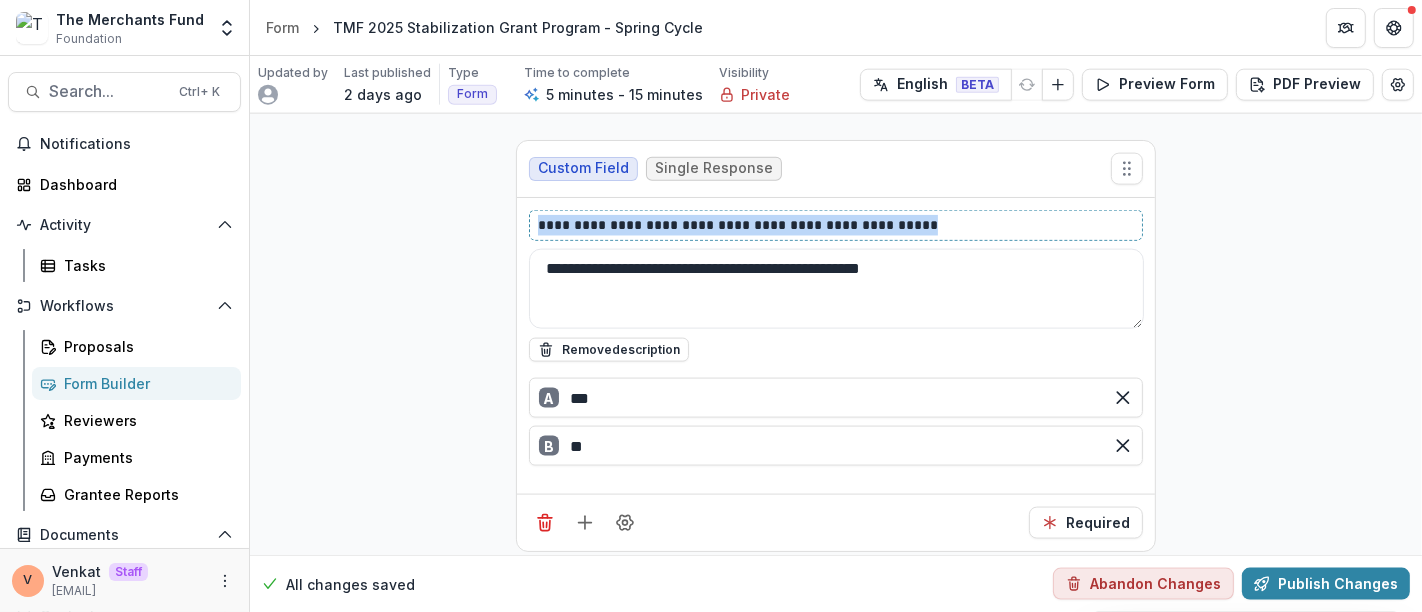 click on "**********" at bounding box center (836, -764) 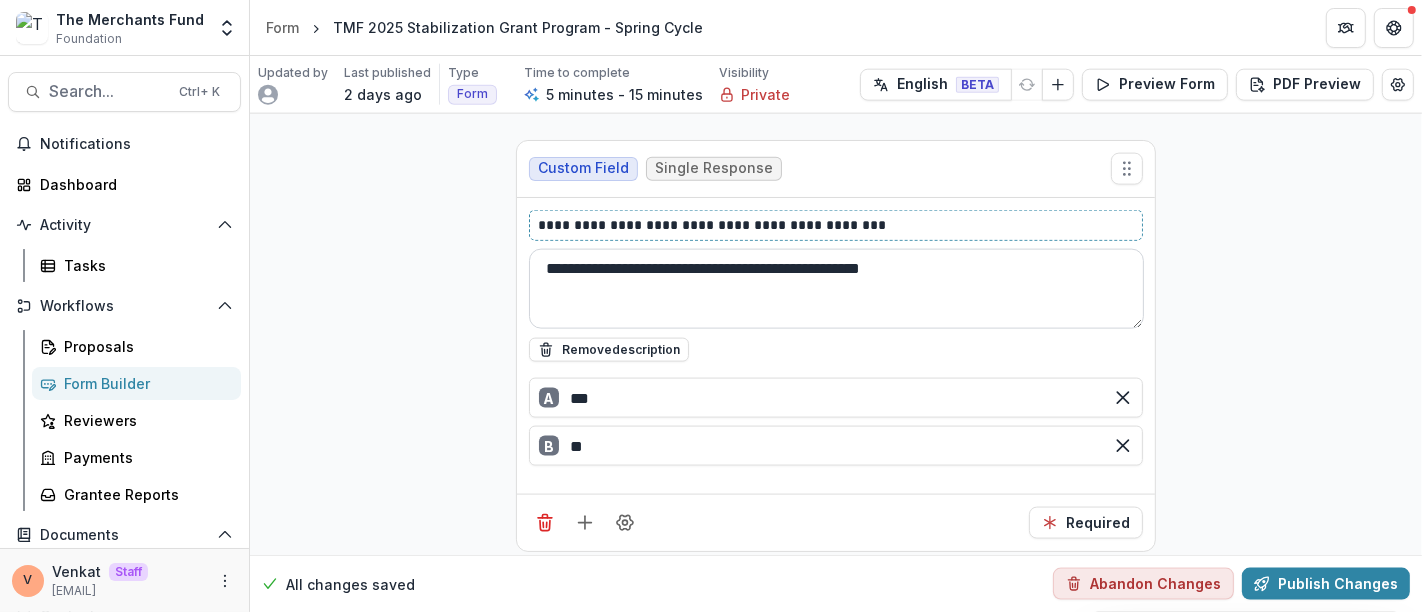 type 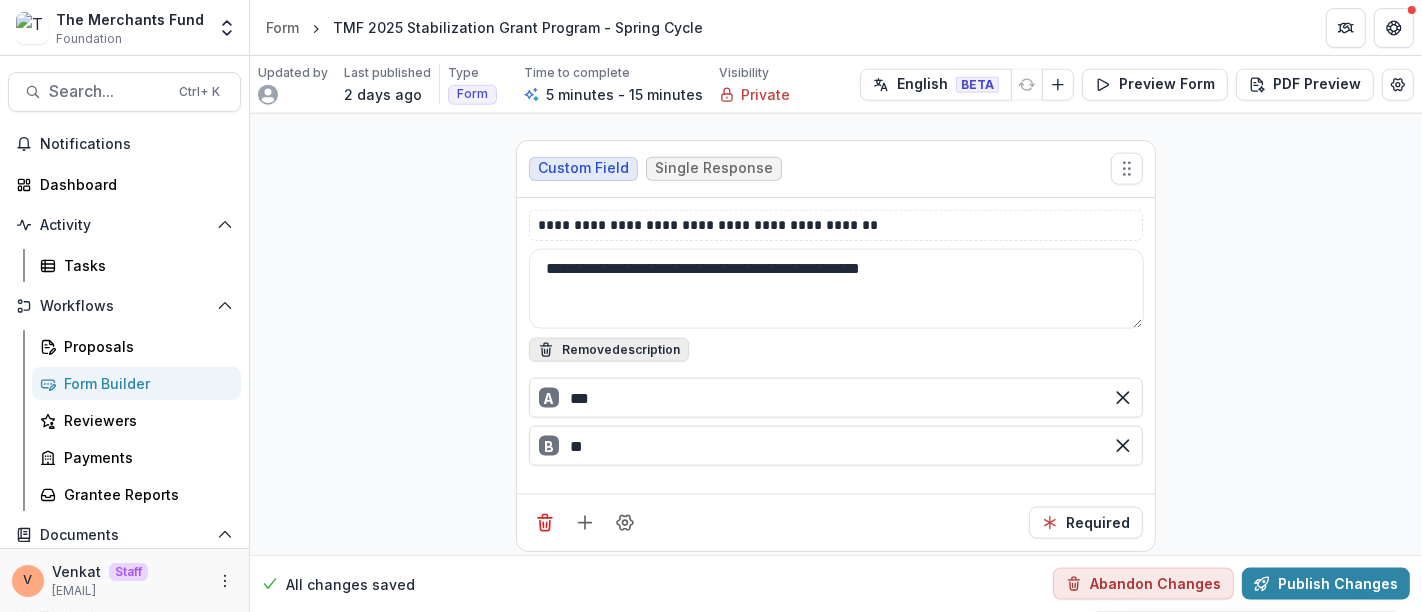 click on "Remove  description" at bounding box center (609, 350) 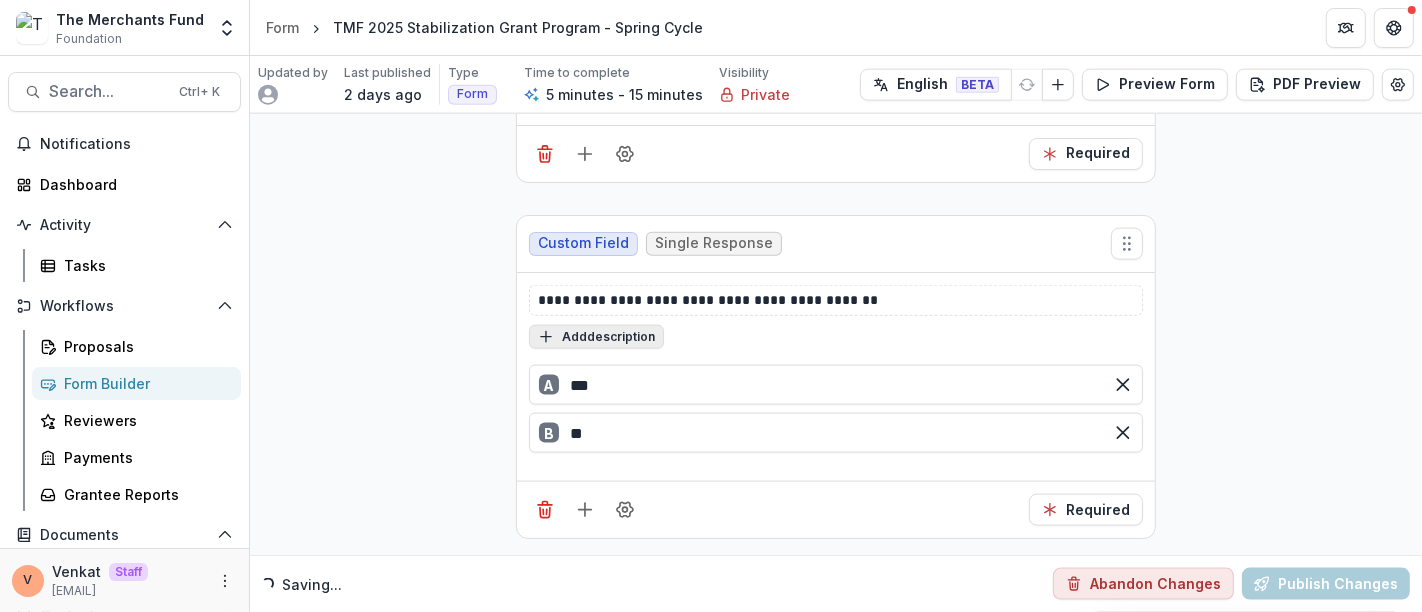 scroll, scrollTop: 2122, scrollLeft: 0, axis: vertical 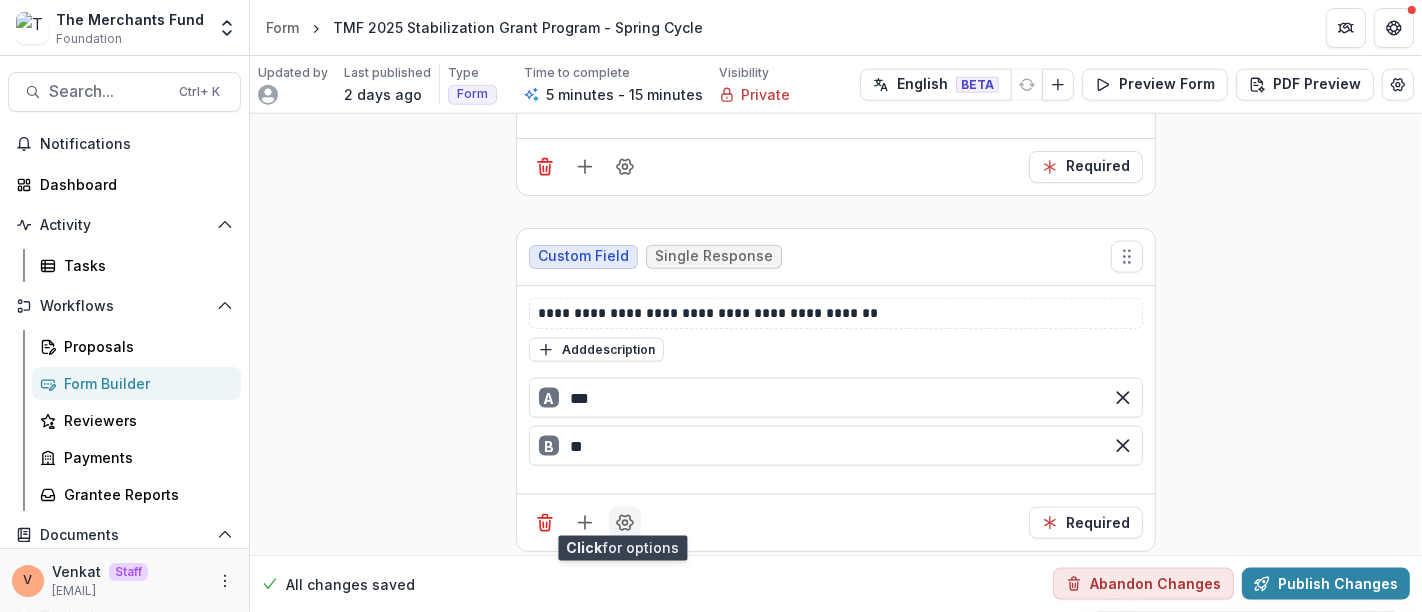 click 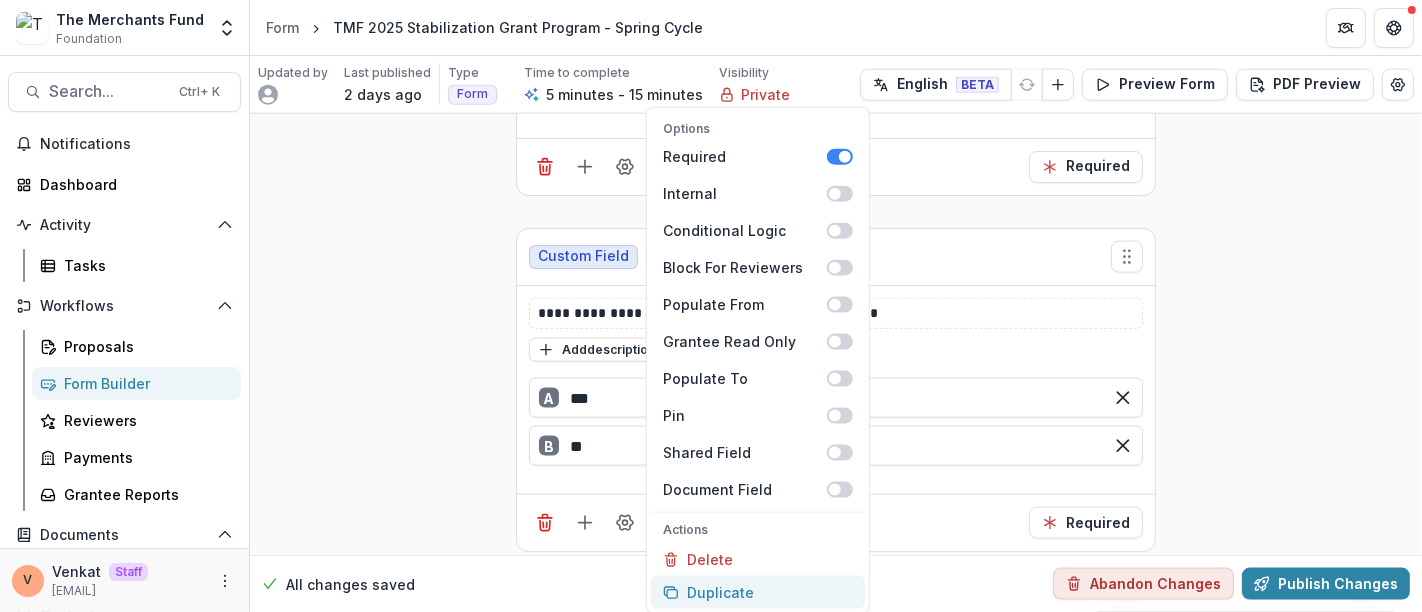 click on "Duplicate" at bounding box center (758, 592) 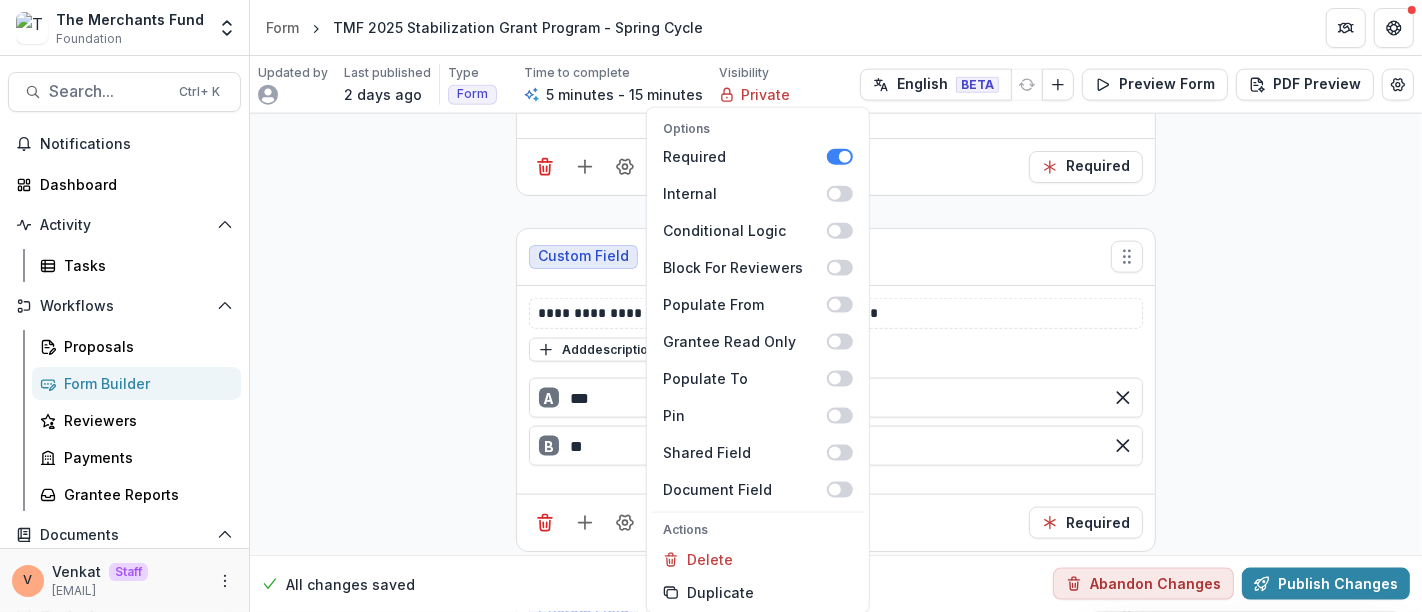 click on "**********" at bounding box center (836, -542) 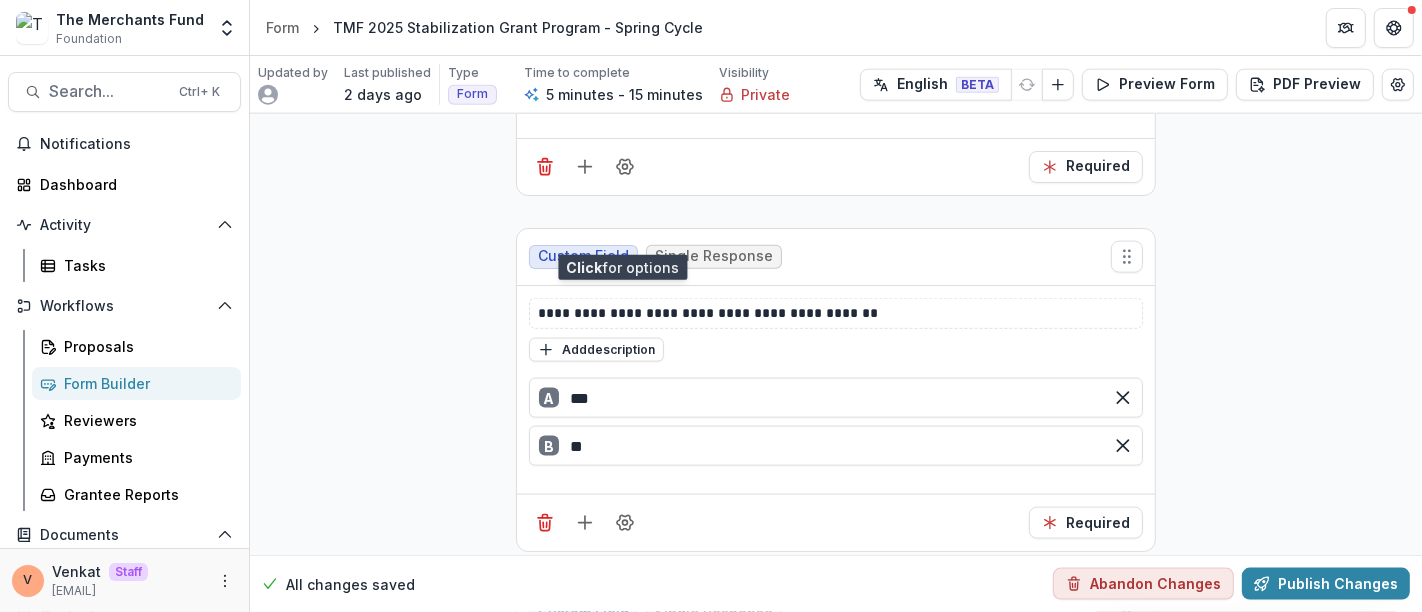 scroll, scrollTop: 2455, scrollLeft: 0, axis: vertical 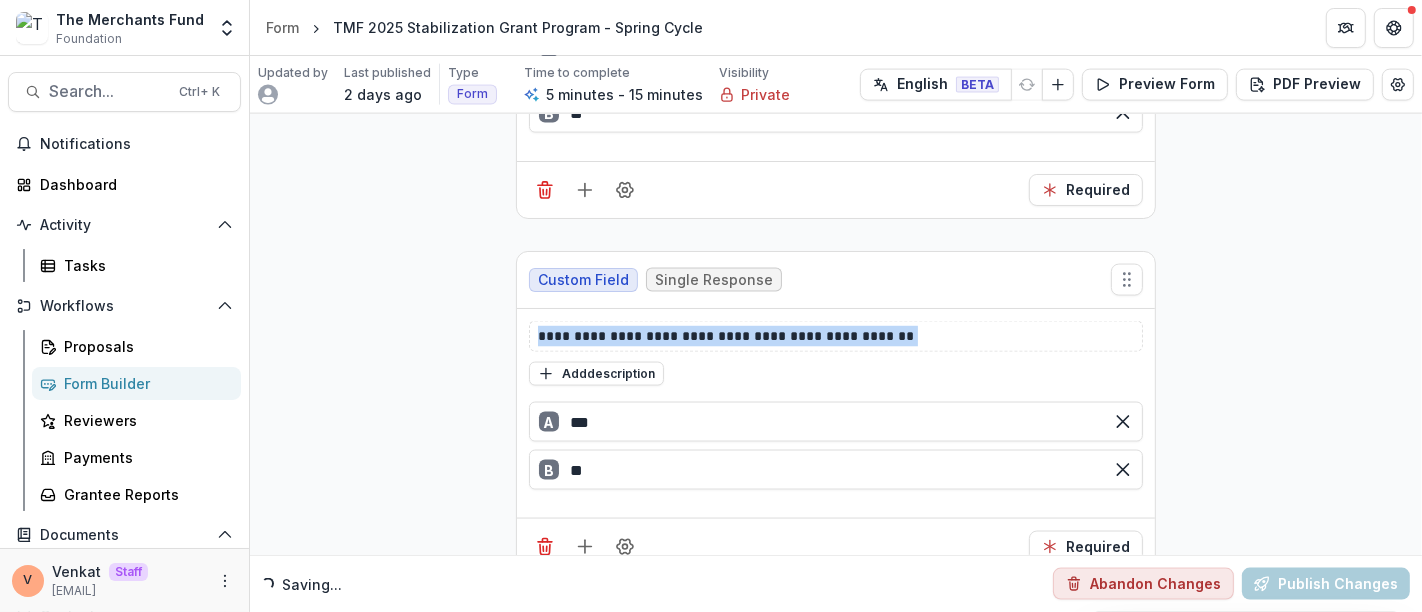 drag, startPoint x: 968, startPoint y: 307, endPoint x: 428, endPoint y: 310, distance: 540.00836 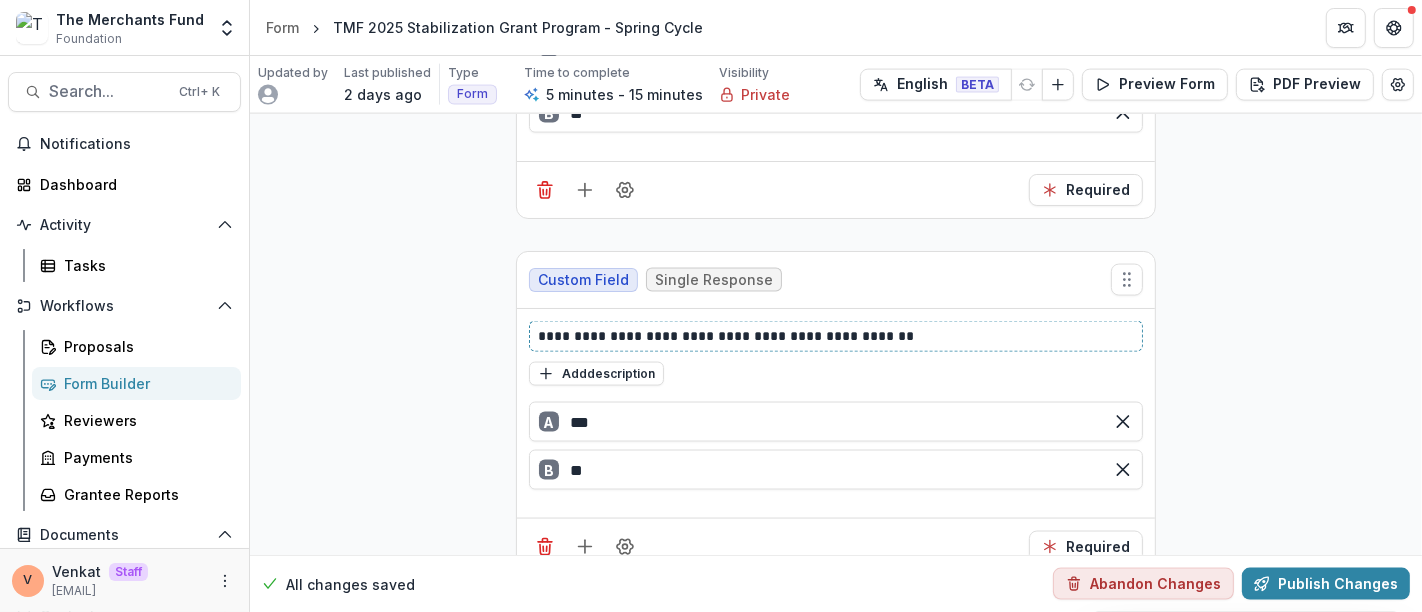 click on "**********" at bounding box center [836, 336] 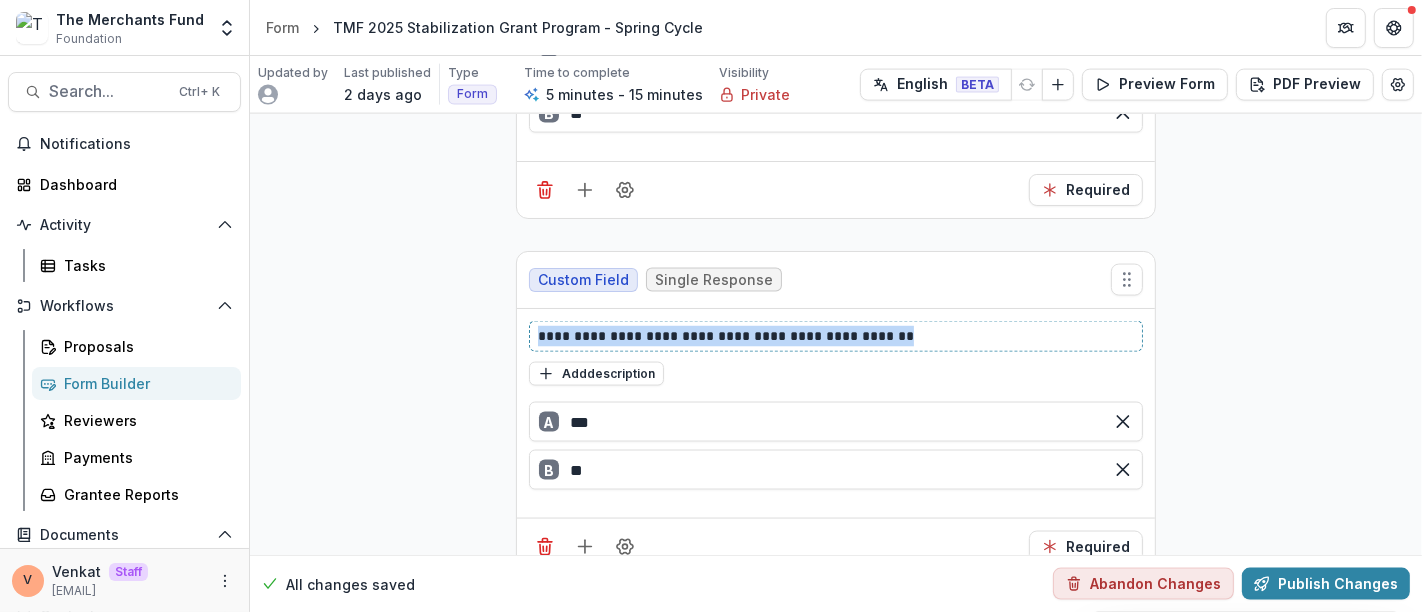 drag, startPoint x: 930, startPoint y: 327, endPoint x: 469, endPoint y: 321, distance: 461.03903 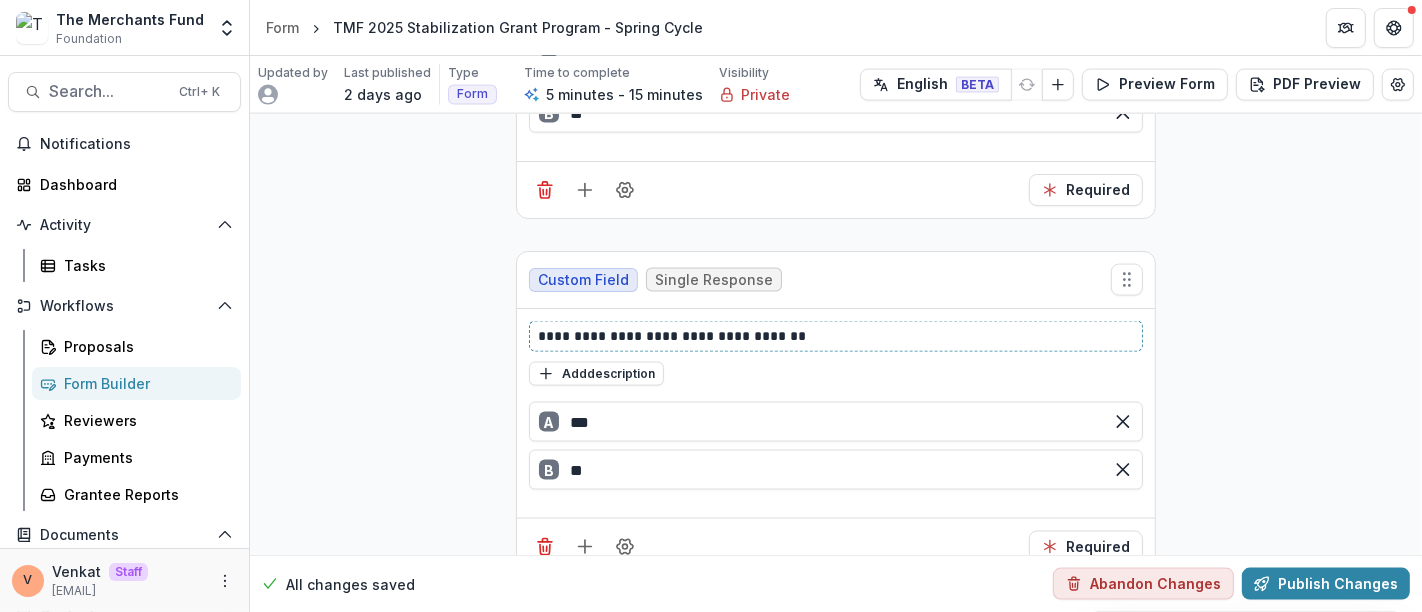 type 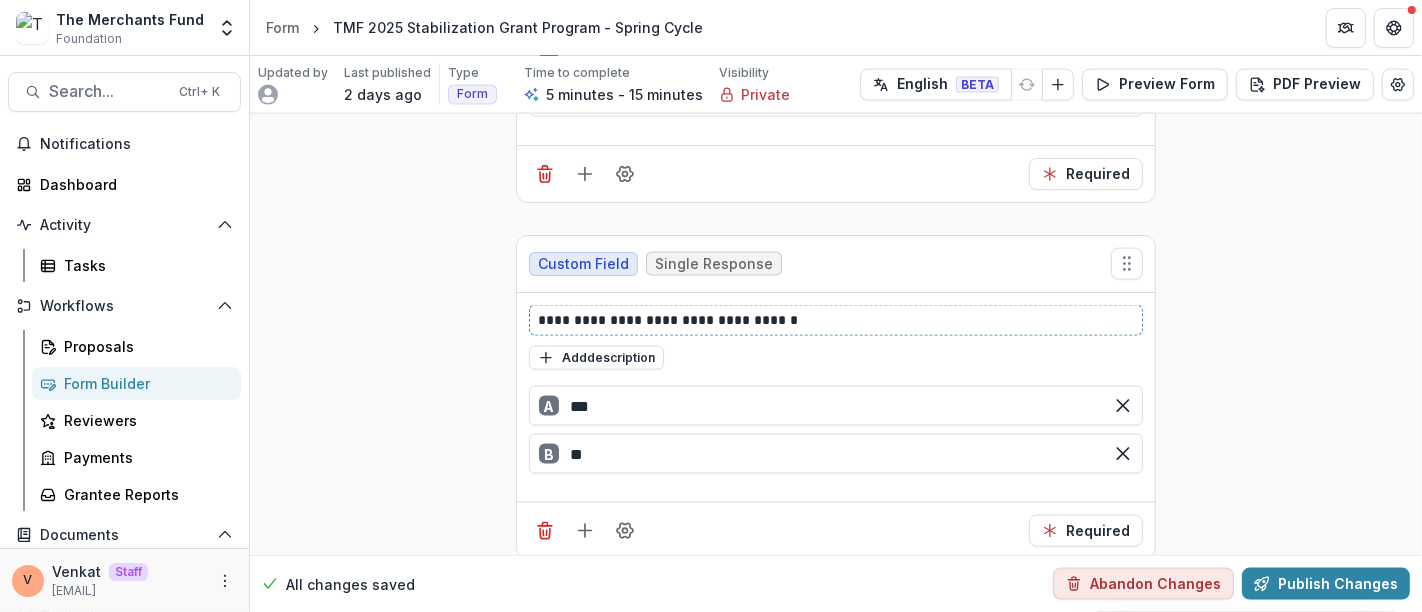 scroll, scrollTop: 2477, scrollLeft: 0, axis: vertical 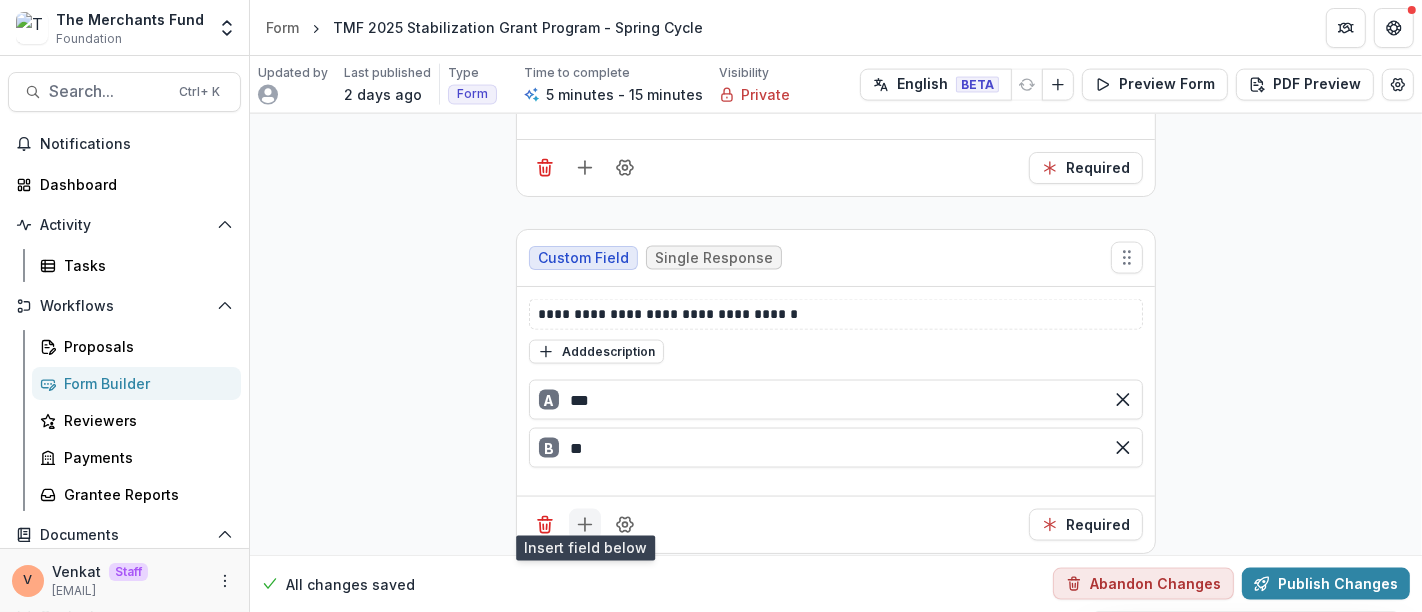 click 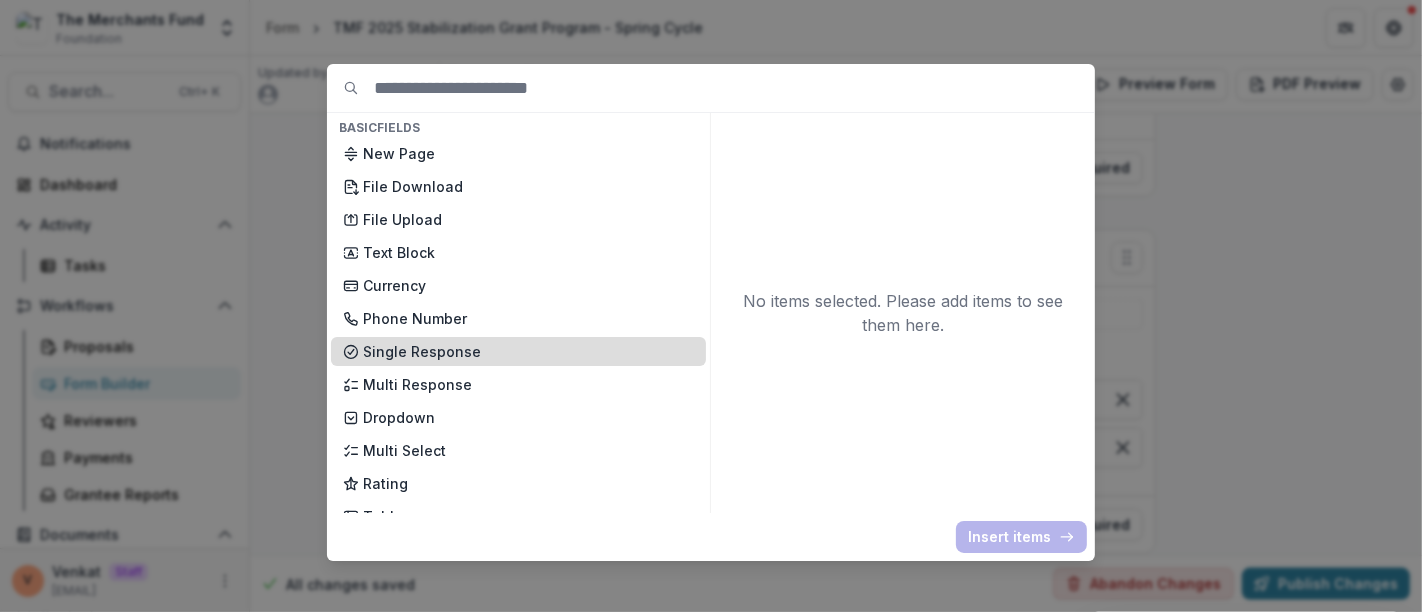 click on "Single Response" at bounding box center (528, 351) 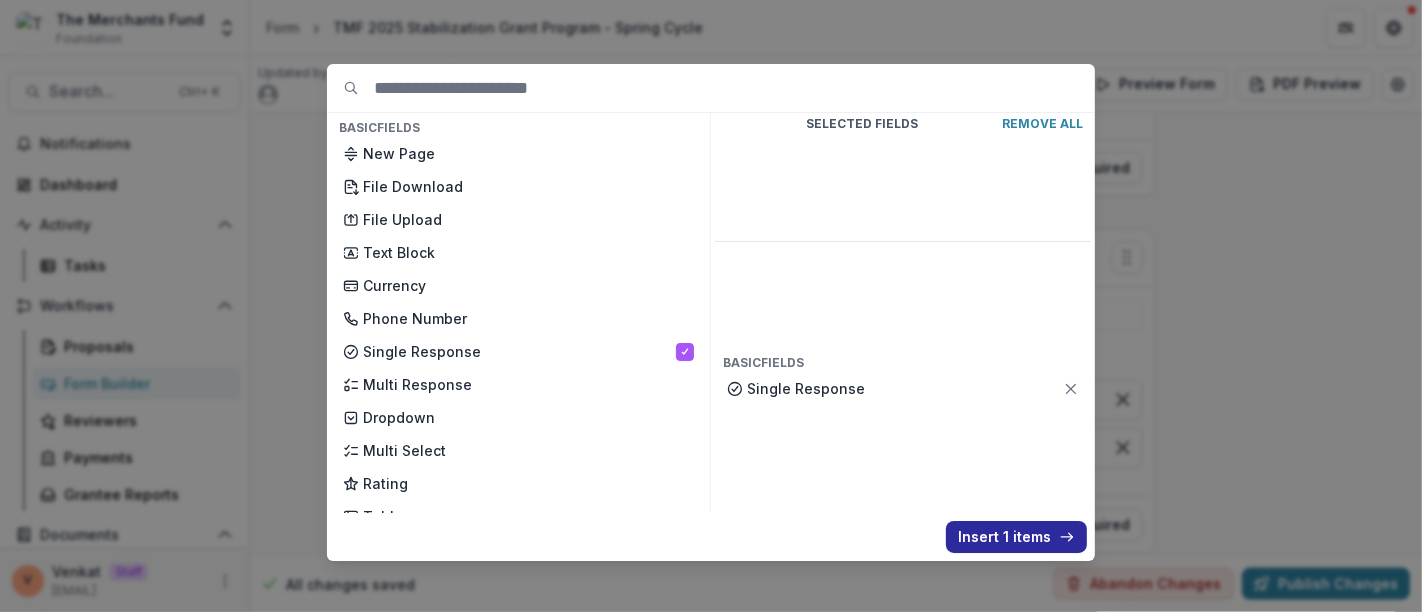 click on "Insert 1 items" at bounding box center [1016, 537] 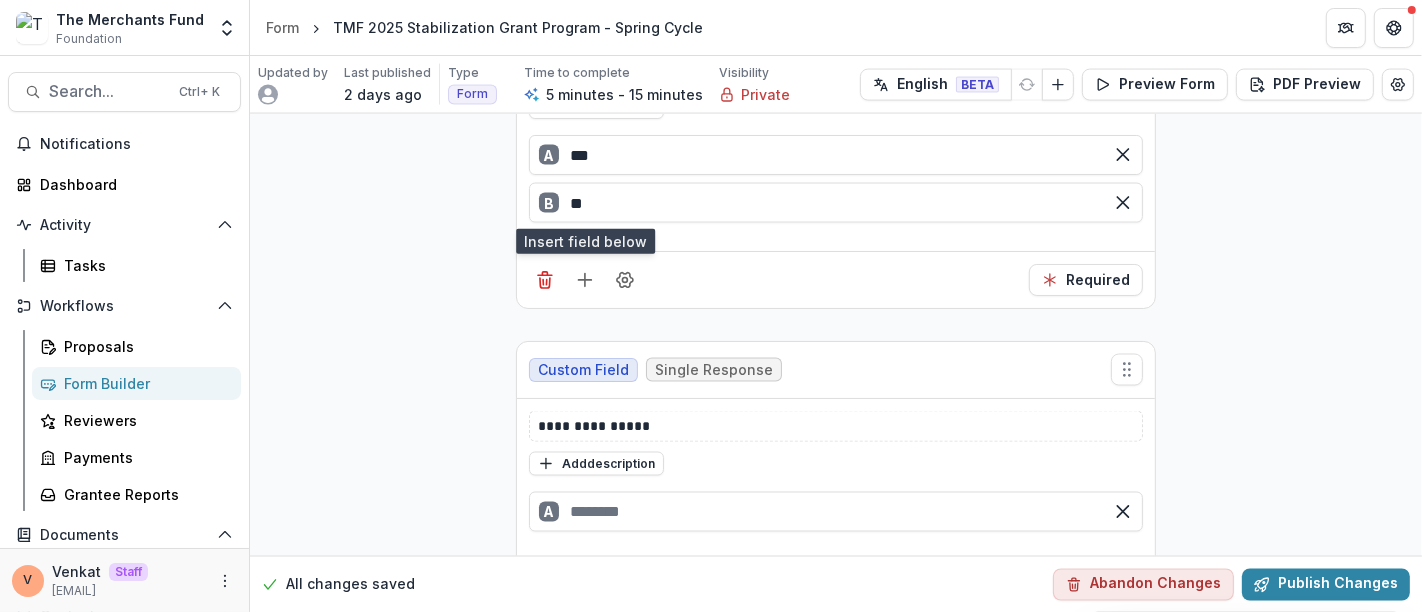 scroll, scrollTop: 2783, scrollLeft: 0, axis: vertical 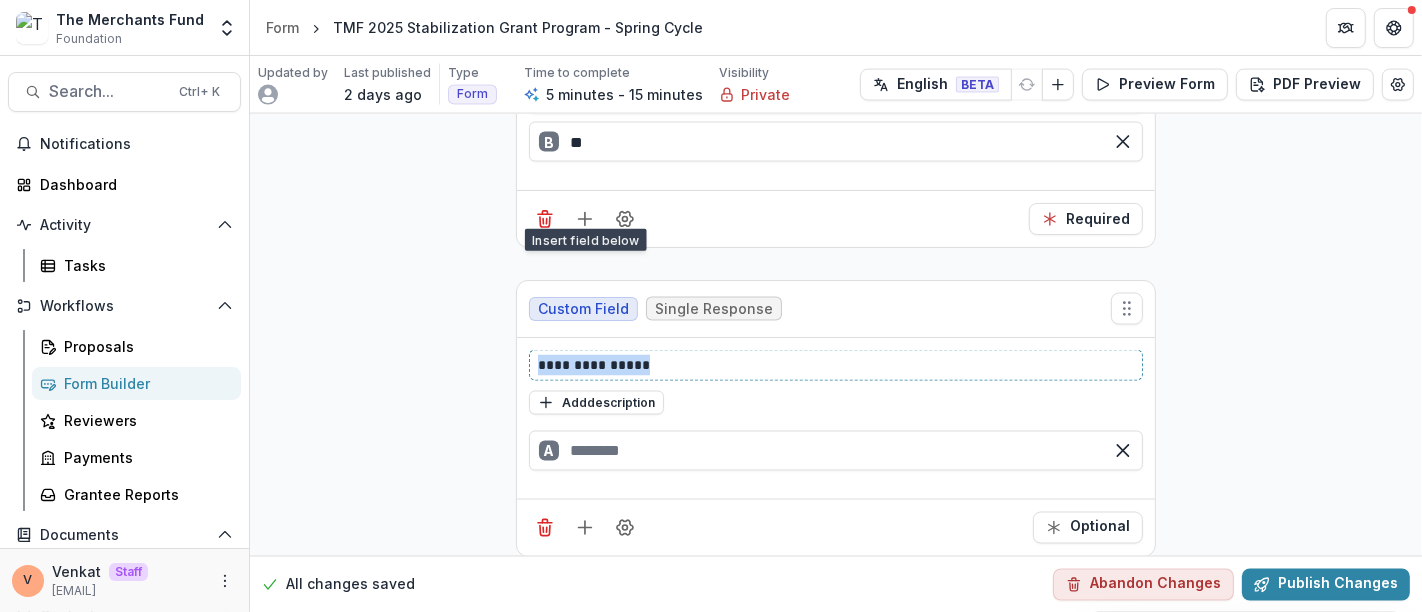drag, startPoint x: 673, startPoint y: 348, endPoint x: 396, endPoint y: 355, distance: 277.08844 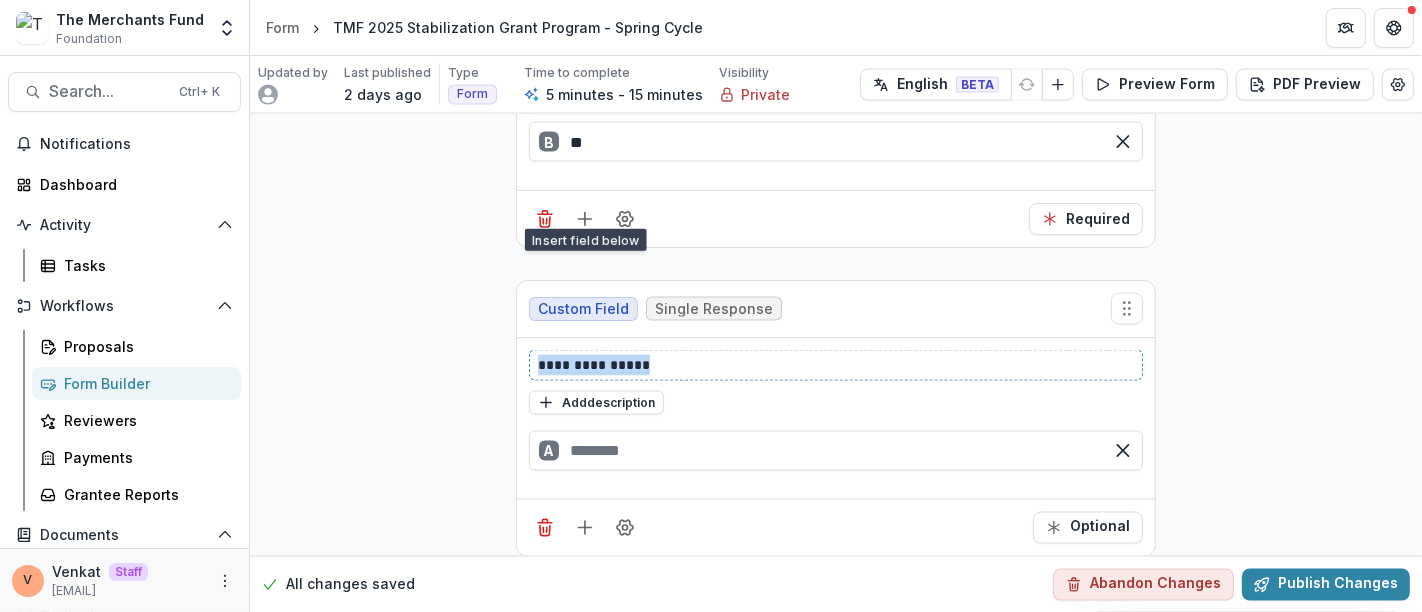 click on "**********" at bounding box center [836, -1048] 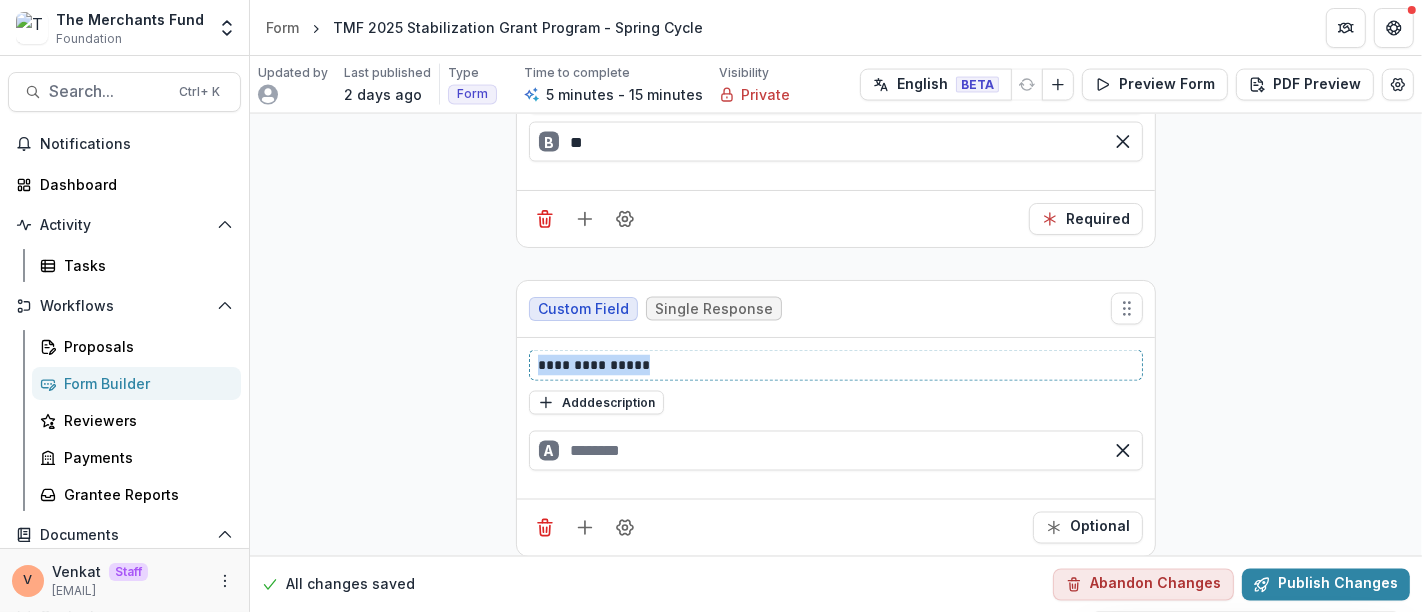 paste 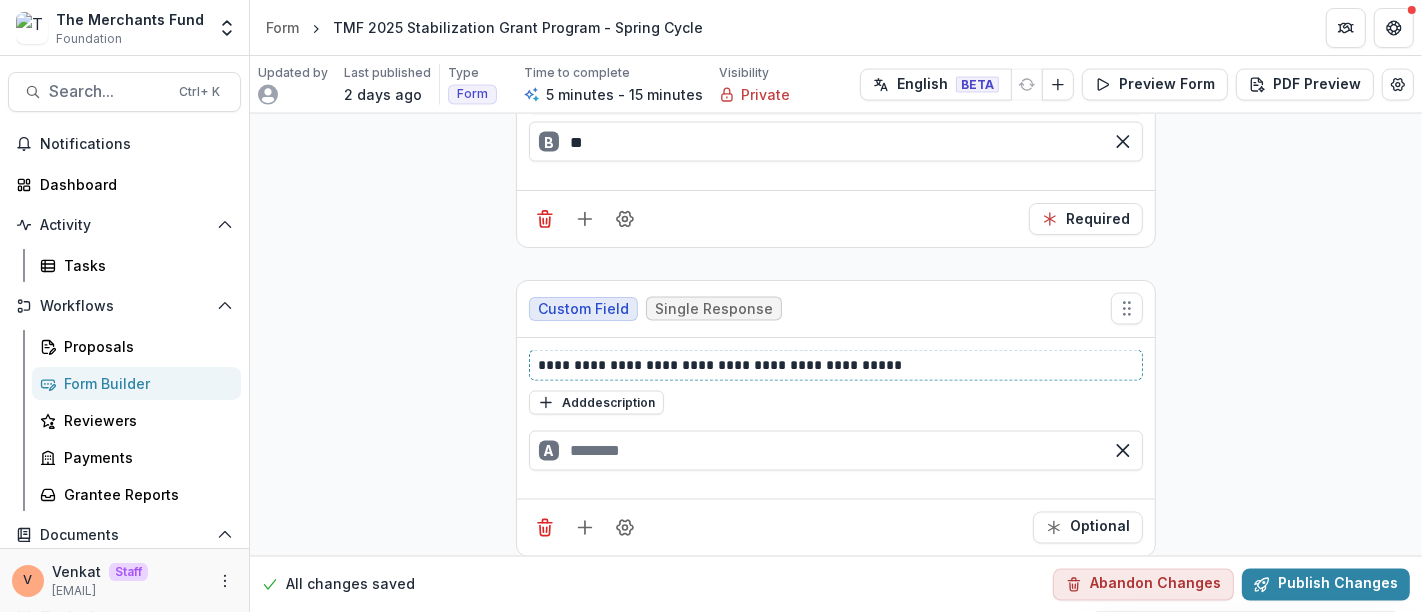 type 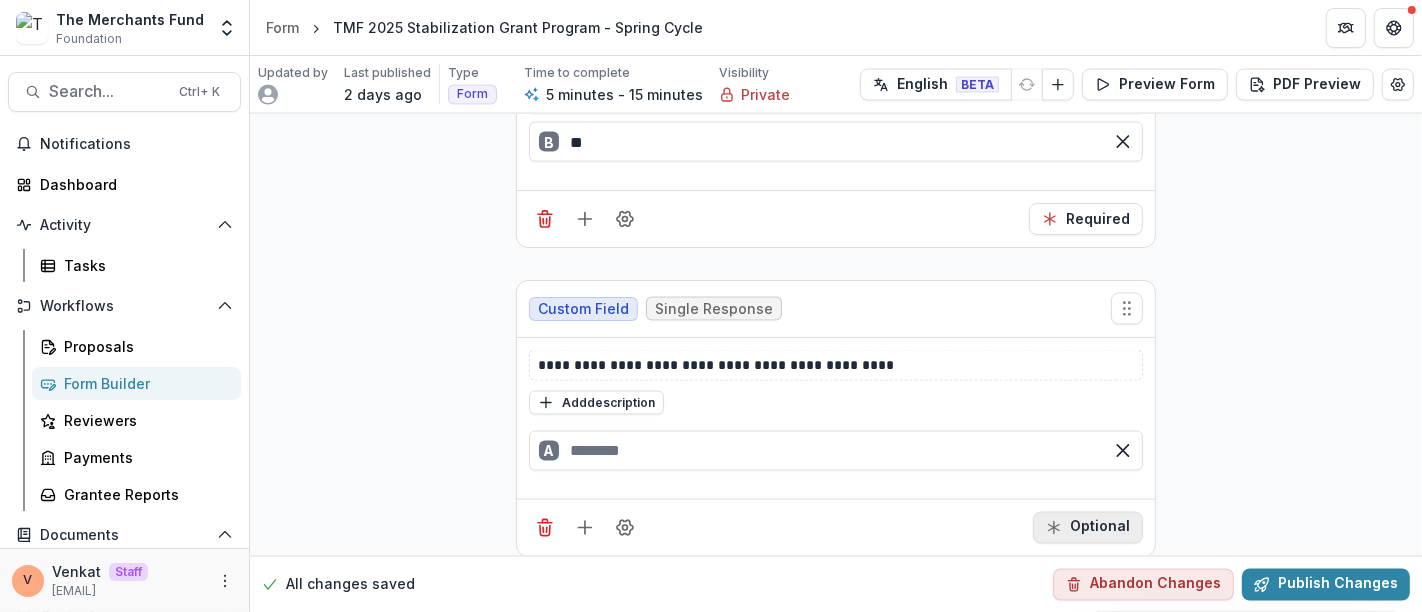 click on "Optional" at bounding box center (1088, 528) 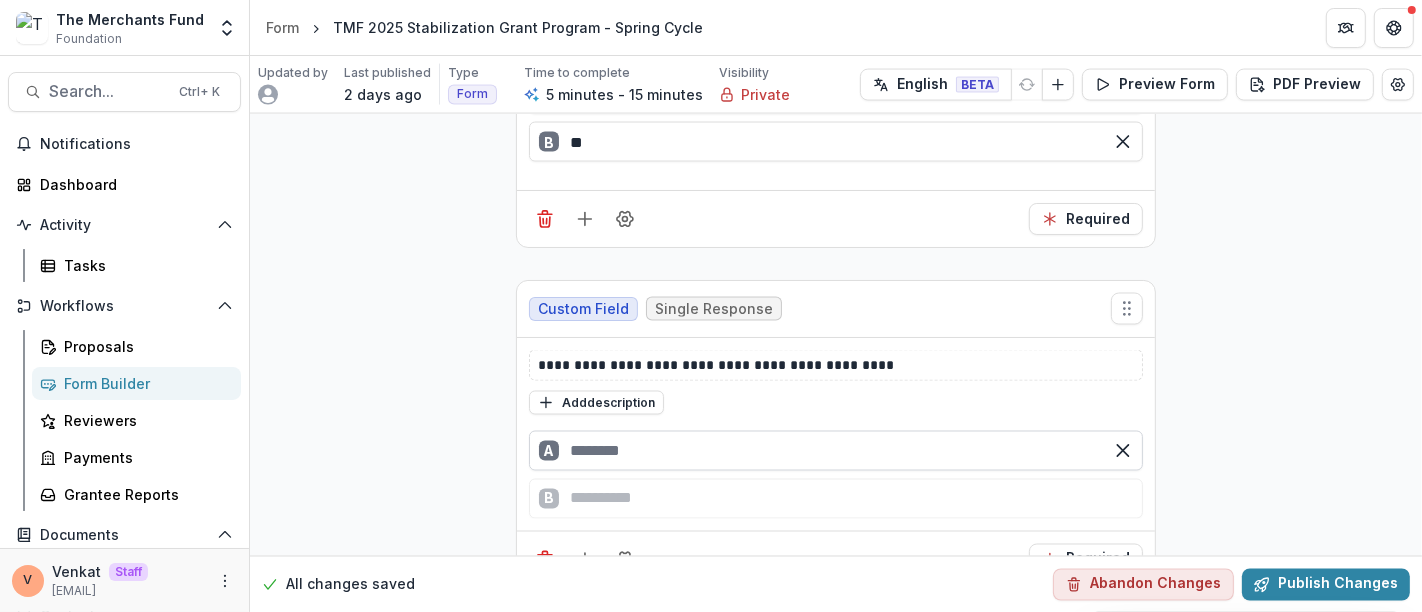 click at bounding box center [836, 451] 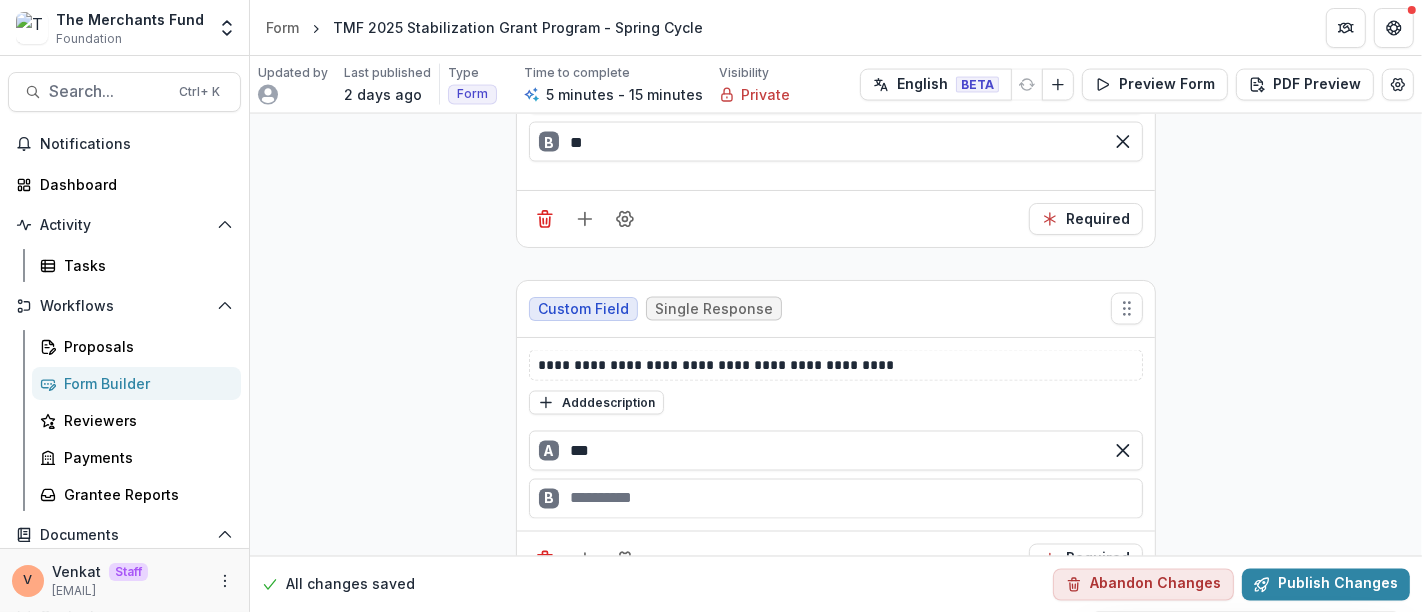 click on "B" at bounding box center (836, 499) 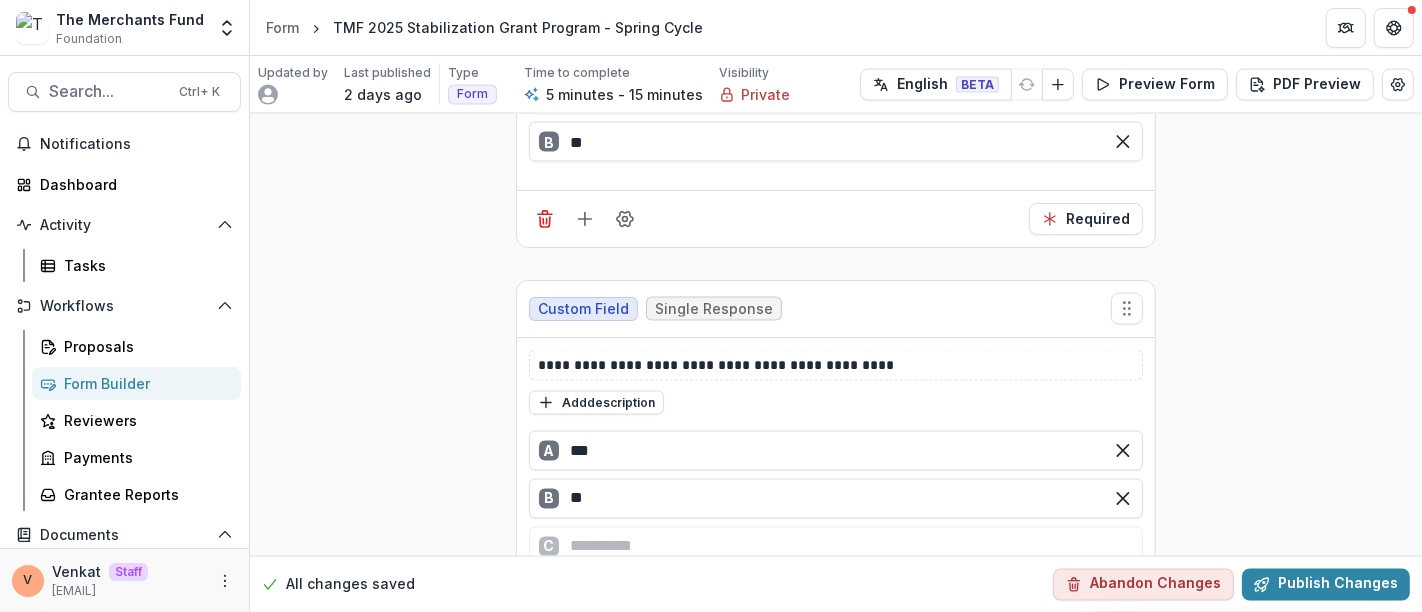 type on "**" 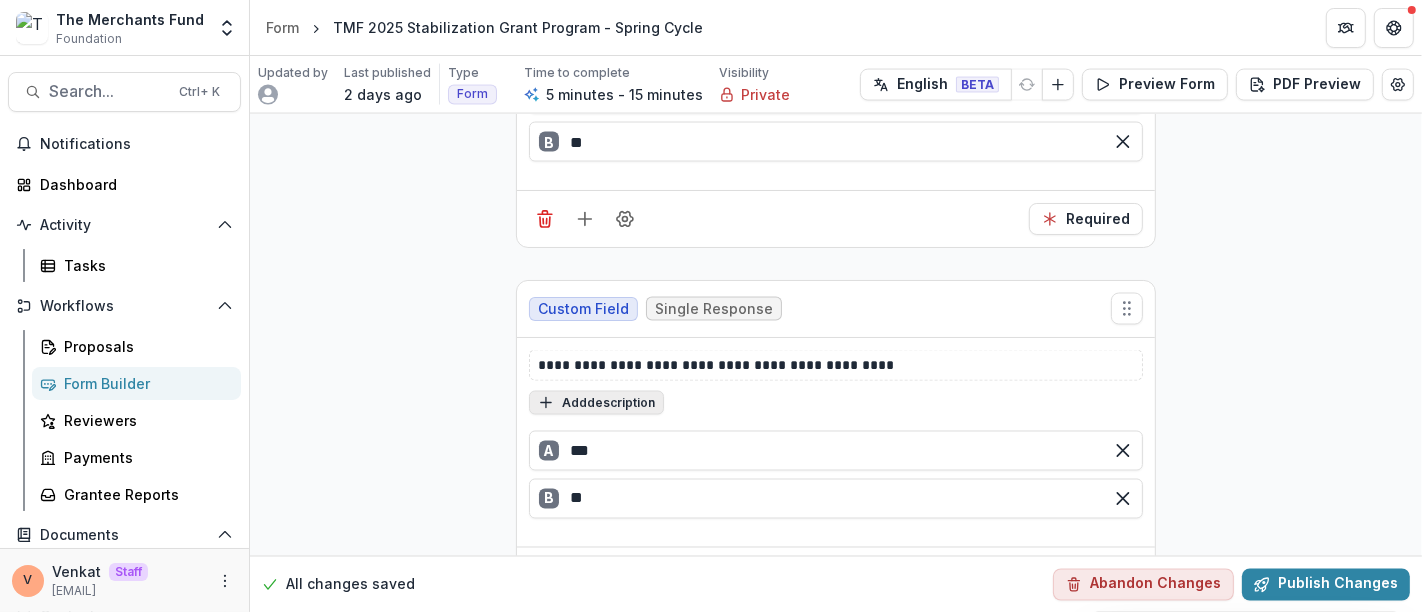click on "Add  description" at bounding box center (596, 403) 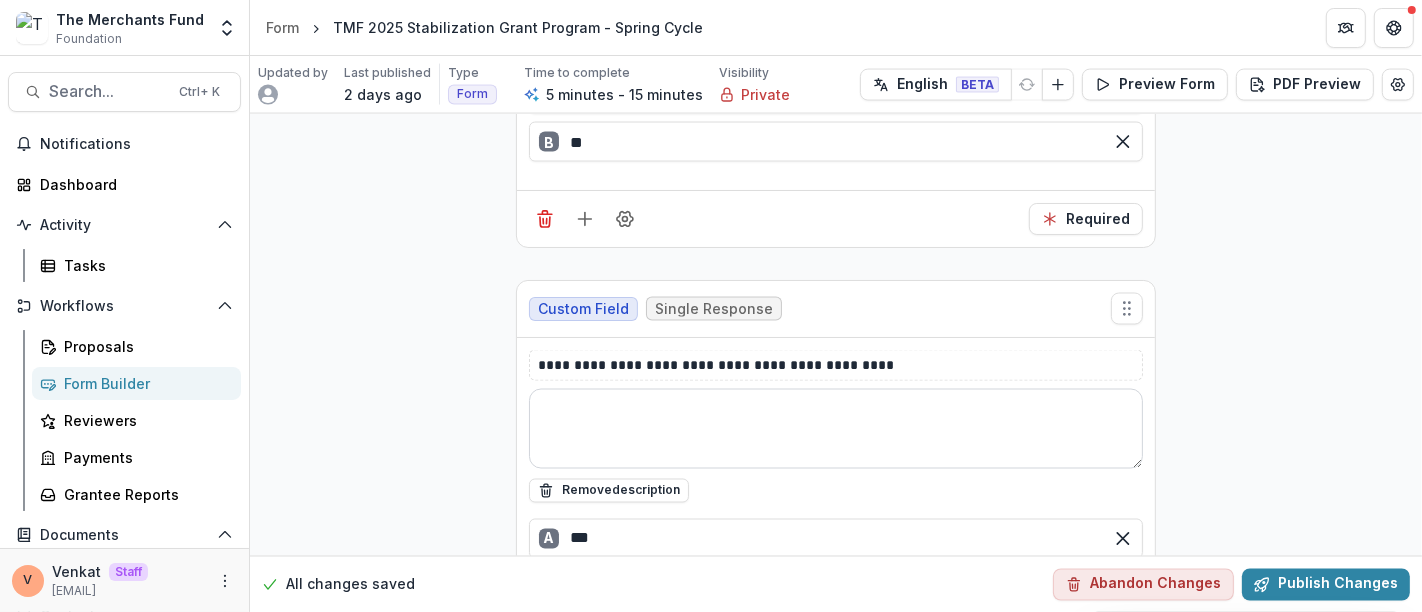 click at bounding box center (836, 429) 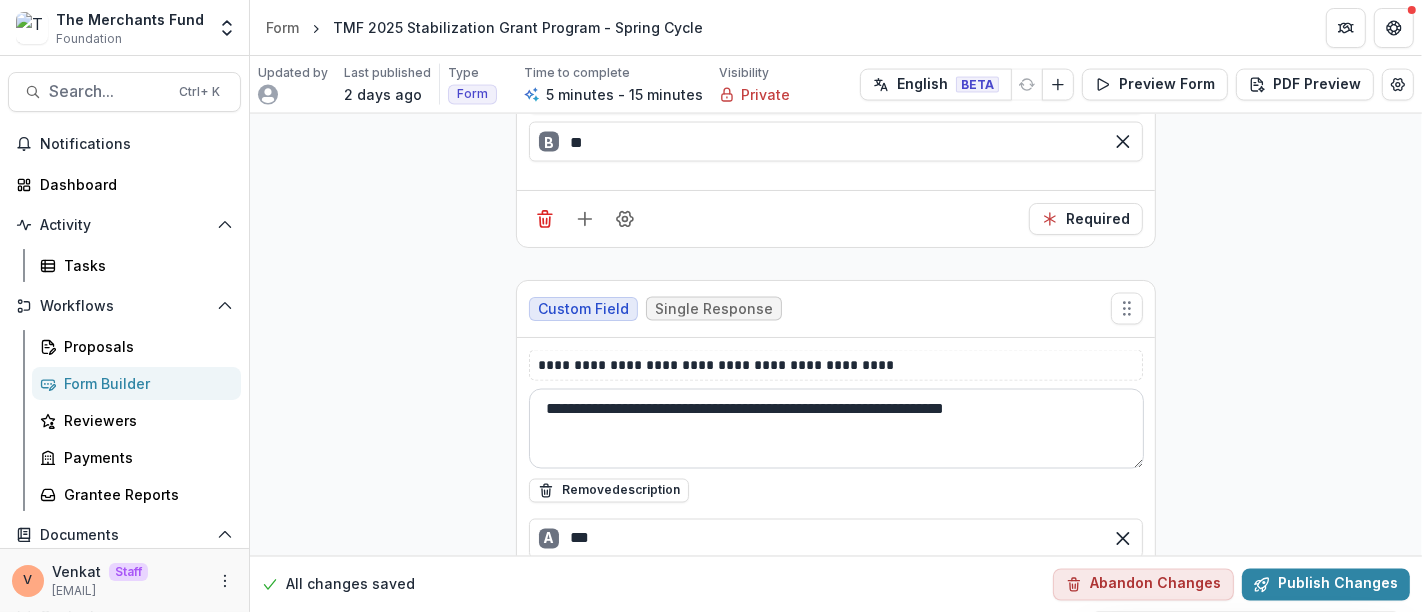 paste on "*******" 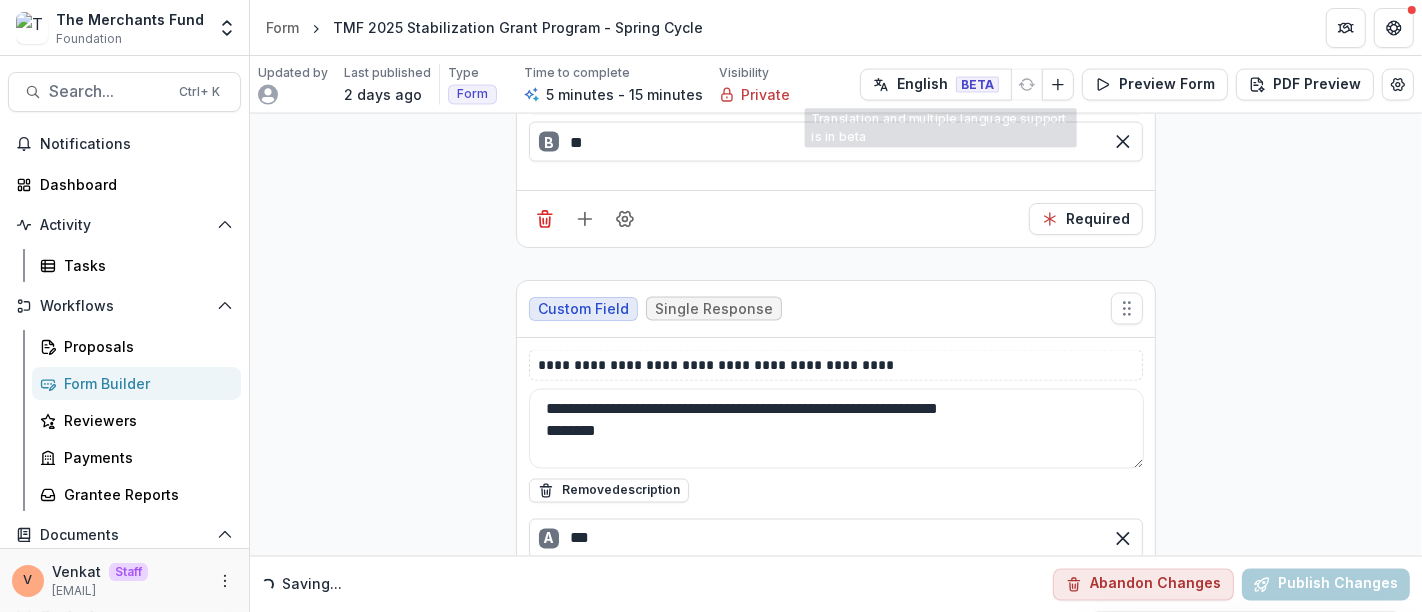paste on "**********" 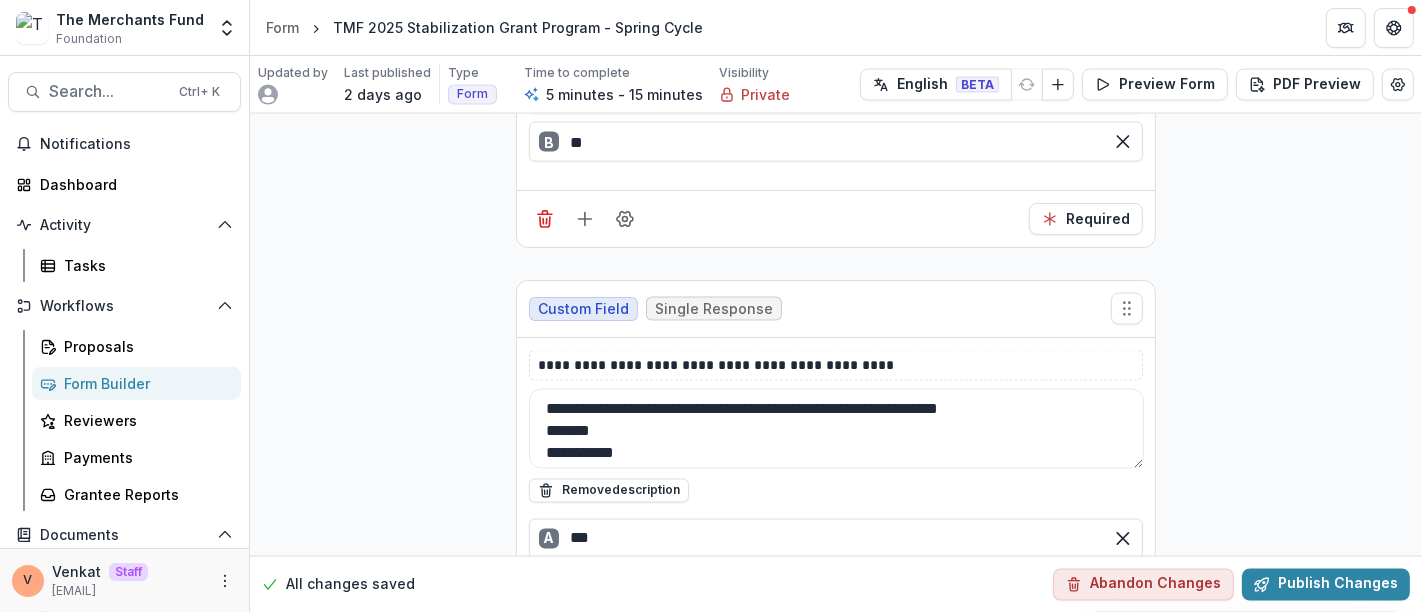 scroll, scrollTop: 16, scrollLeft: 0, axis: vertical 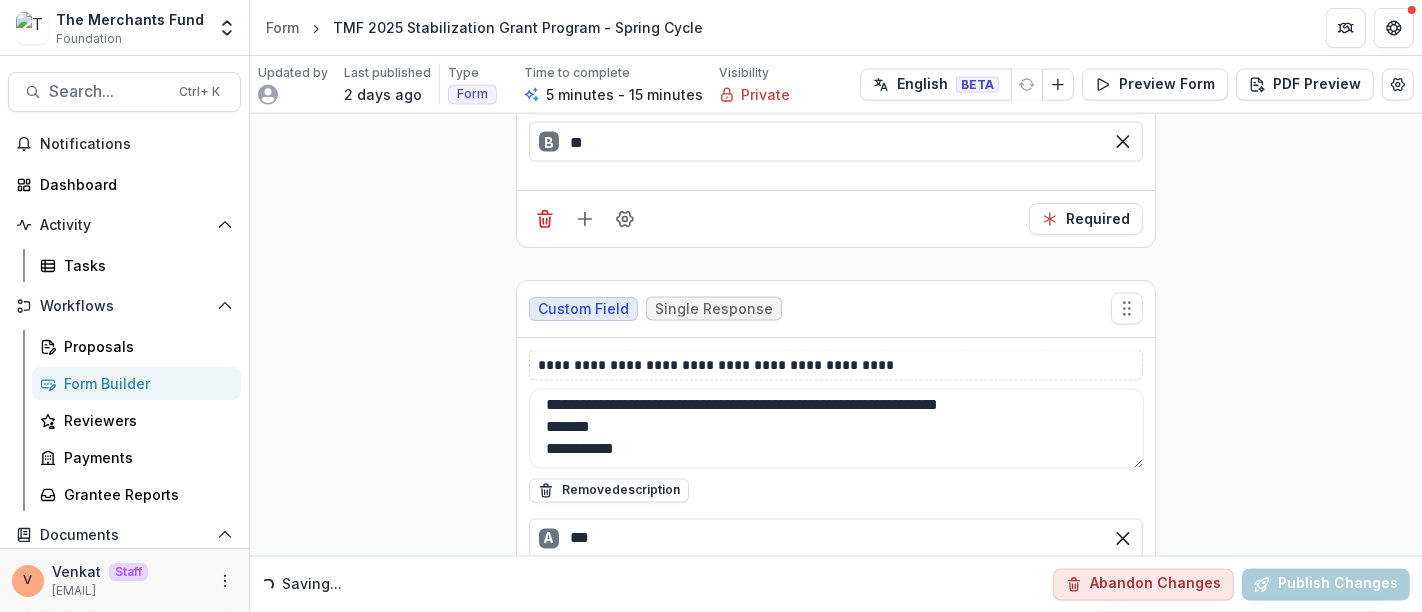 paste on "*********" 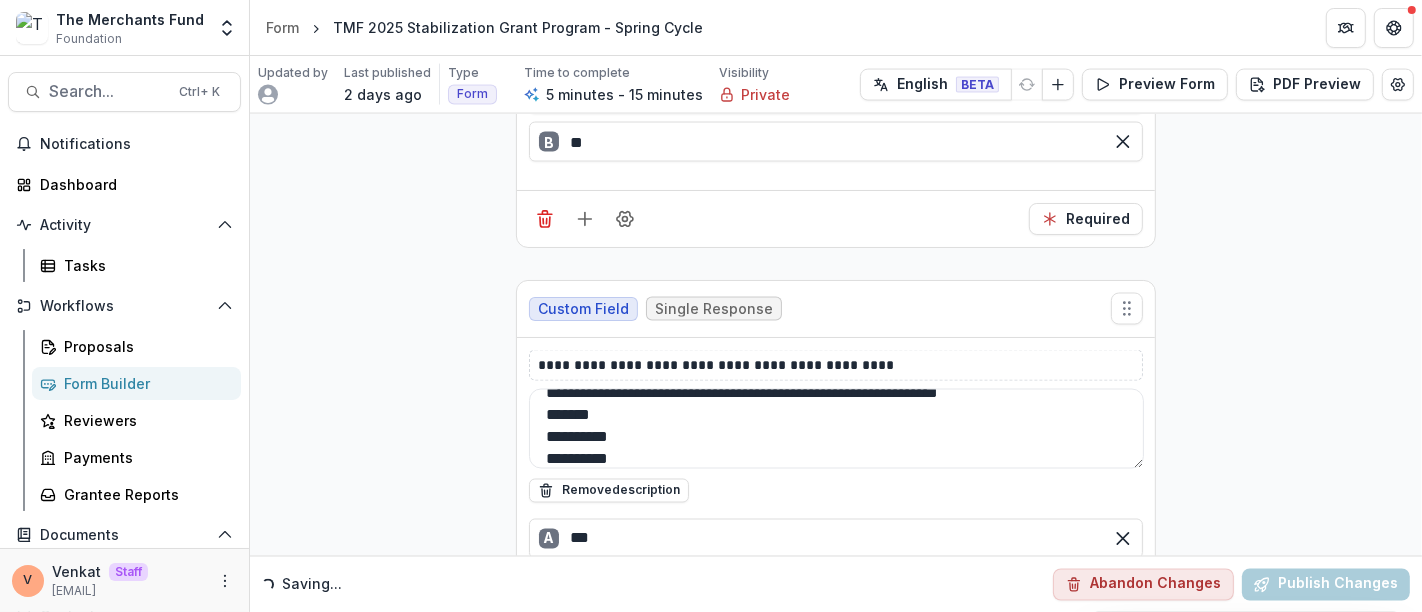 scroll, scrollTop: 37, scrollLeft: 0, axis: vertical 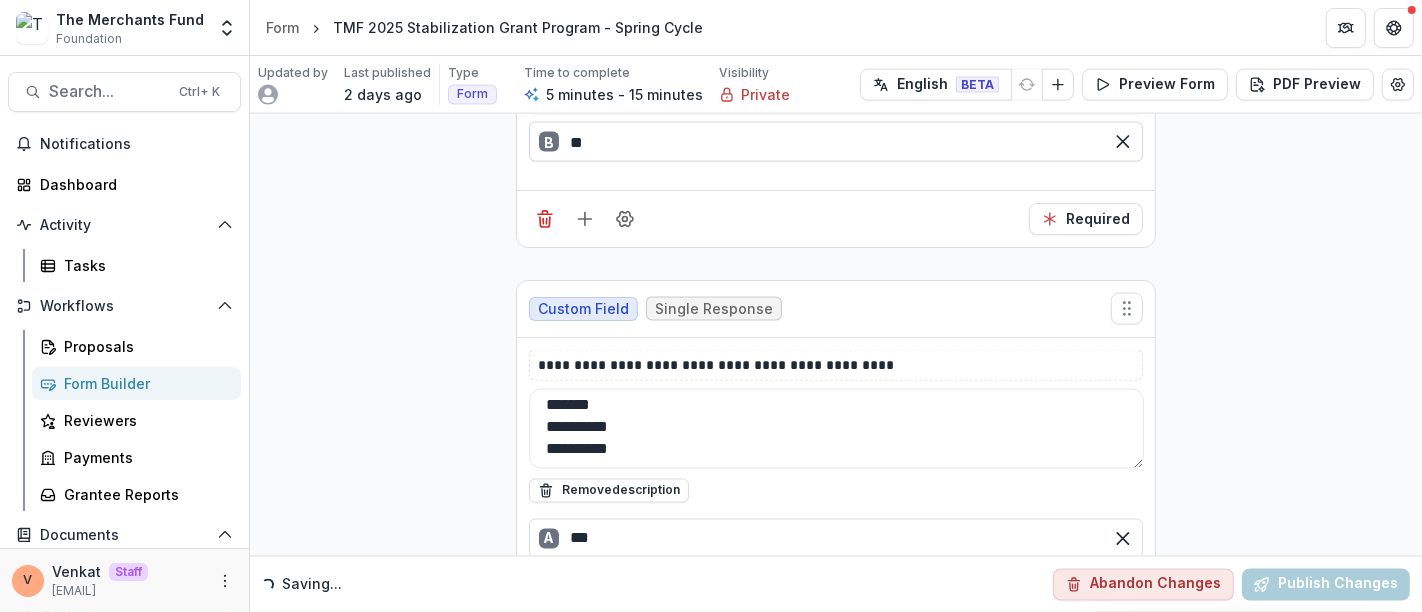 paste on "***" 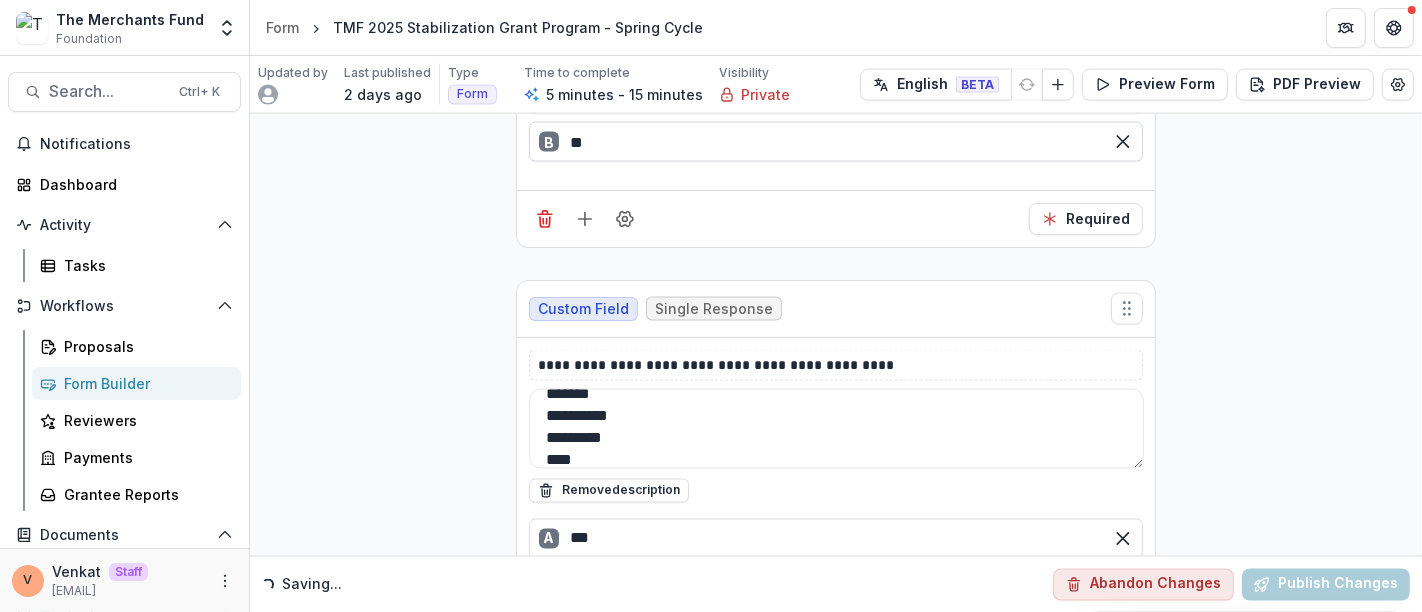 scroll, scrollTop: 60, scrollLeft: 0, axis: vertical 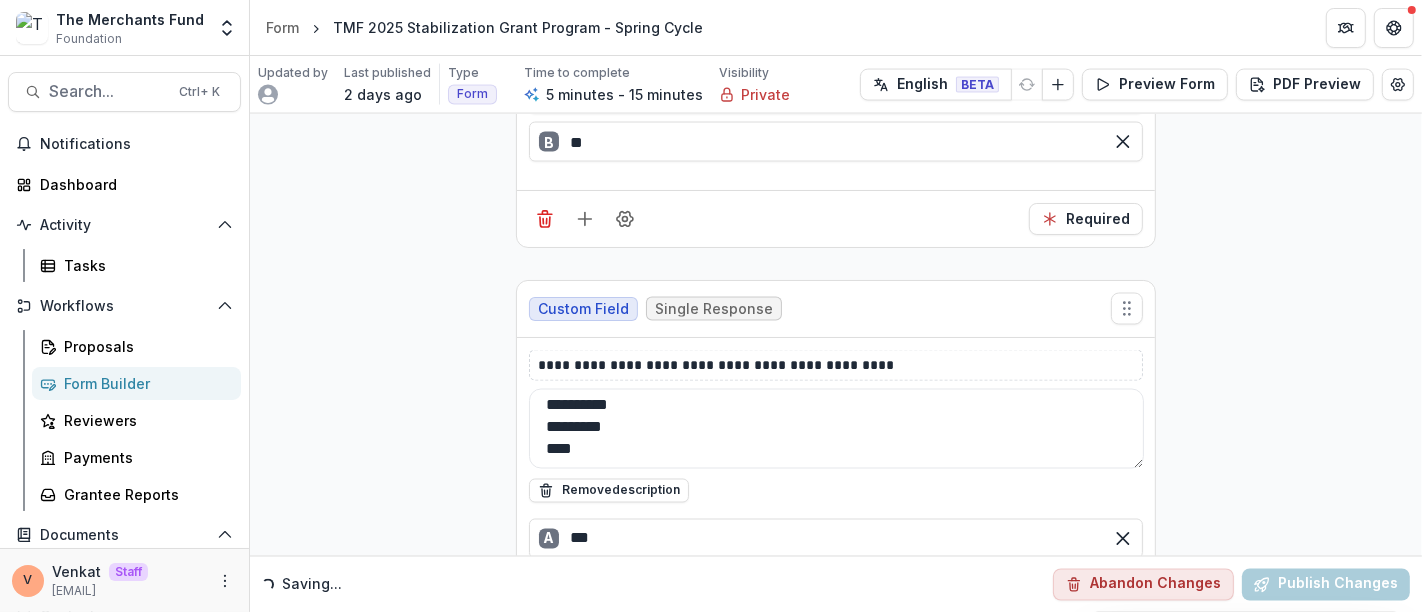 paste on "**********" 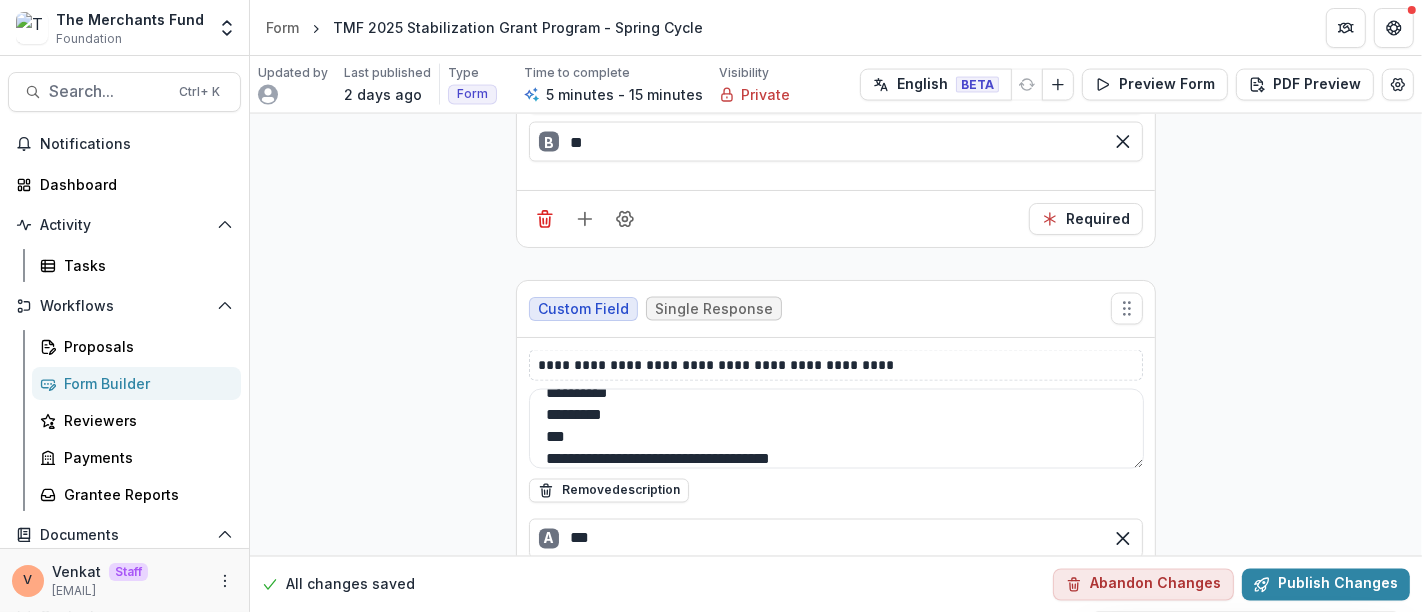 scroll, scrollTop: 82, scrollLeft: 0, axis: vertical 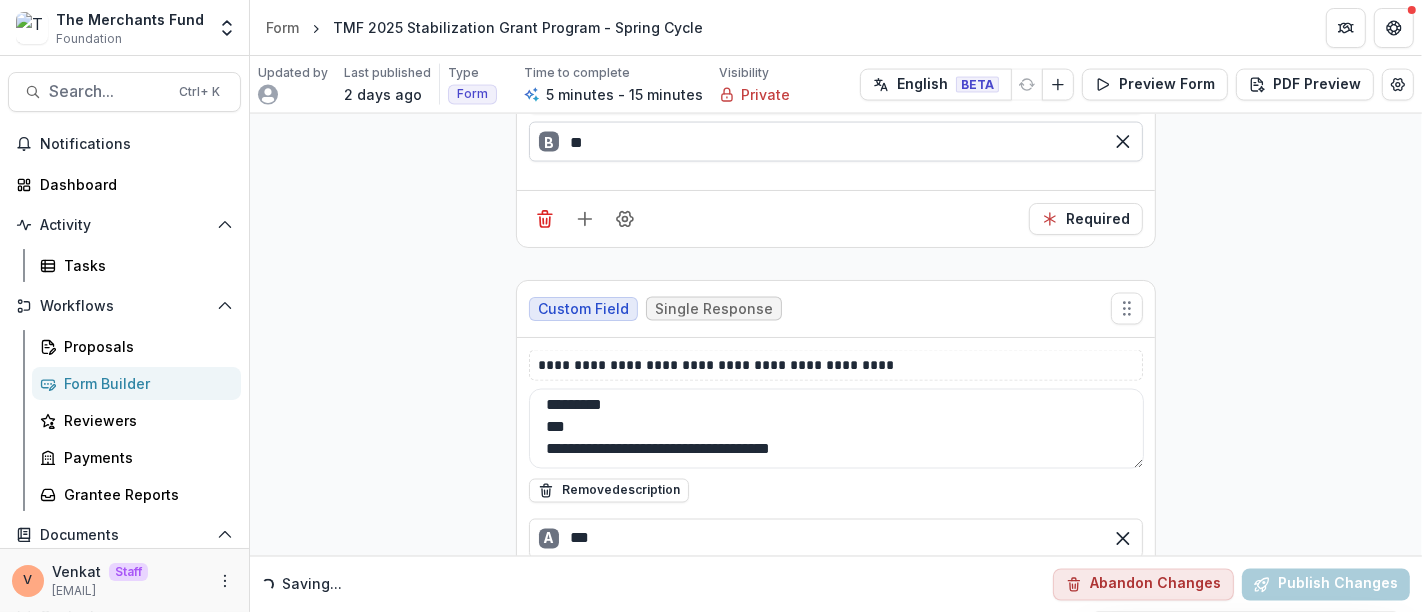 paste on "**********" 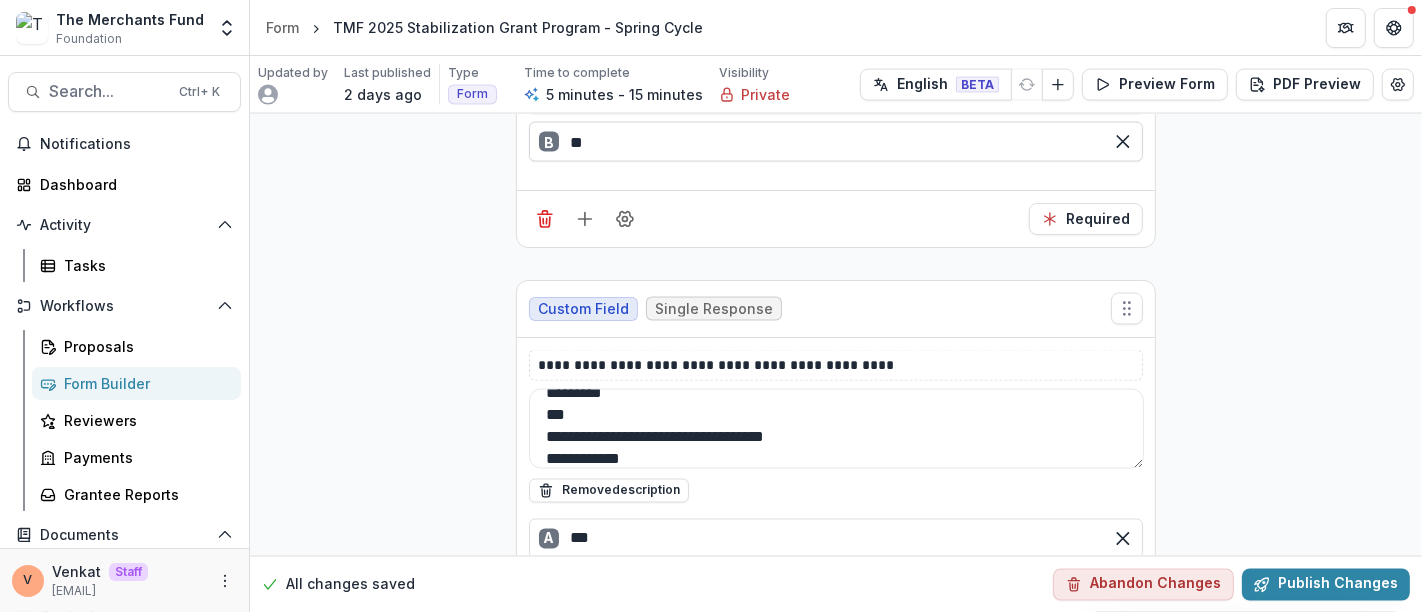 scroll, scrollTop: 103, scrollLeft: 0, axis: vertical 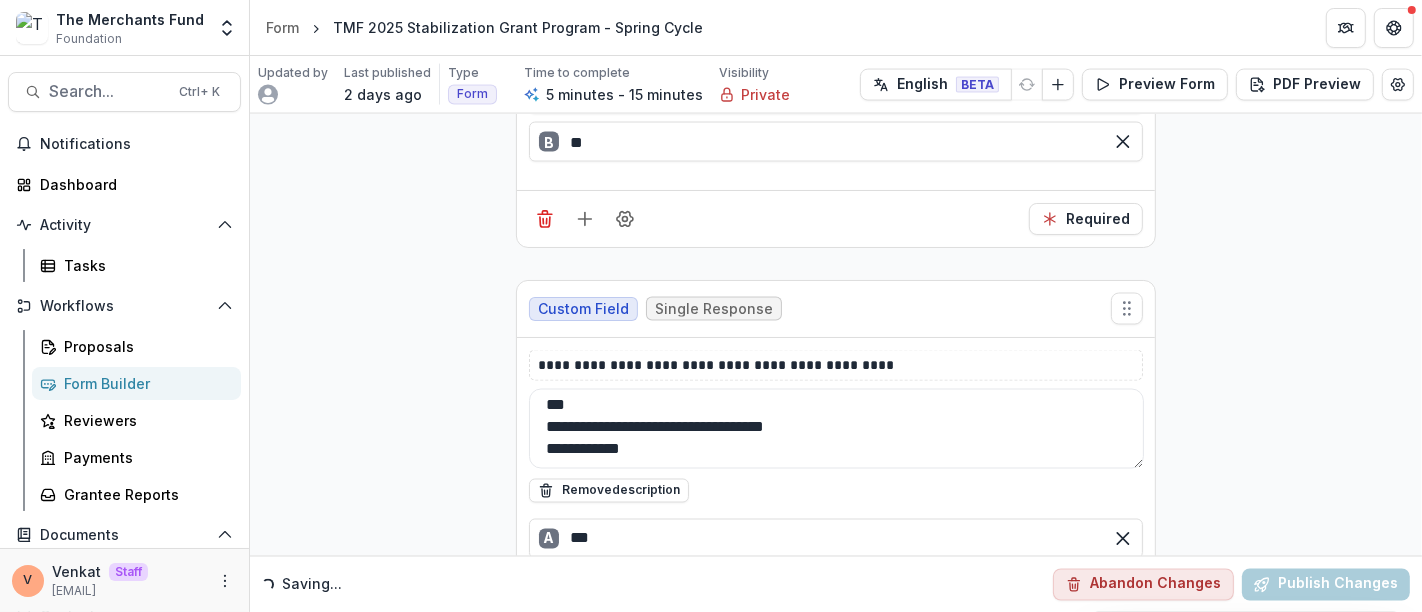 paste on "**********" 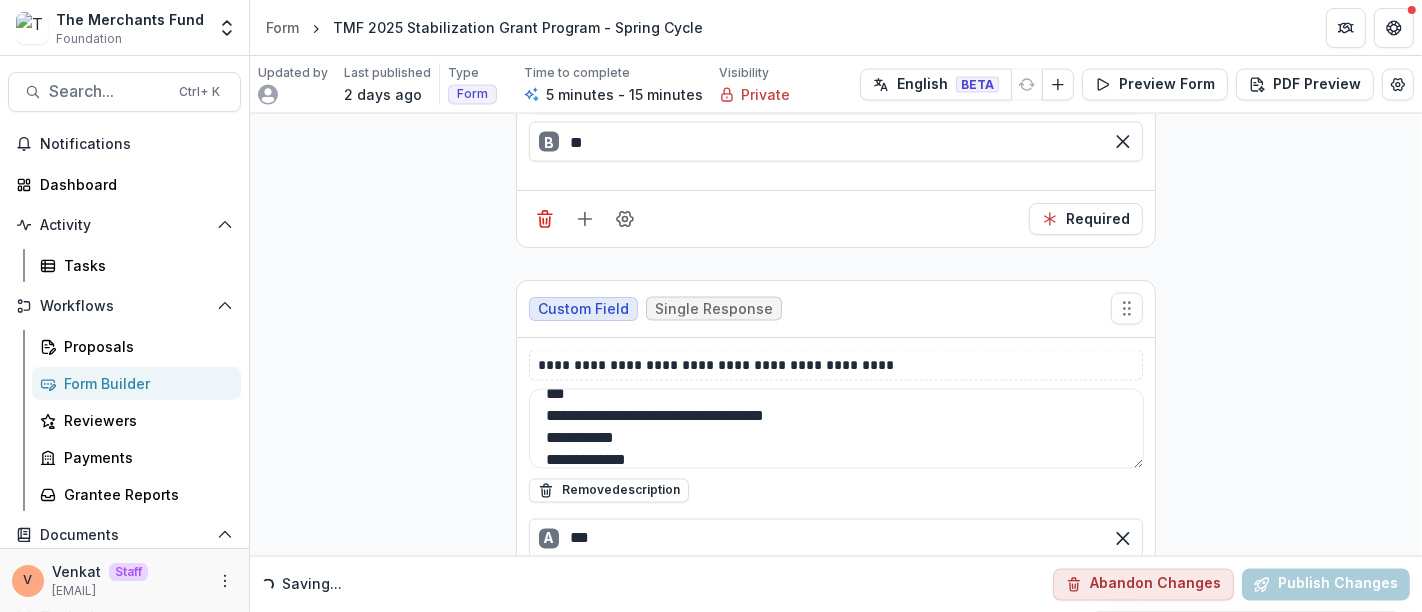 scroll, scrollTop: 125, scrollLeft: 0, axis: vertical 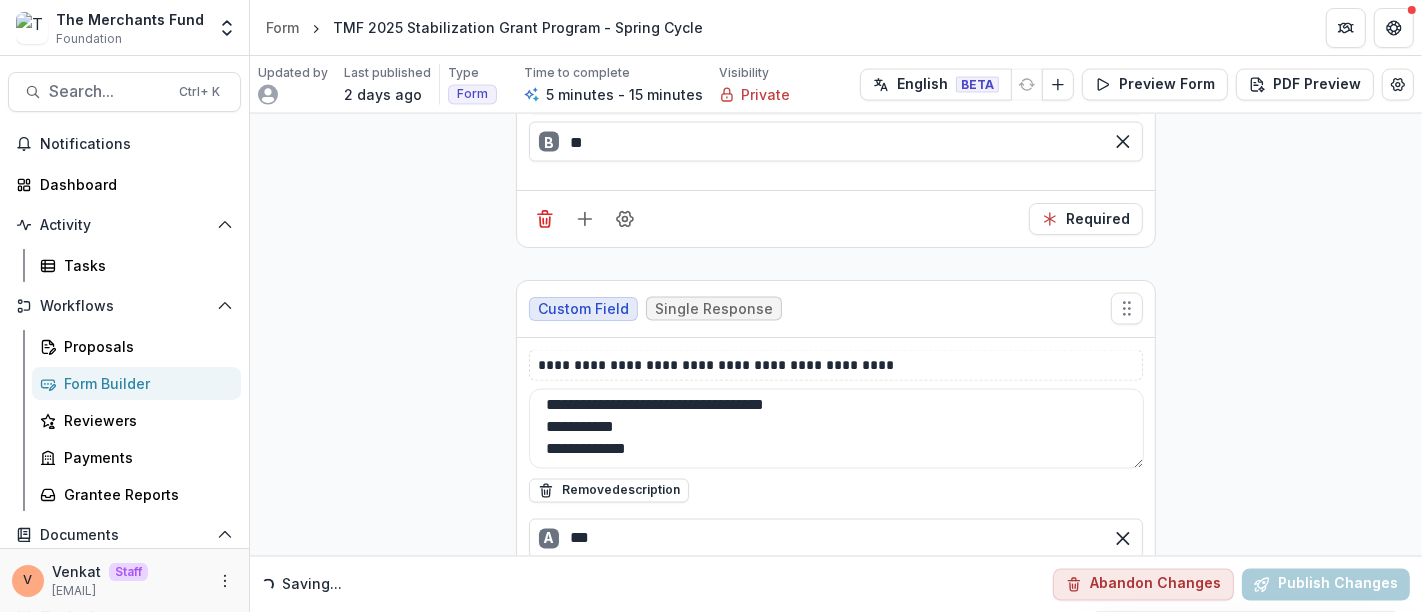 paste on "**********" 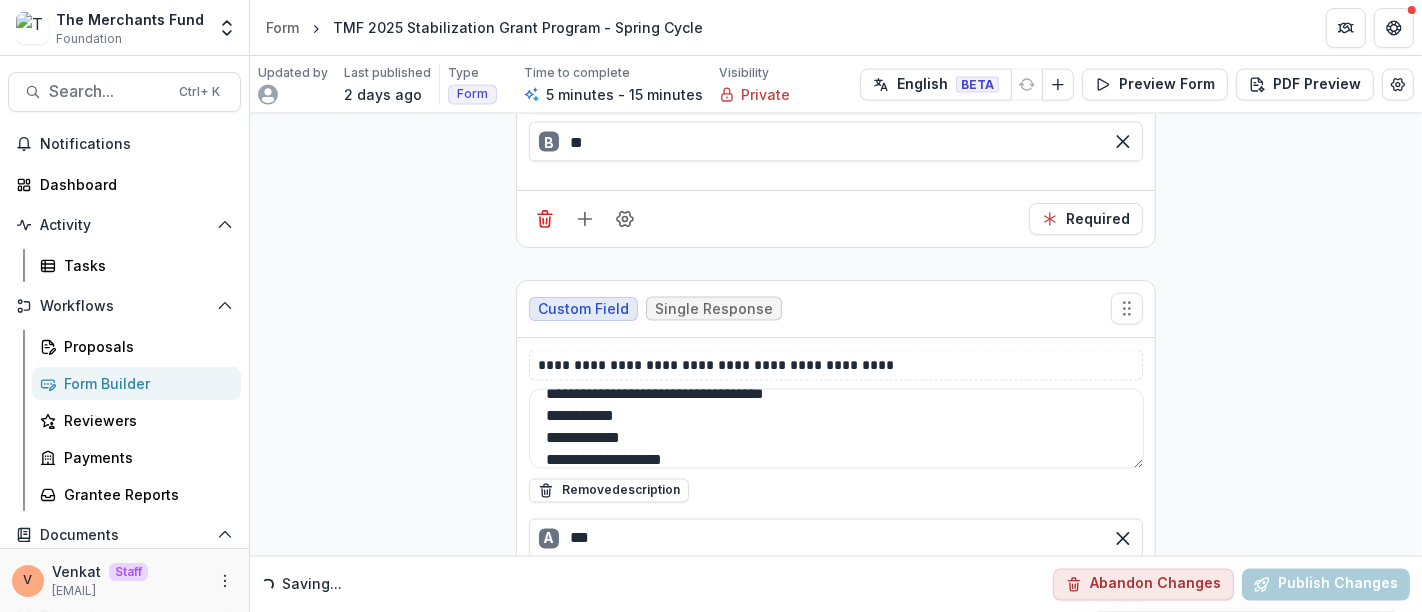 scroll, scrollTop: 148, scrollLeft: 0, axis: vertical 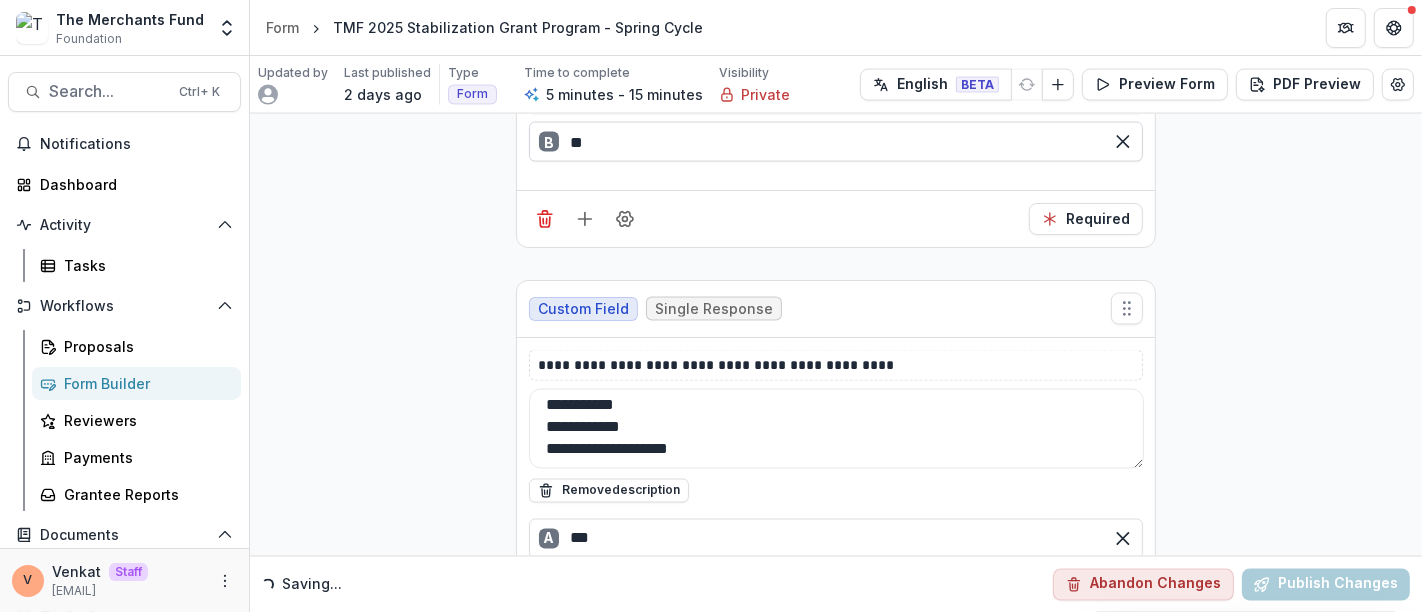 paste on "**********" 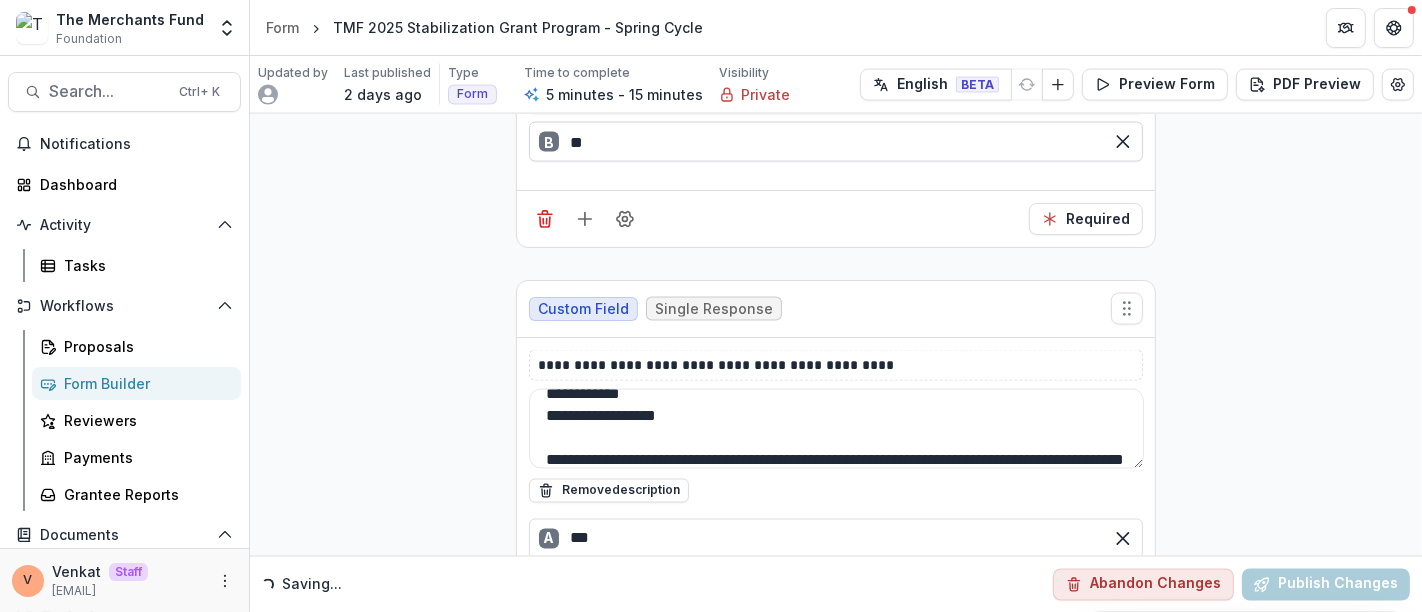 scroll, scrollTop: 214, scrollLeft: 0, axis: vertical 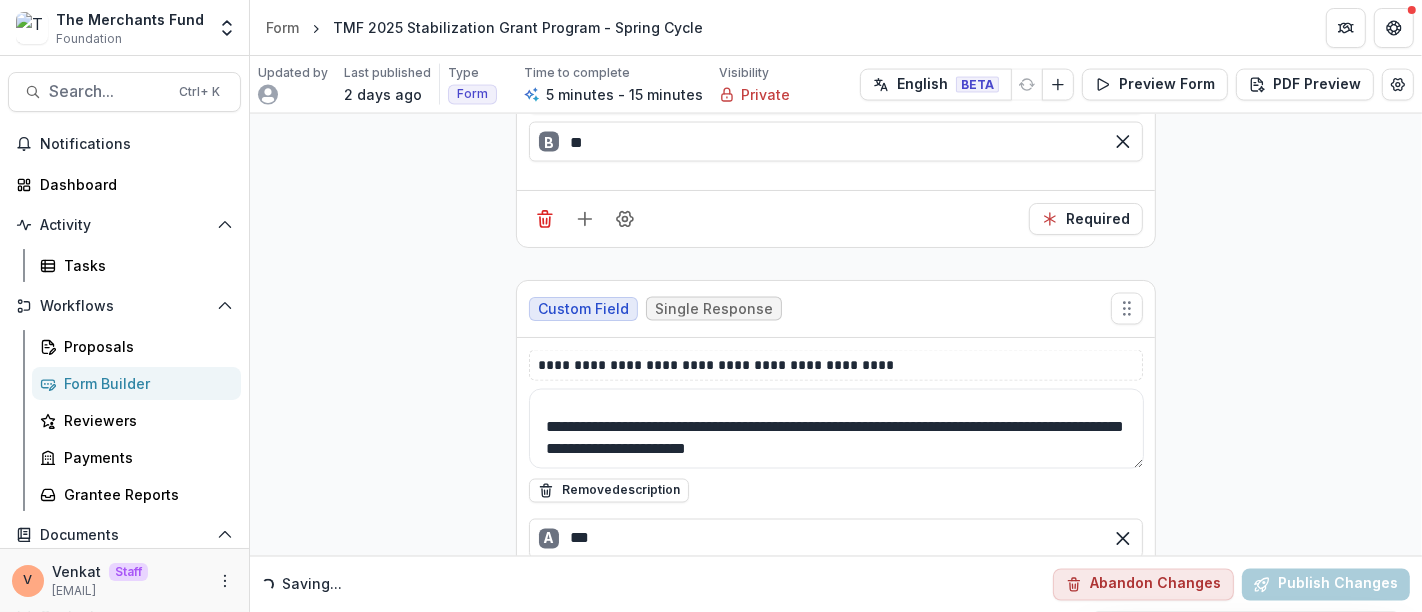 type on "**********" 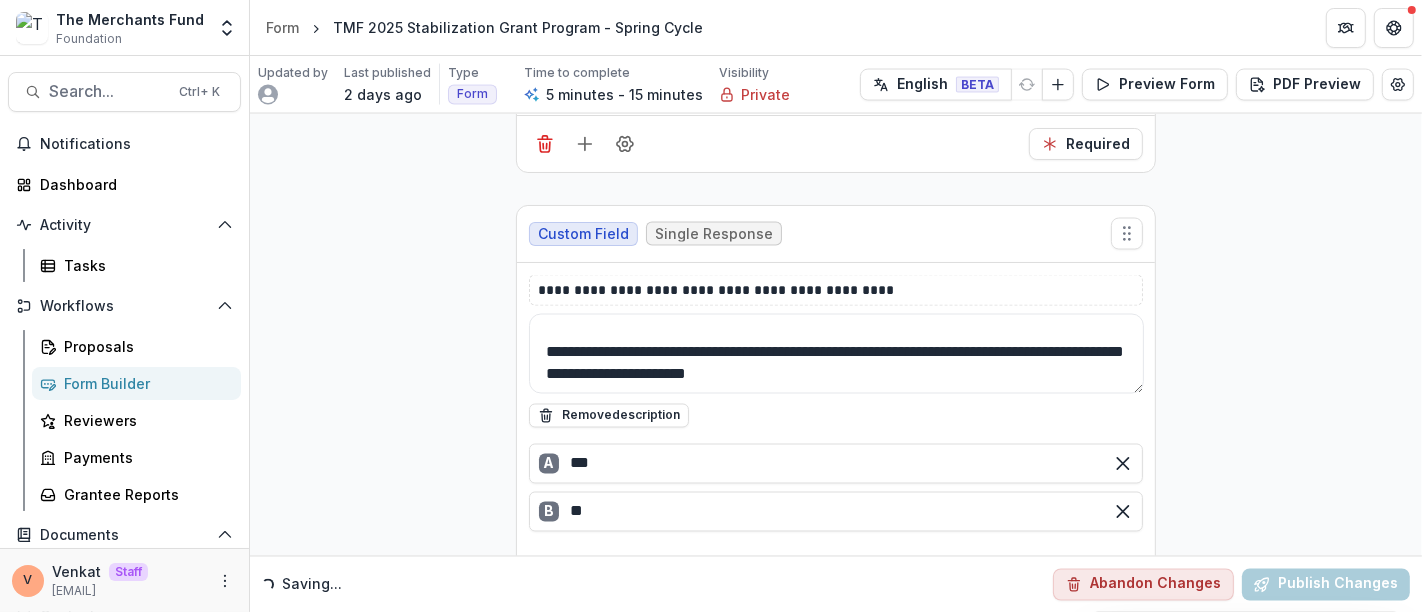 scroll, scrollTop: 2920, scrollLeft: 0, axis: vertical 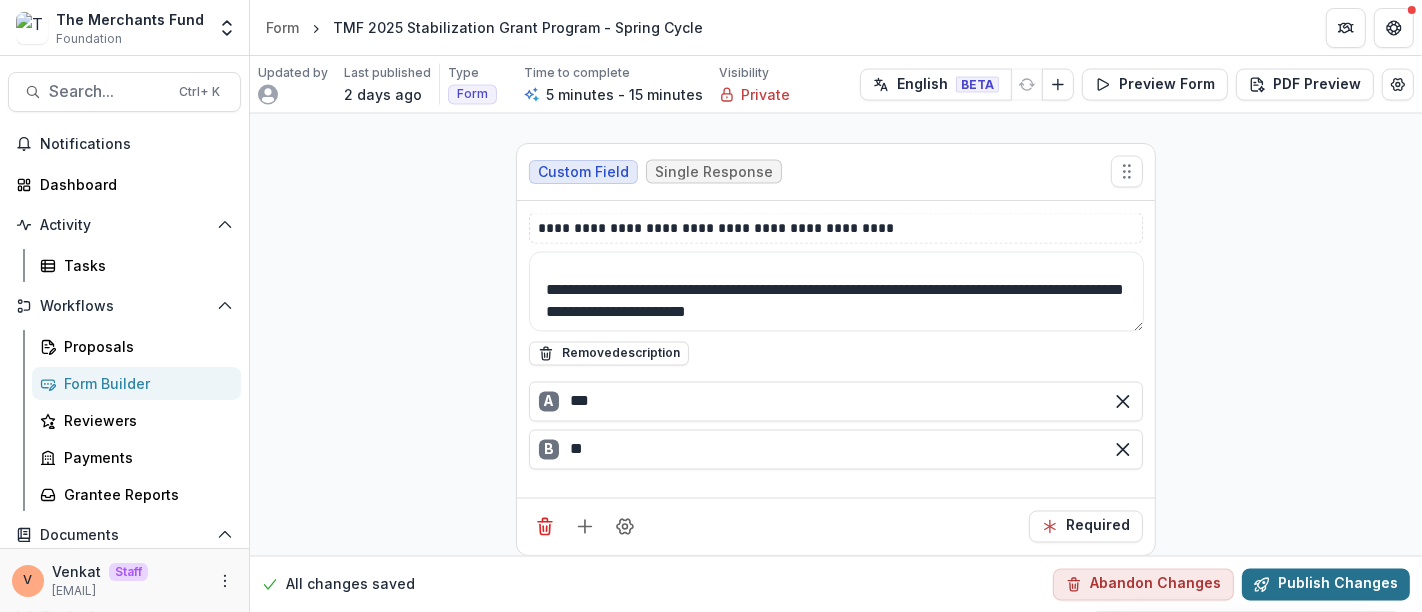 click on "Publish Changes" at bounding box center [1326, 584] 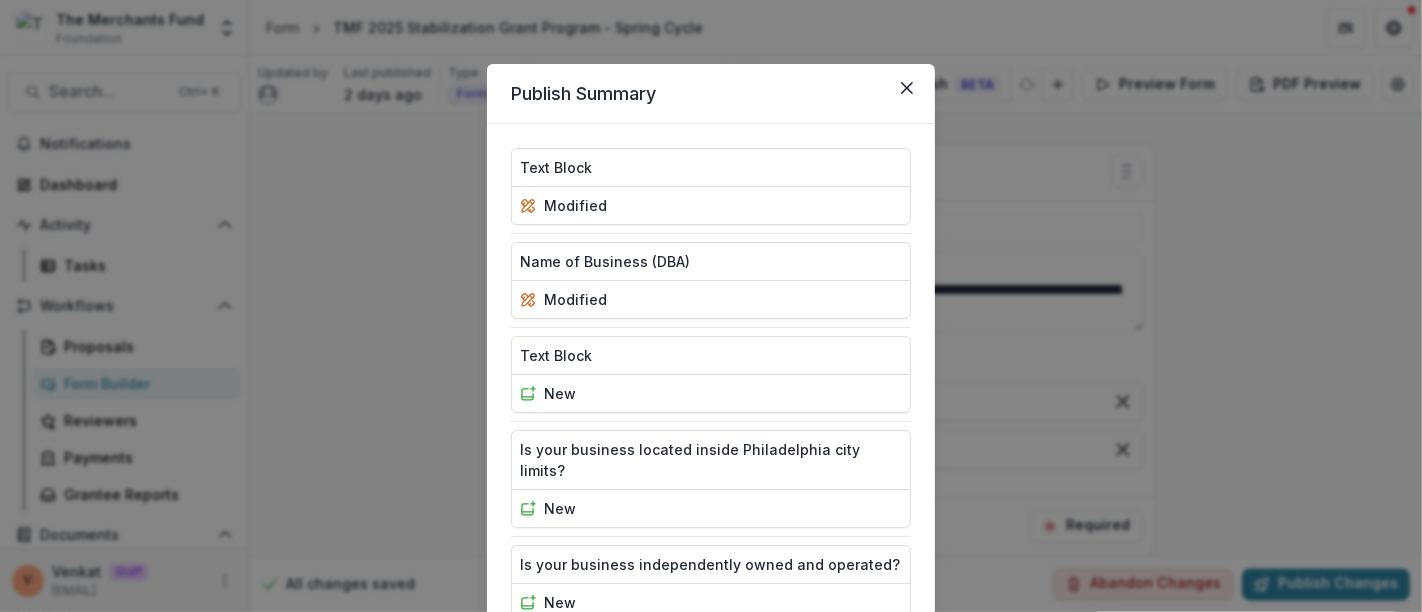 scroll, scrollTop: 414, scrollLeft: 0, axis: vertical 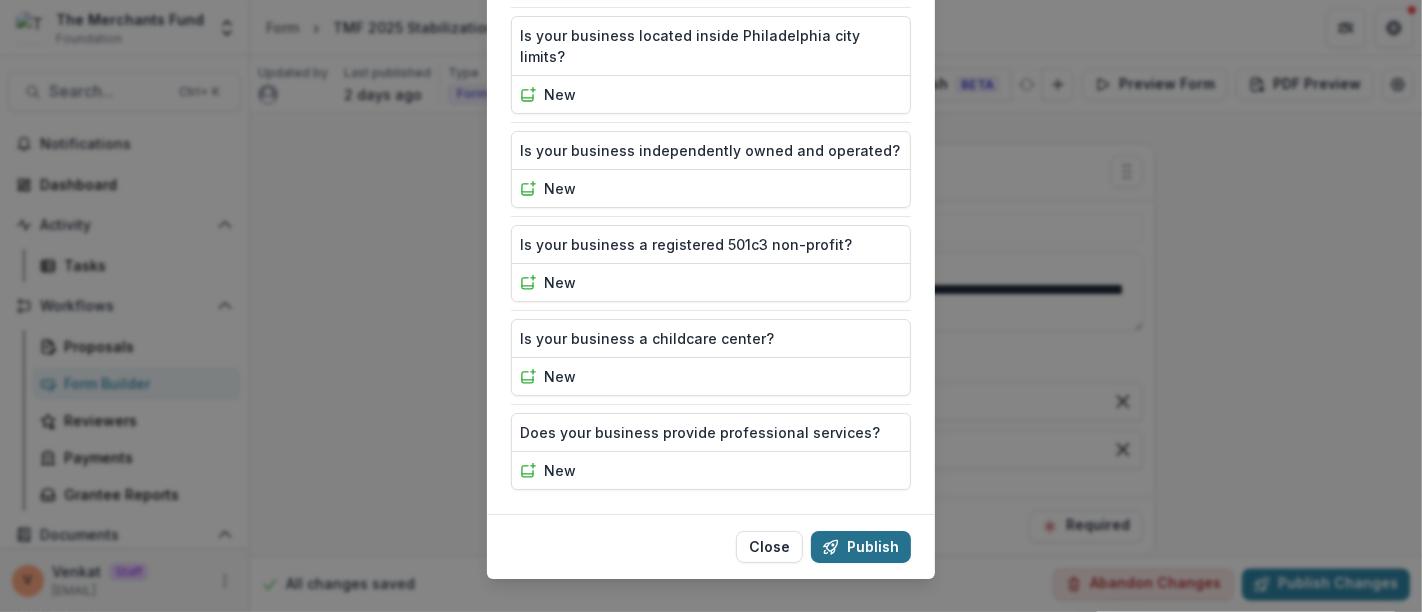 click on "Publish" at bounding box center [861, 547] 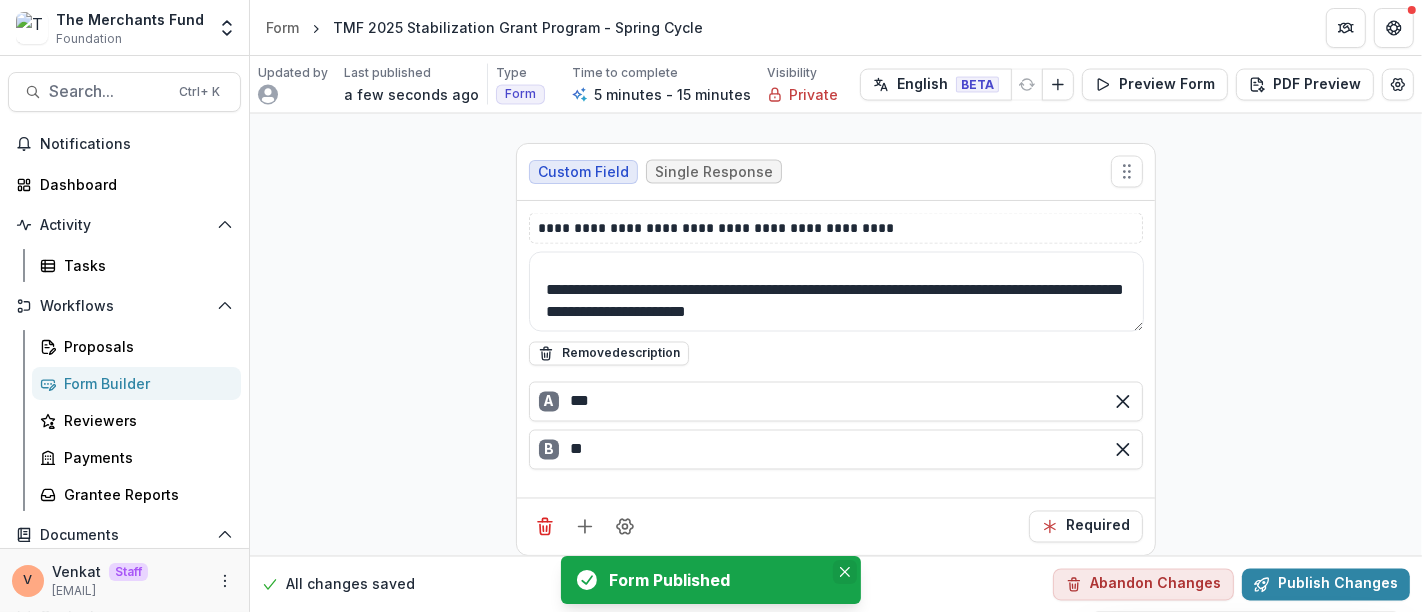 click 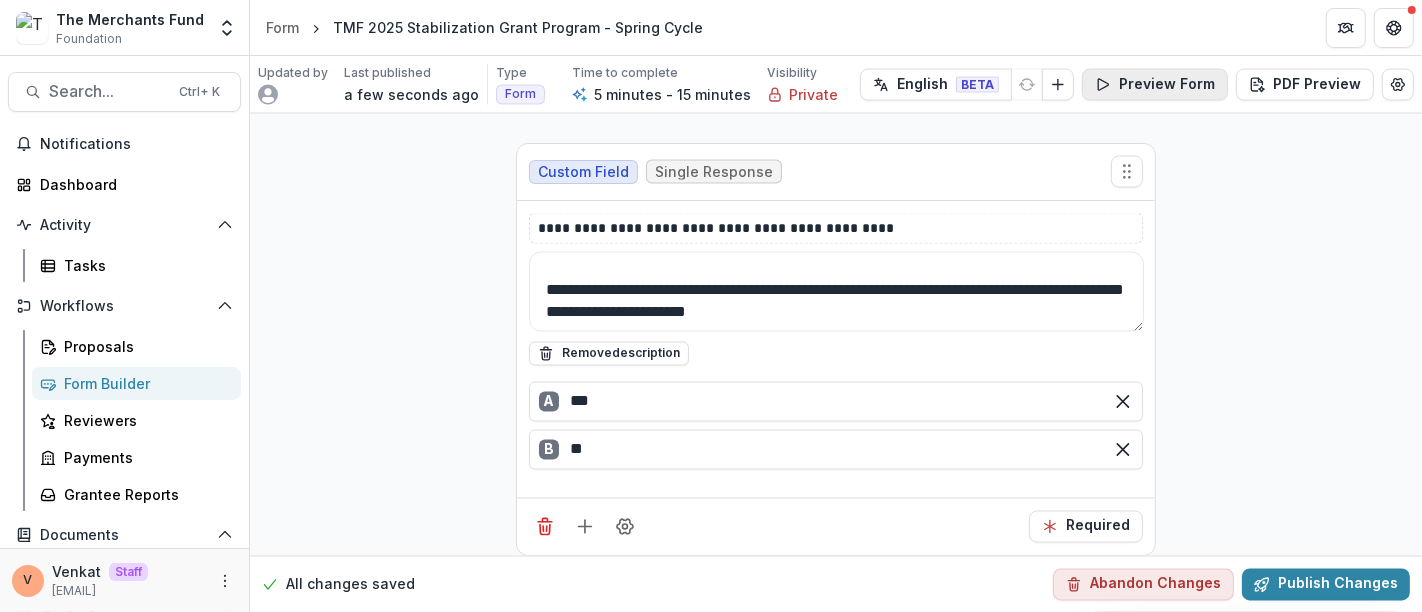 click on "Preview Form" at bounding box center [1155, 85] 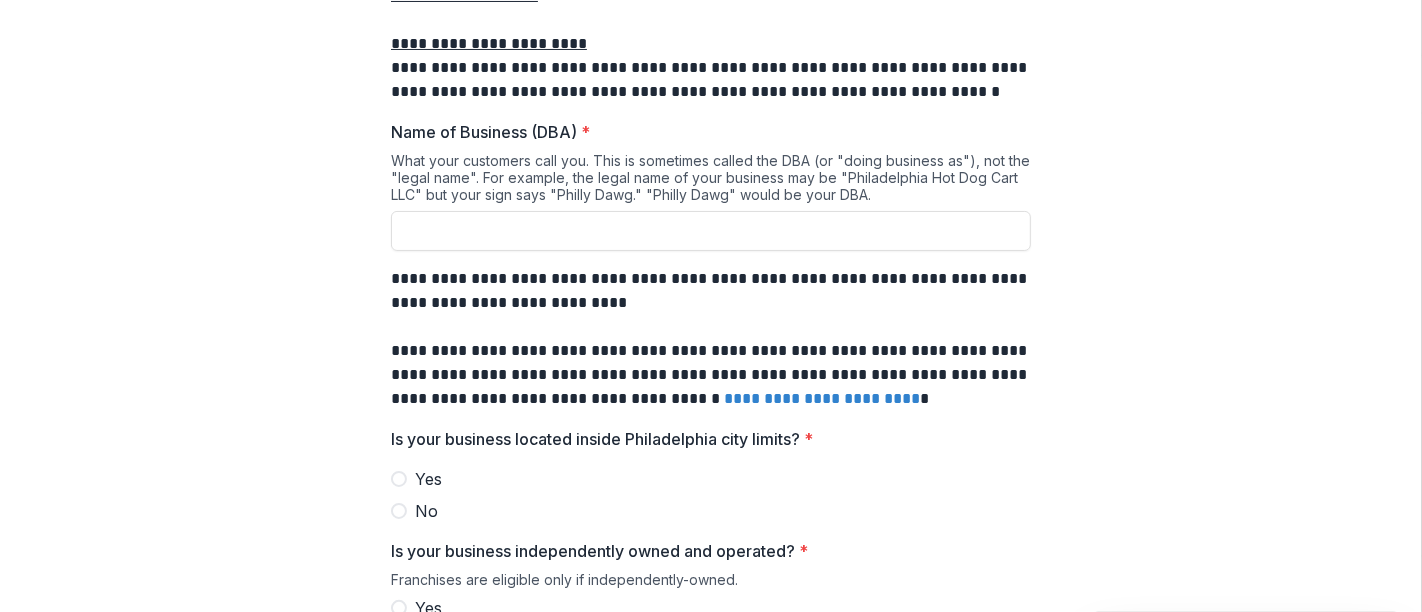 scroll, scrollTop: 0, scrollLeft: 0, axis: both 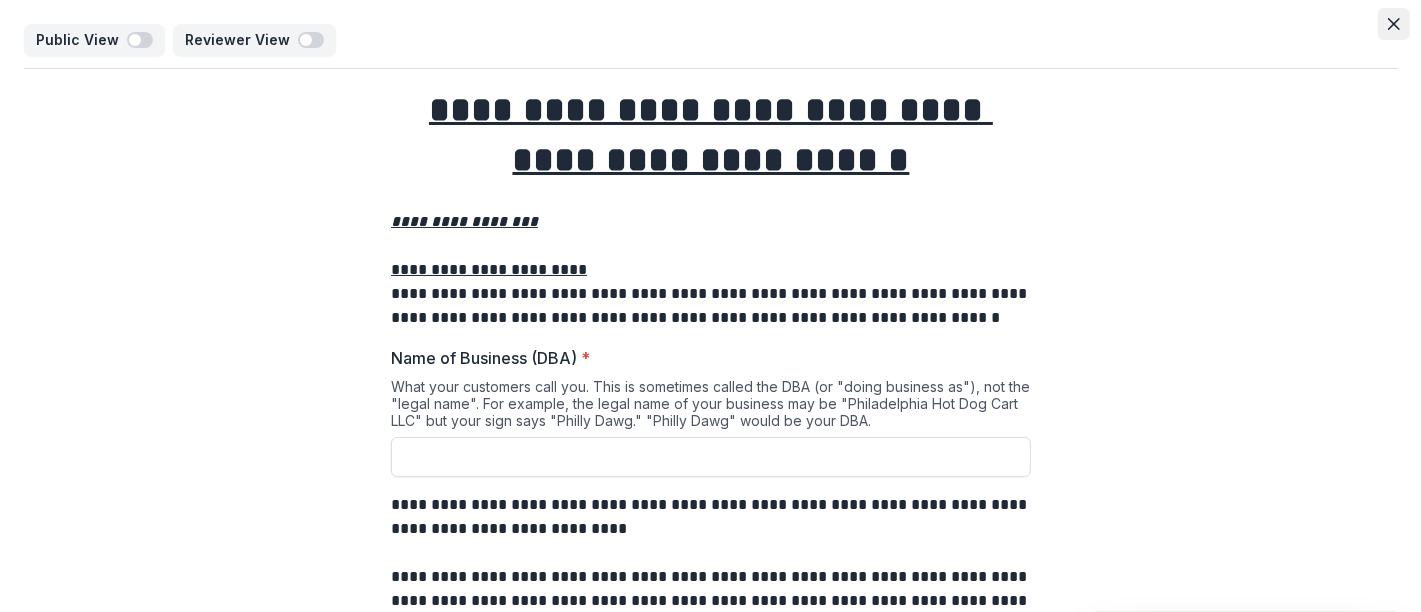 click at bounding box center (1394, 24) 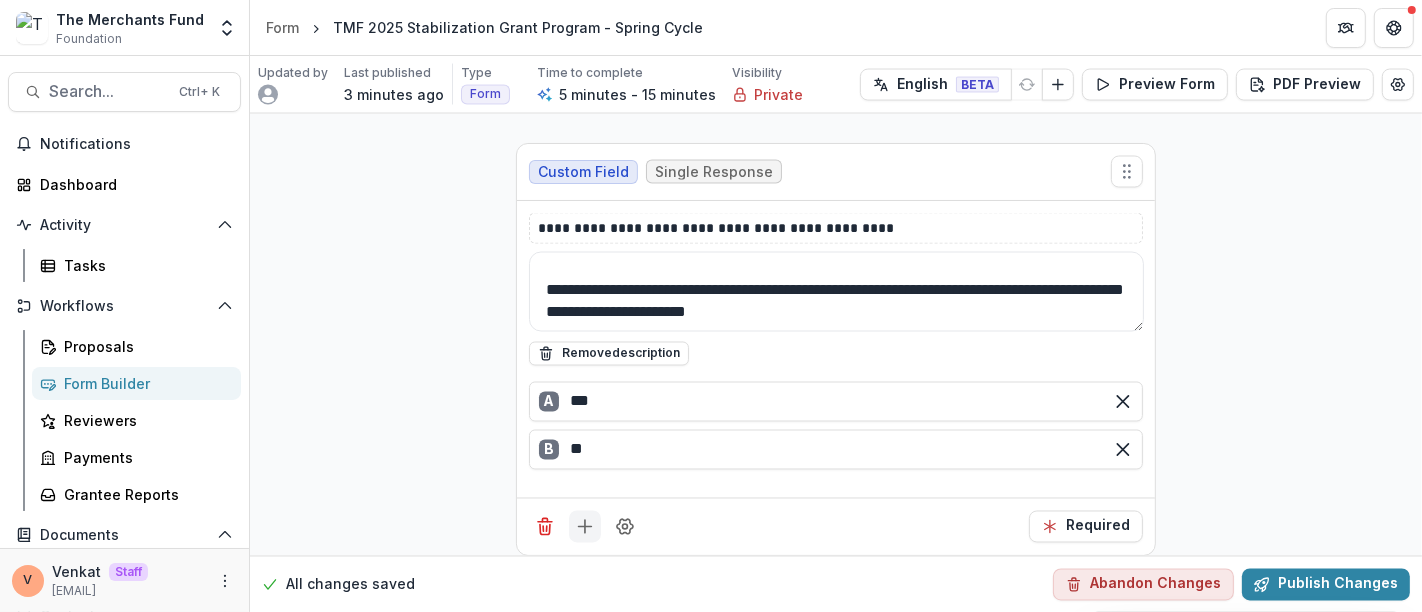 click 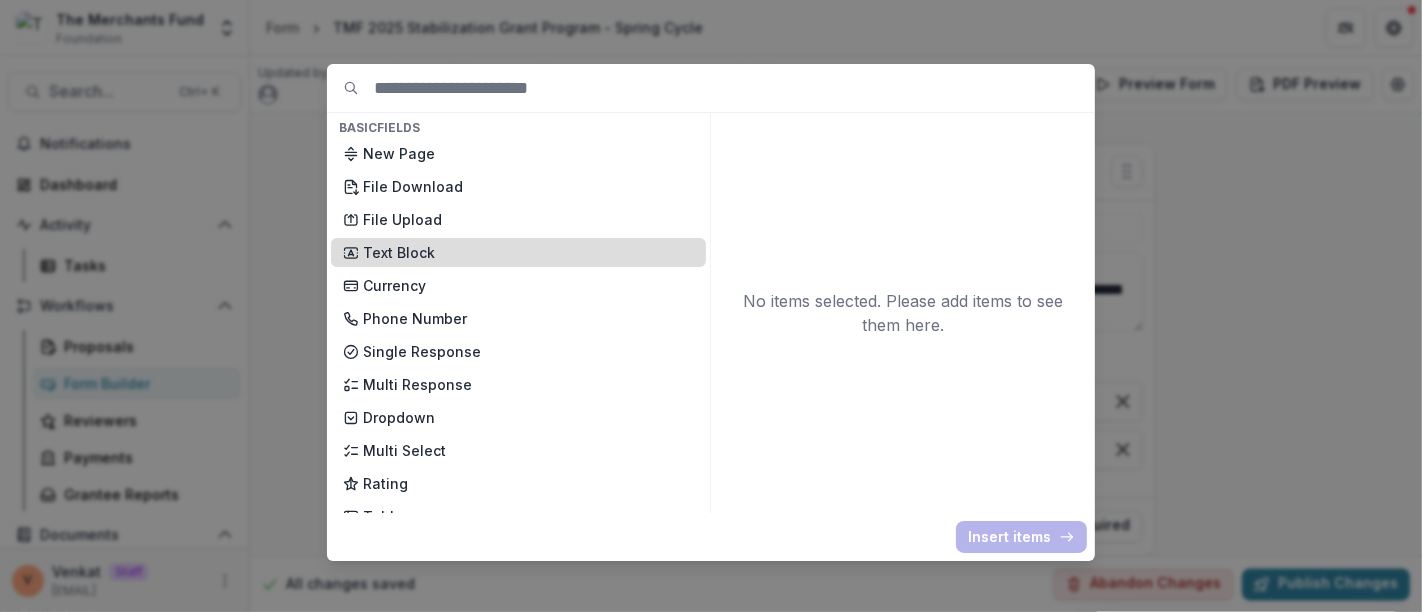 click on "Text Block" at bounding box center (528, 252) 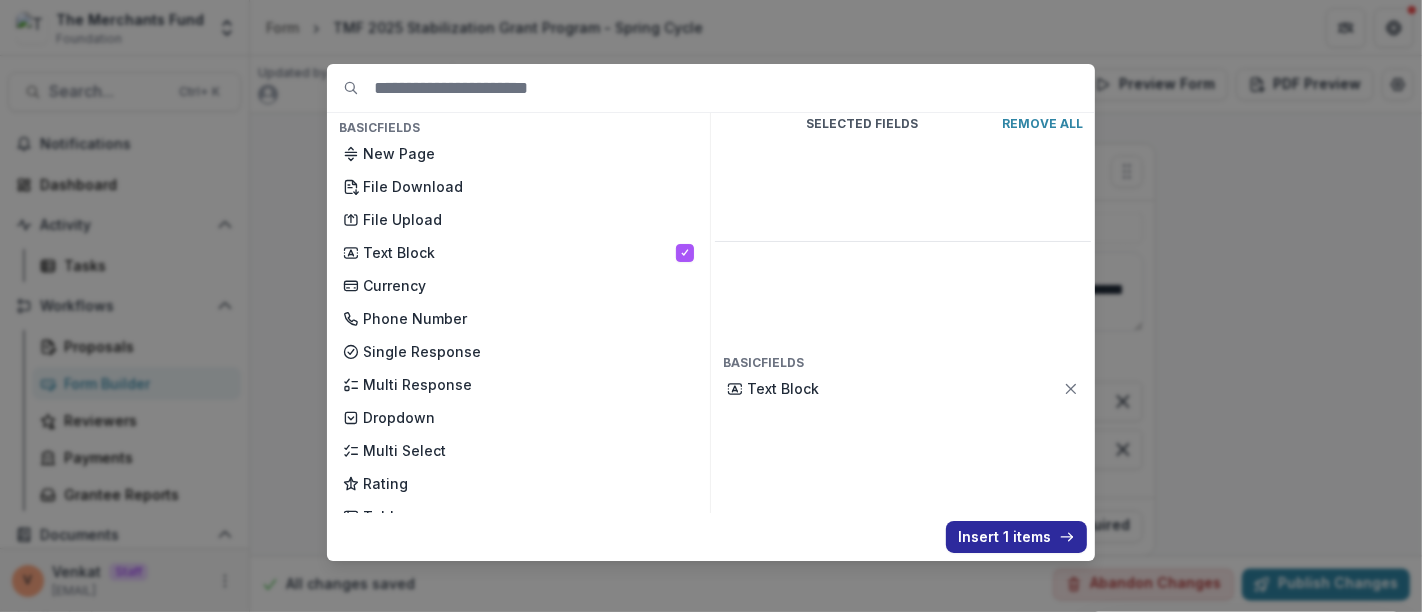 click on "Insert 1 items" at bounding box center [1016, 537] 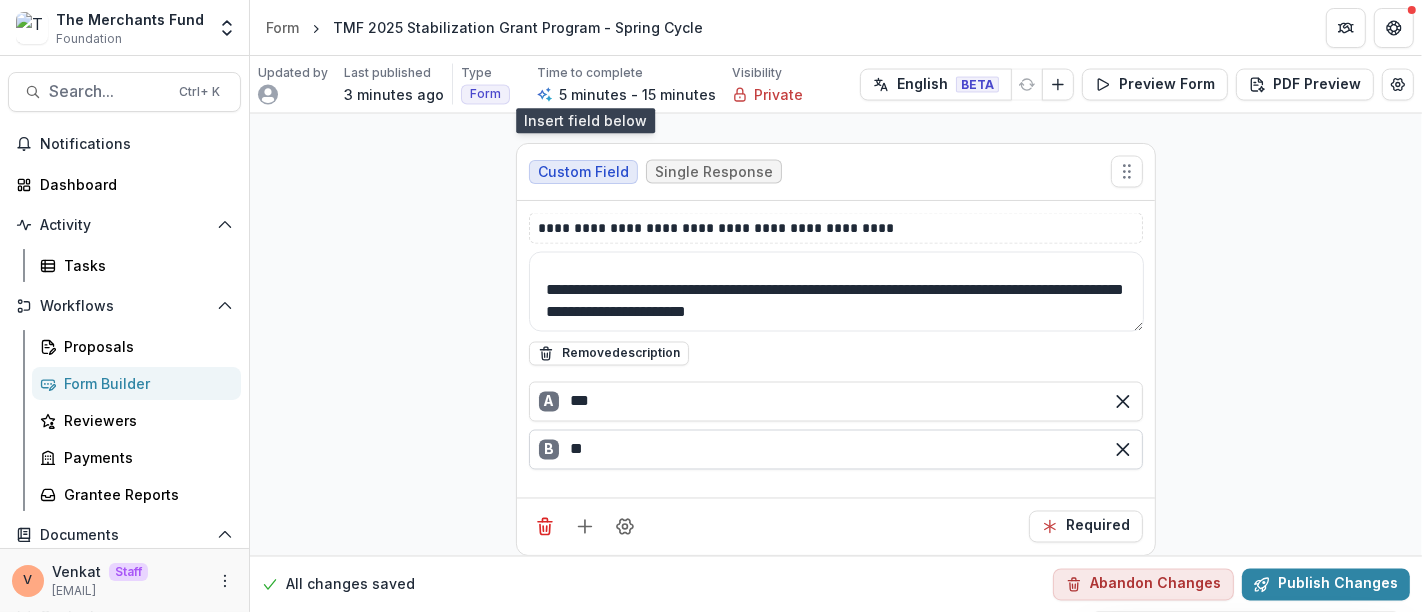 scroll, scrollTop: 3364, scrollLeft: 0, axis: vertical 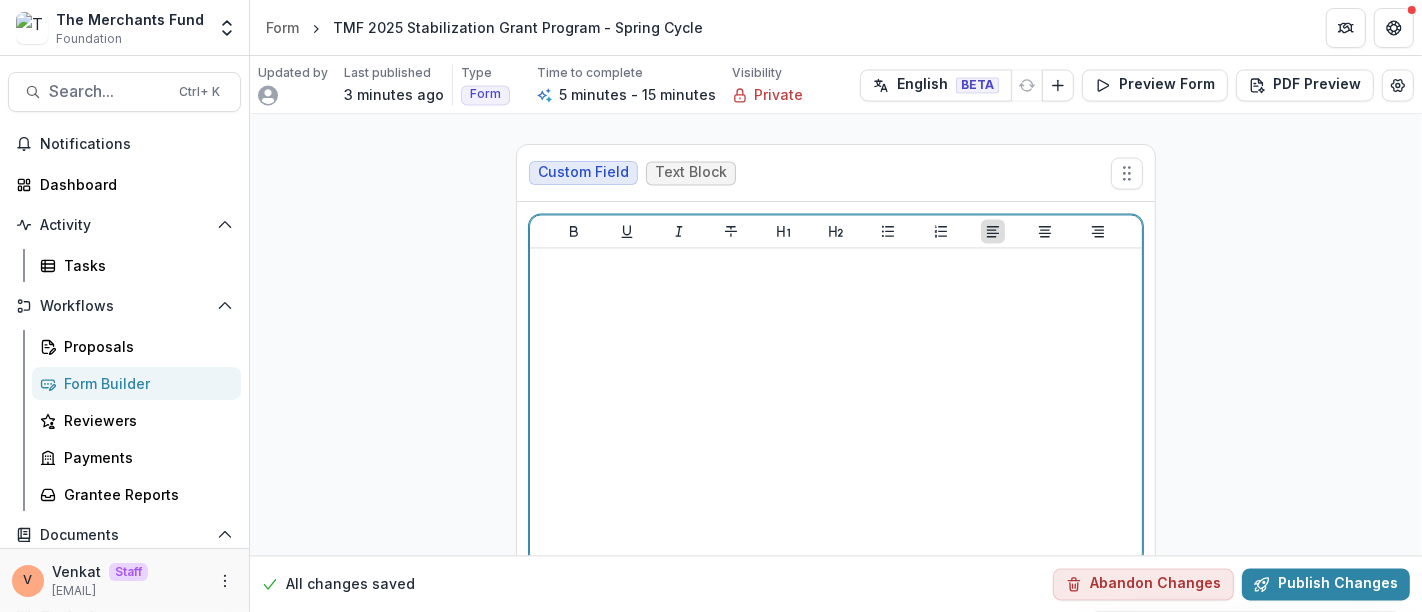 click at bounding box center [836, 406] 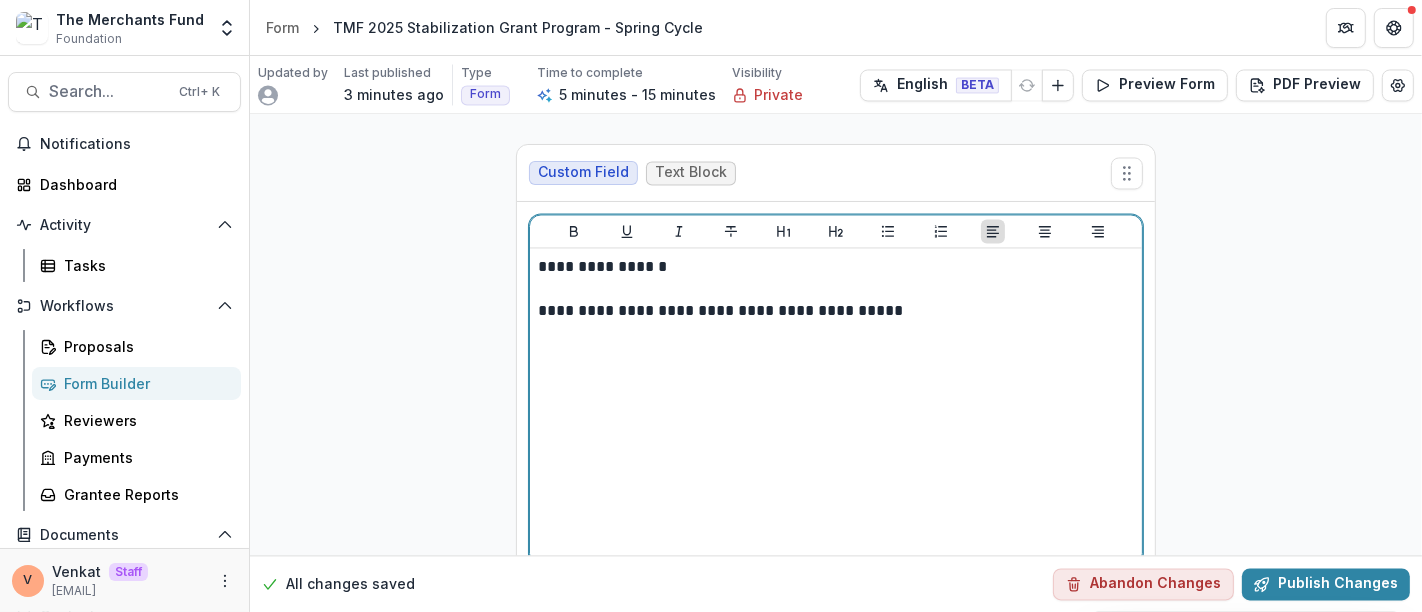 paste 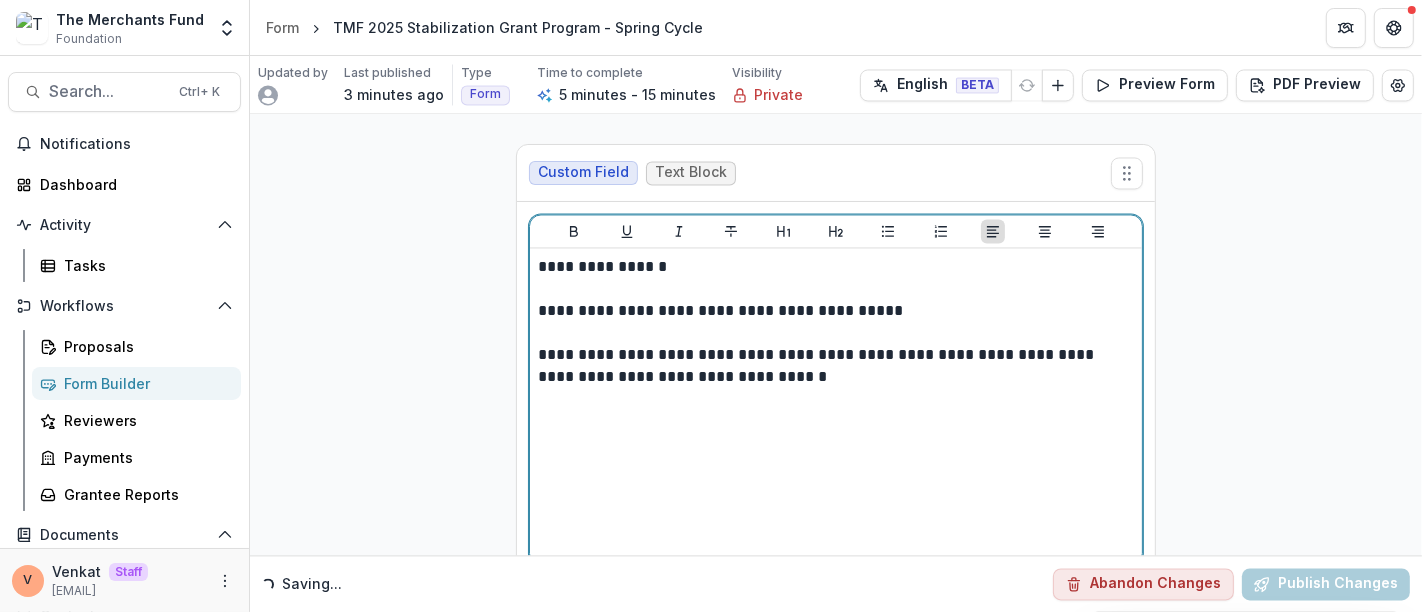 type 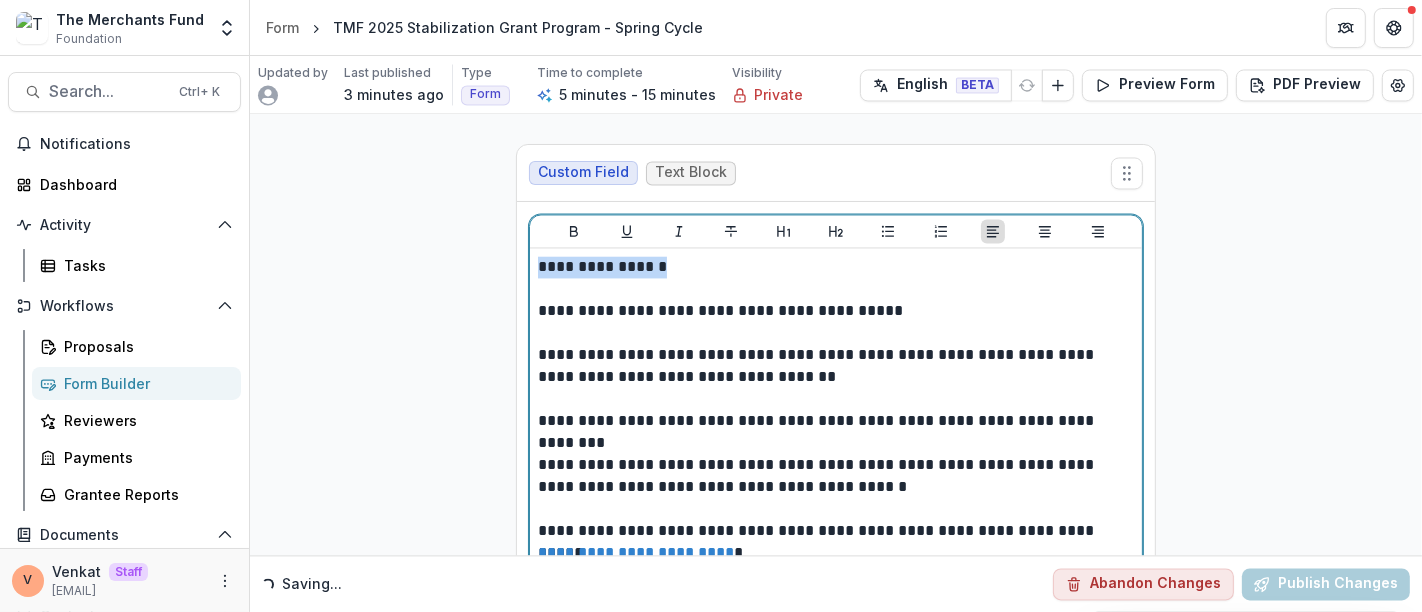 drag, startPoint x: 494, startPoint y: 258, endPoint x: 478, endPoint y: 258, distance: 16 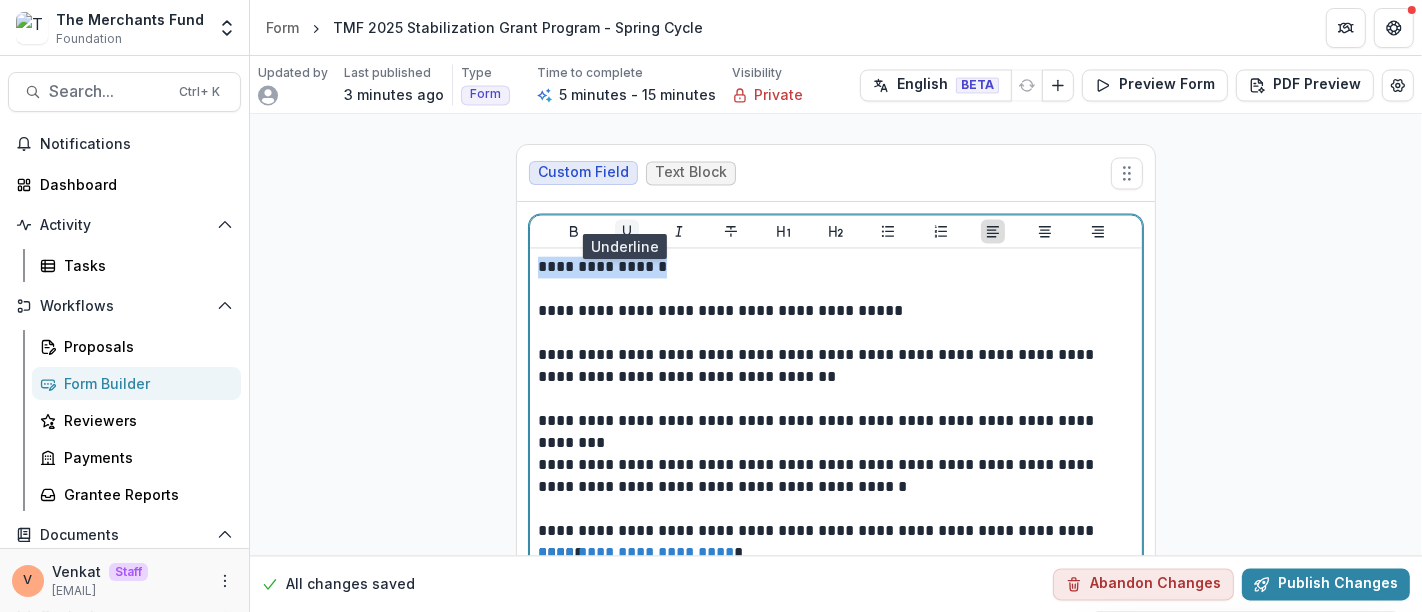 click 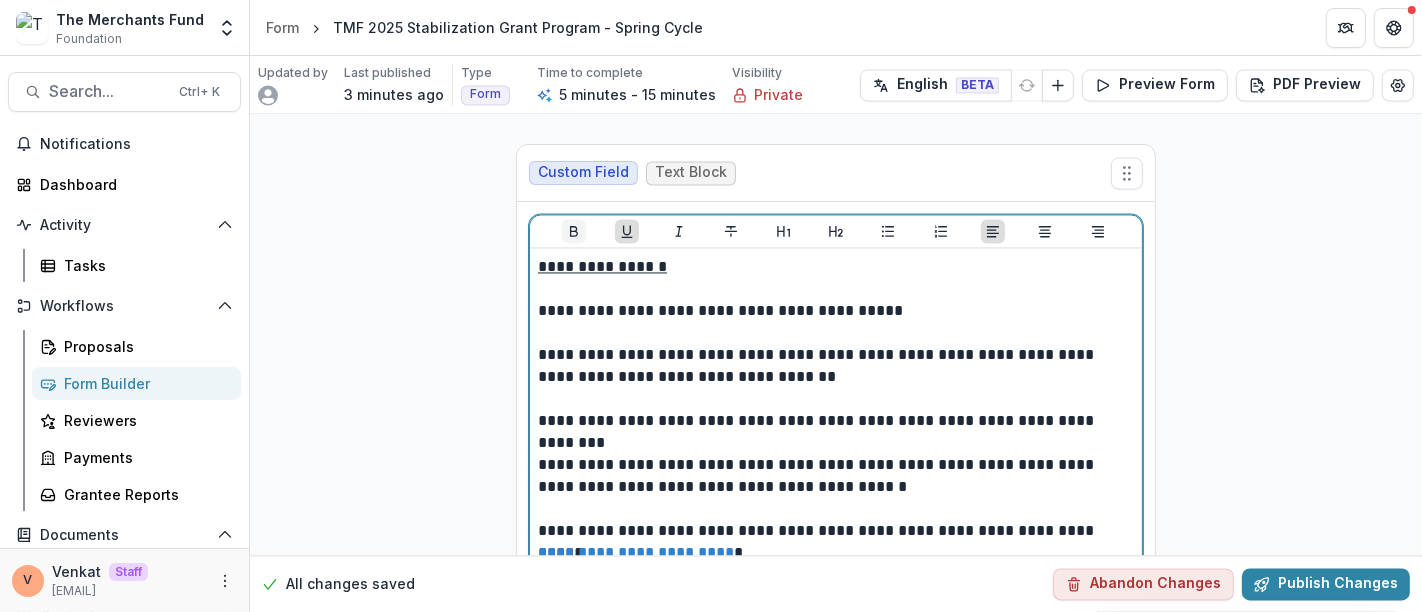 click 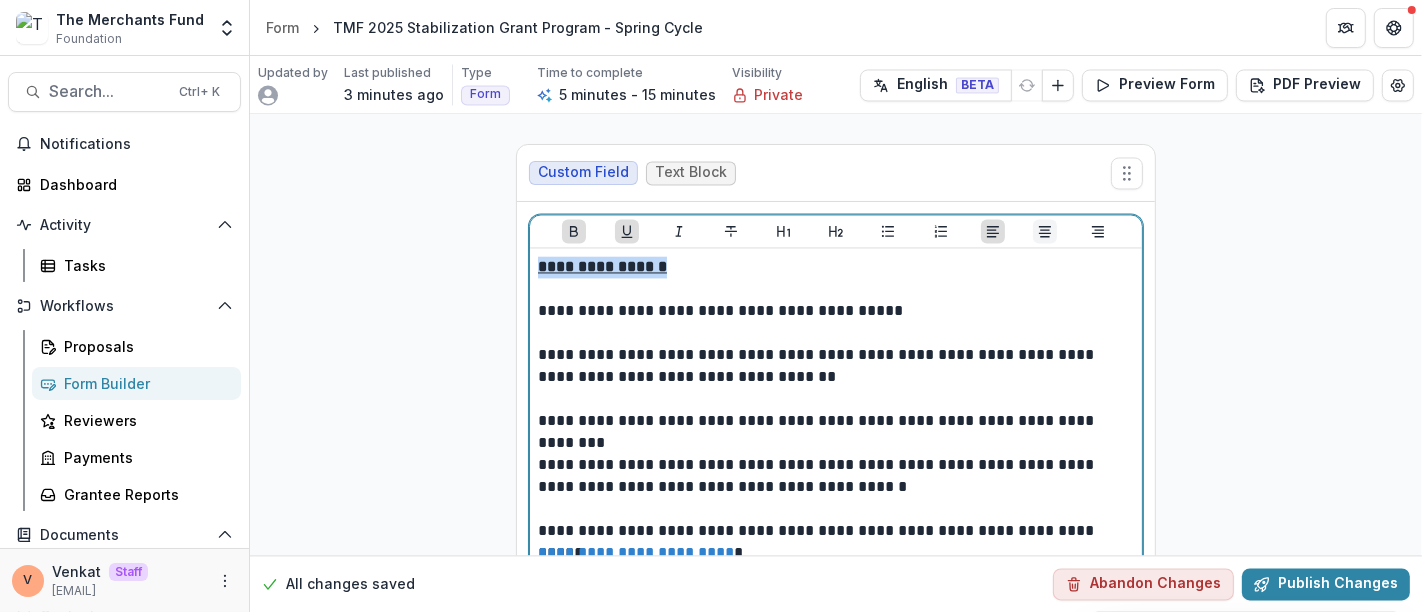 click 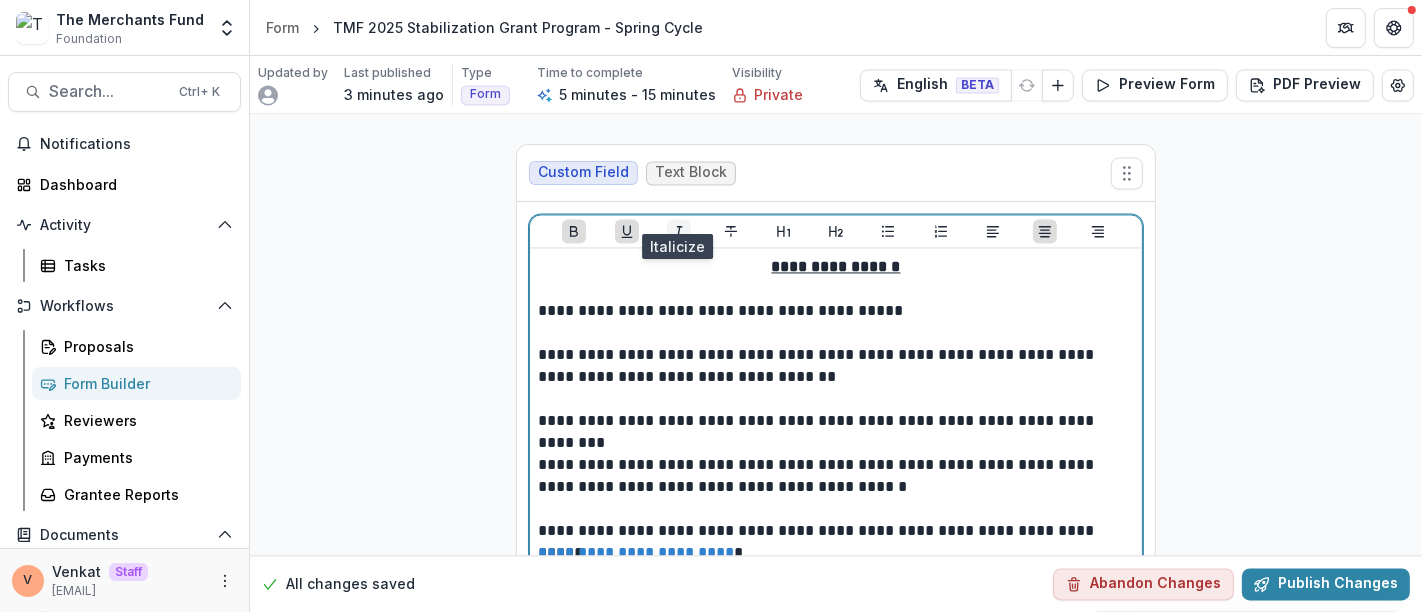 click 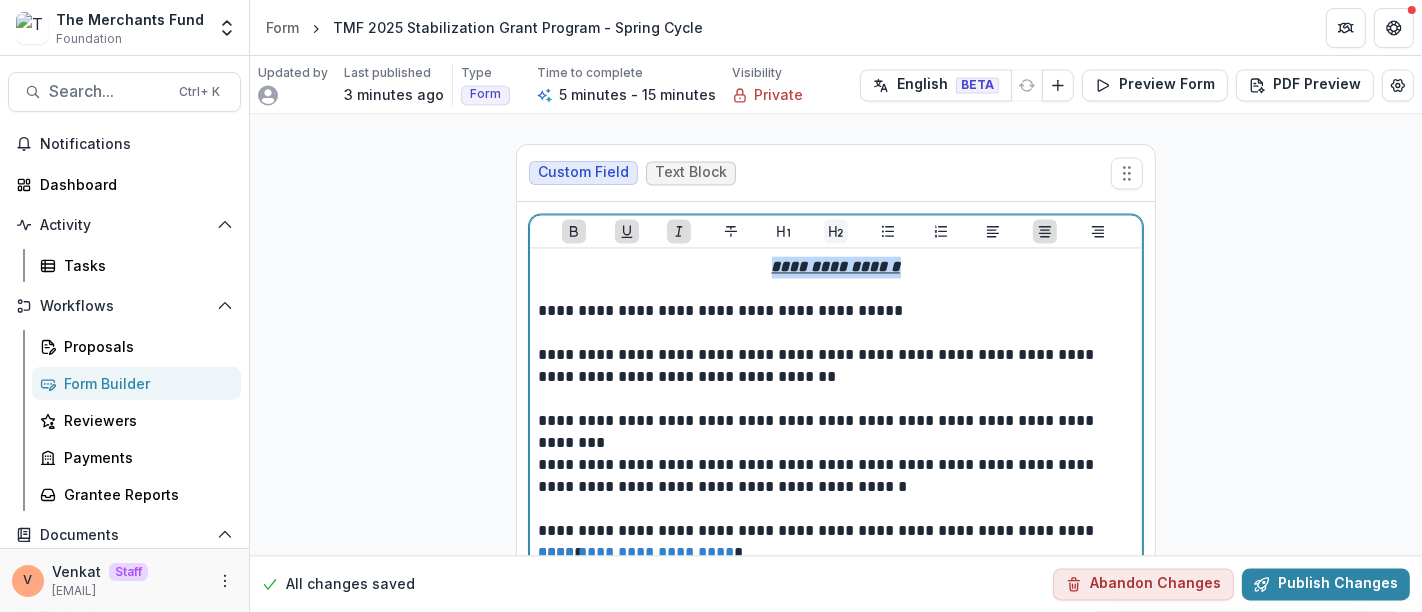 click 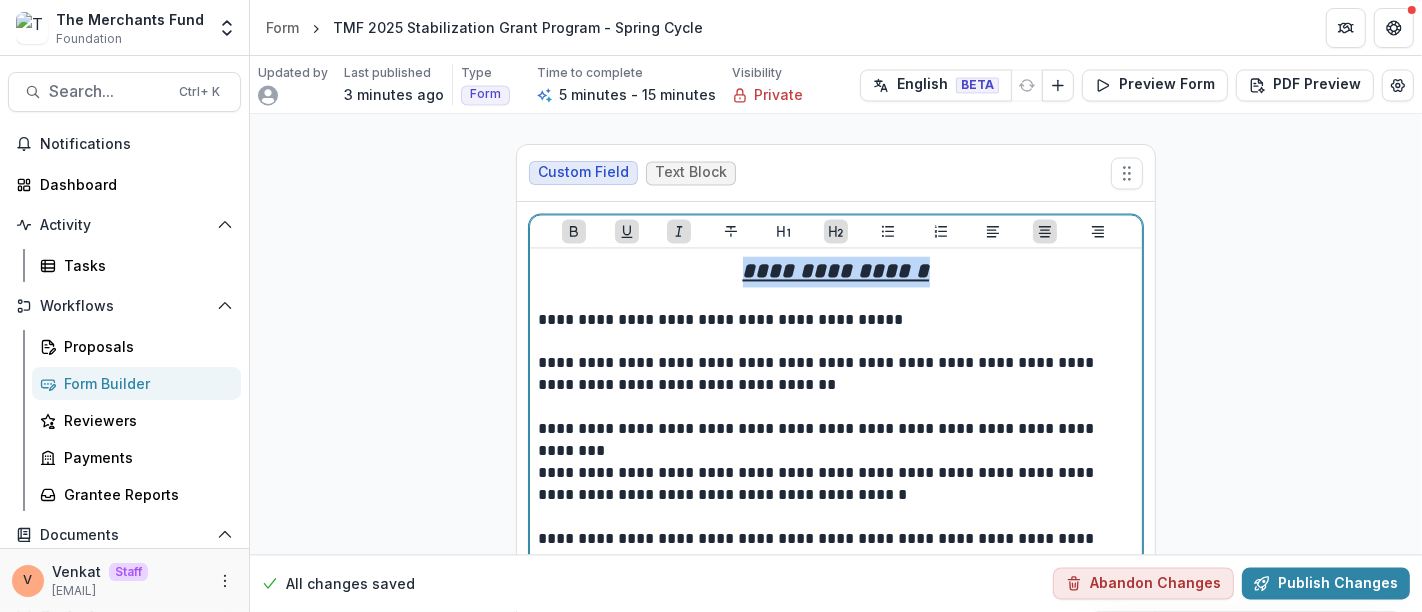 click on "**********" at bounding box center (836, 271) 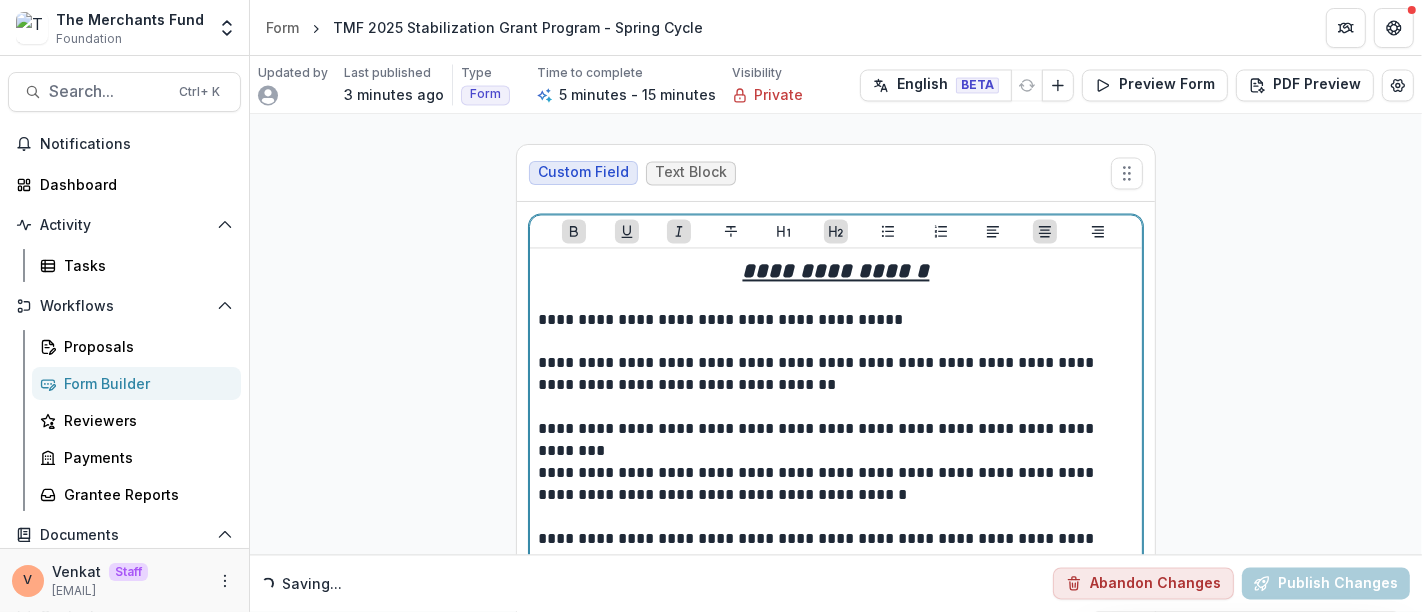 click at bounding box center (836, 341) 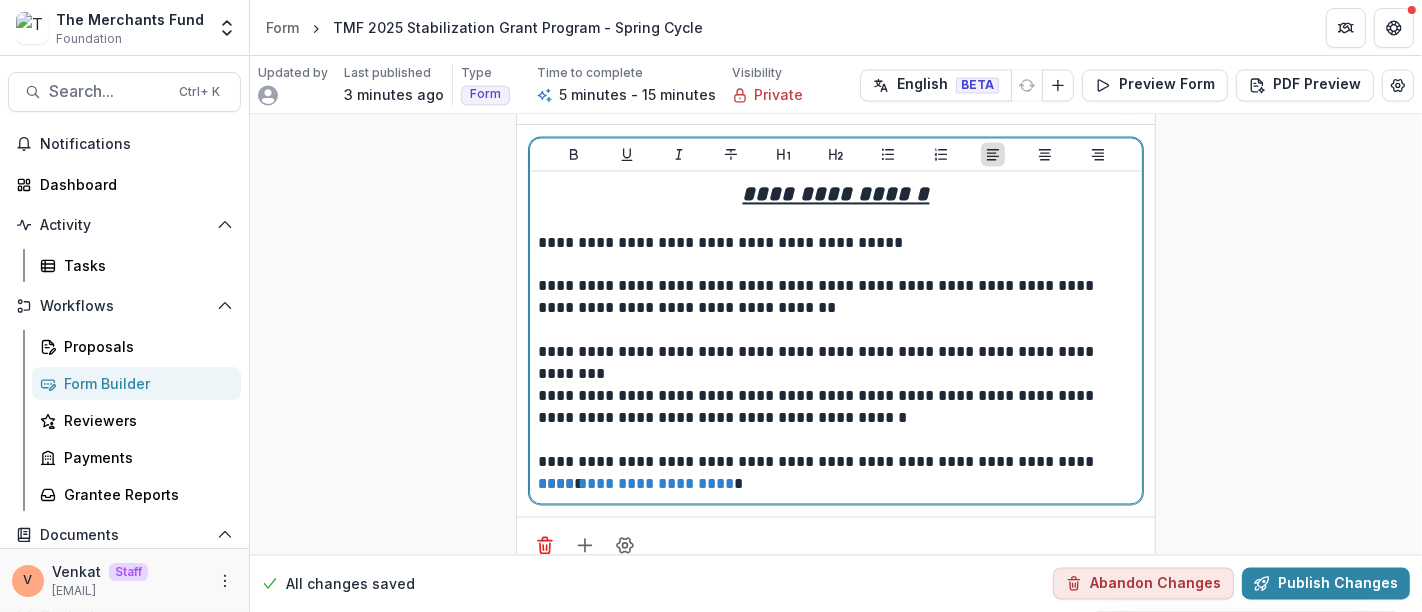 scroll, scrollTop: 3457, scrollLeft: 0, axis: vertical 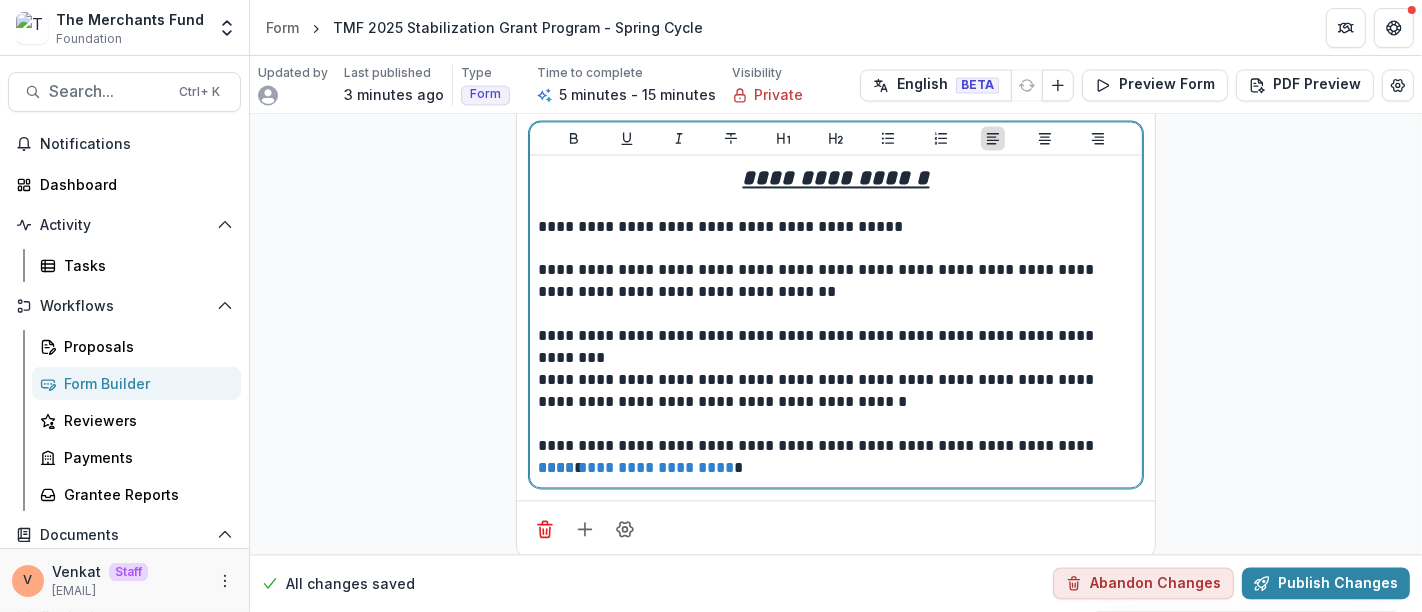 click on "**********" at bounding box center [836, 468] 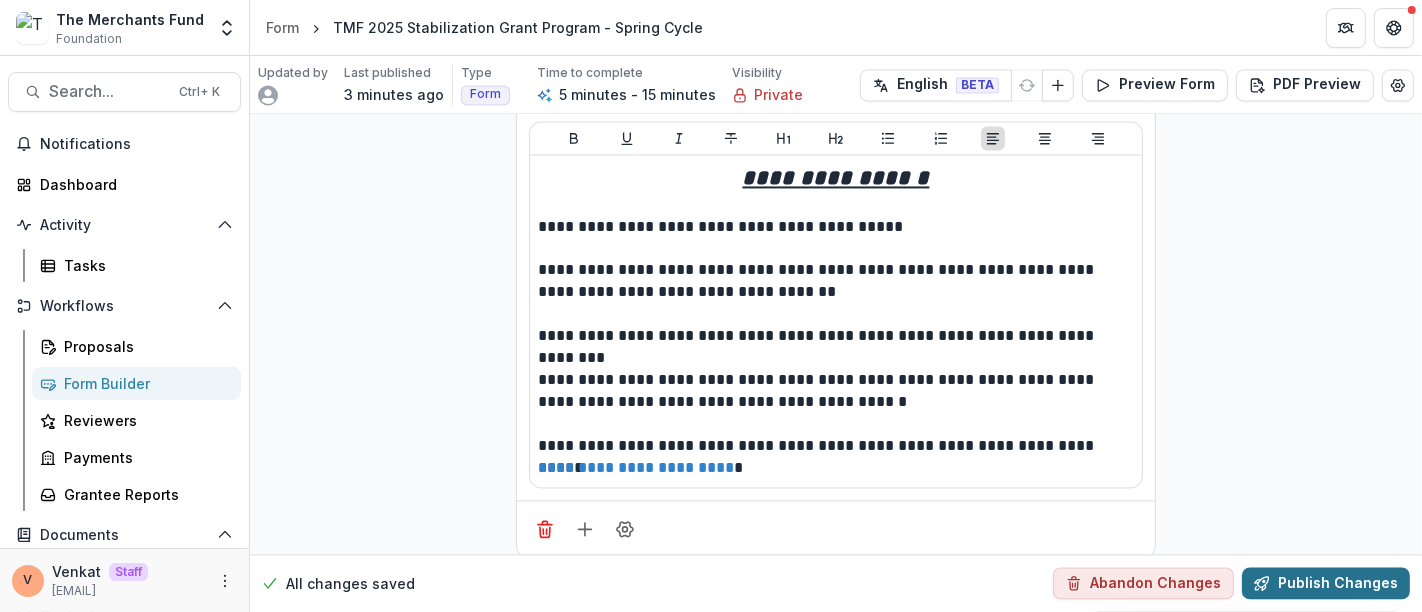 click on "Publish Changes" at bounding box center (1326, 584) 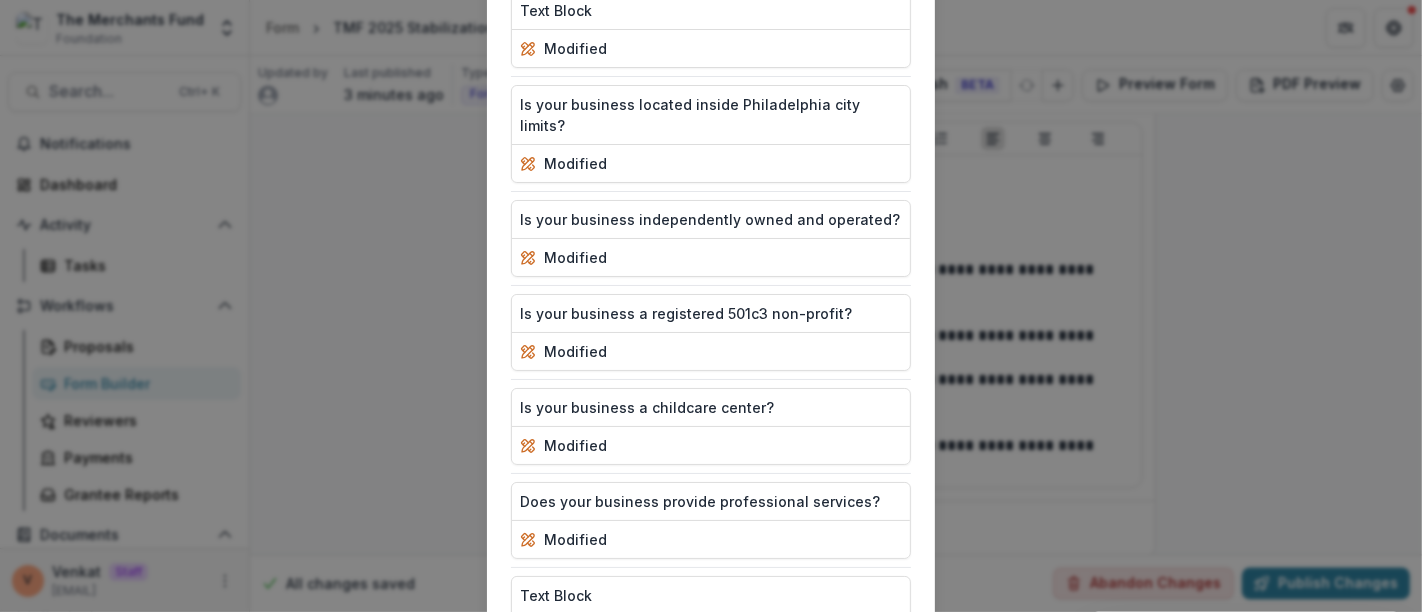 scroll, scrollTop: 507, scrollLeft: 0, axis: vertical 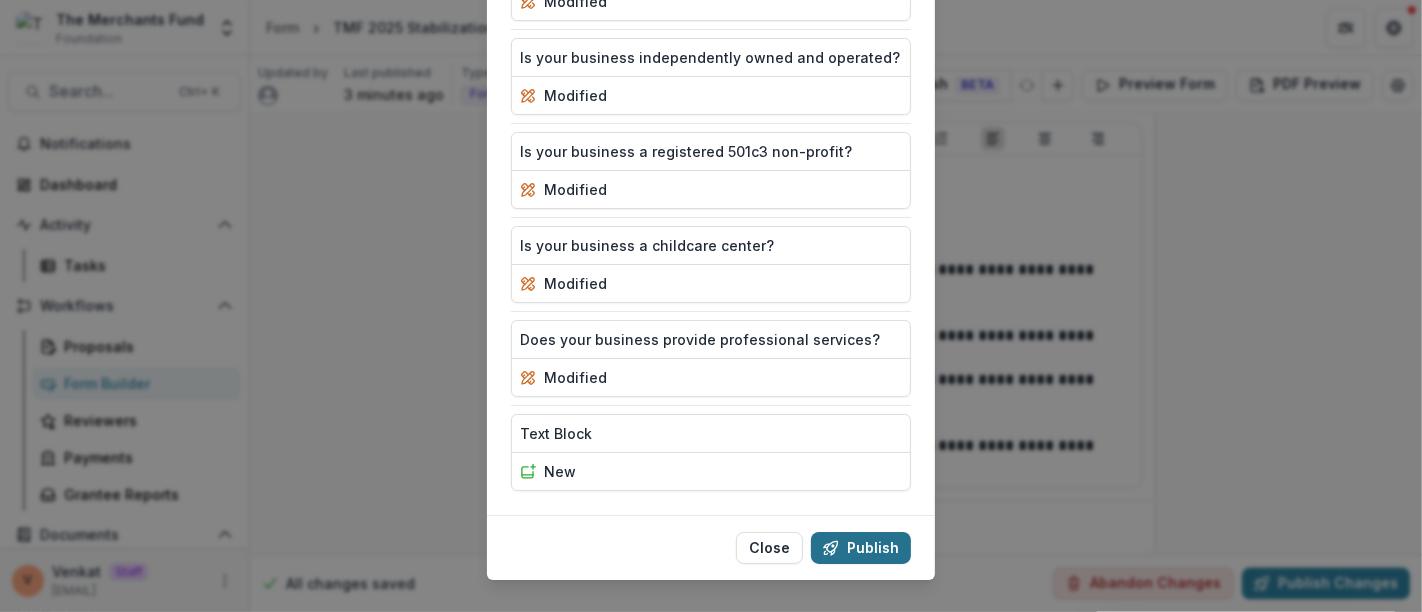 click on "Publish" at bounding box center (861, 548) 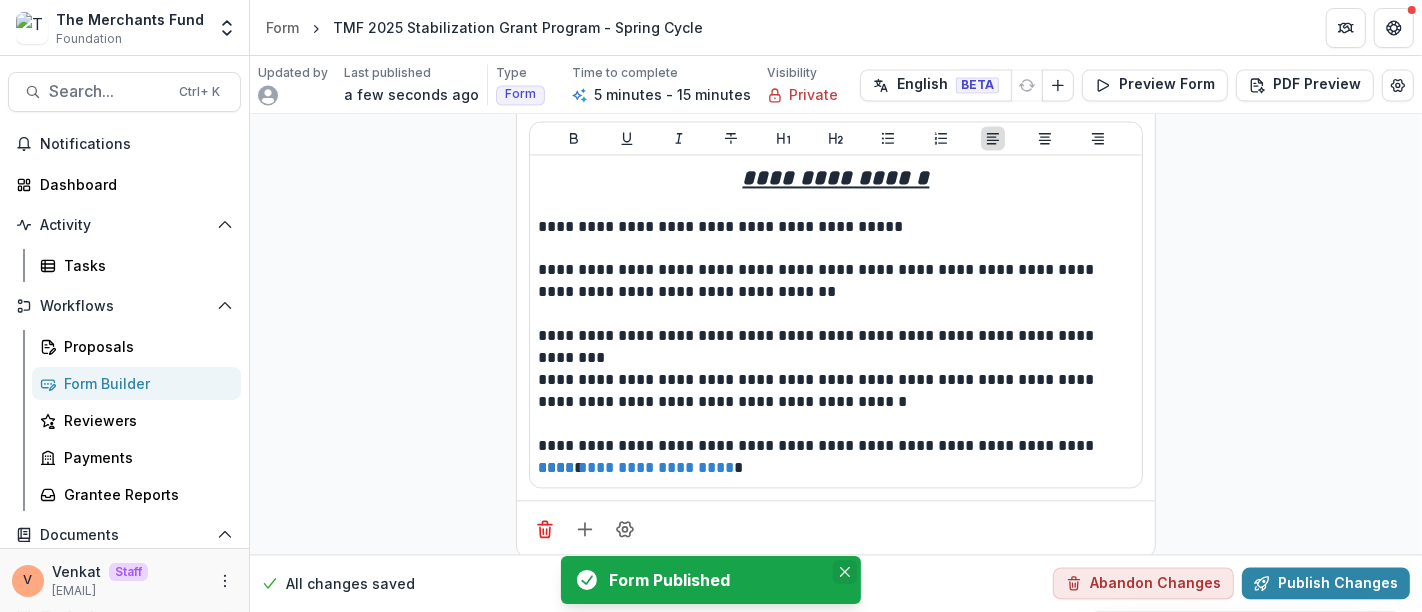 click 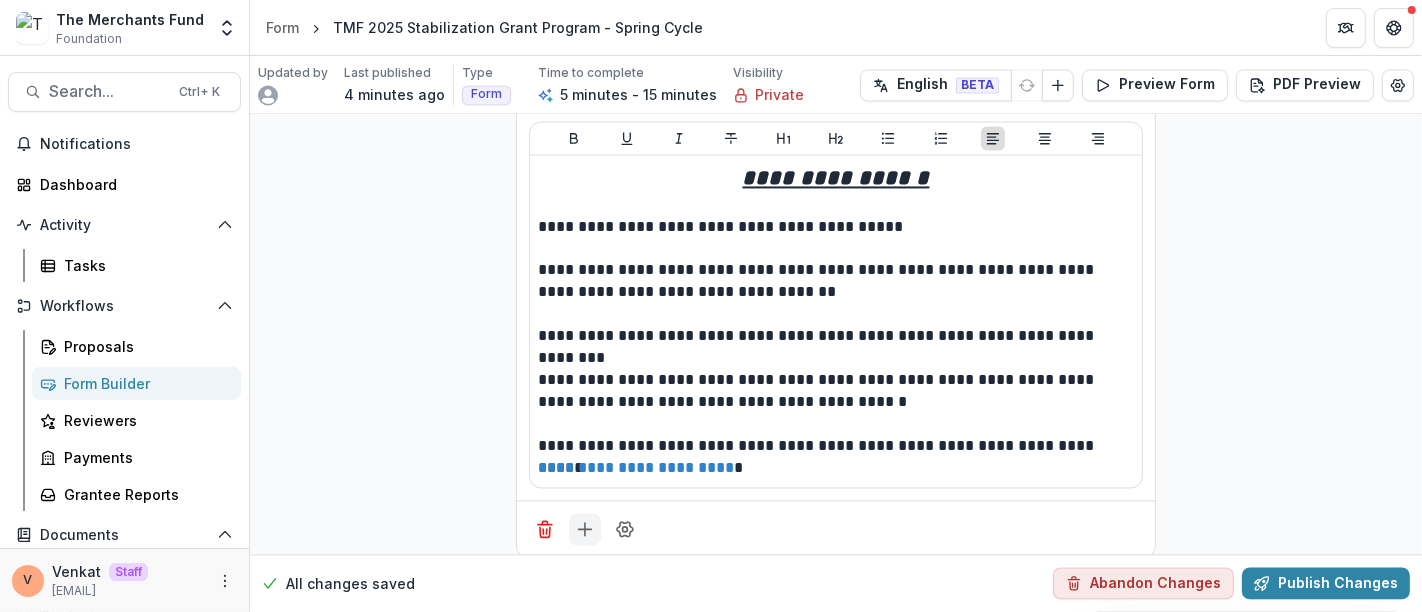 click 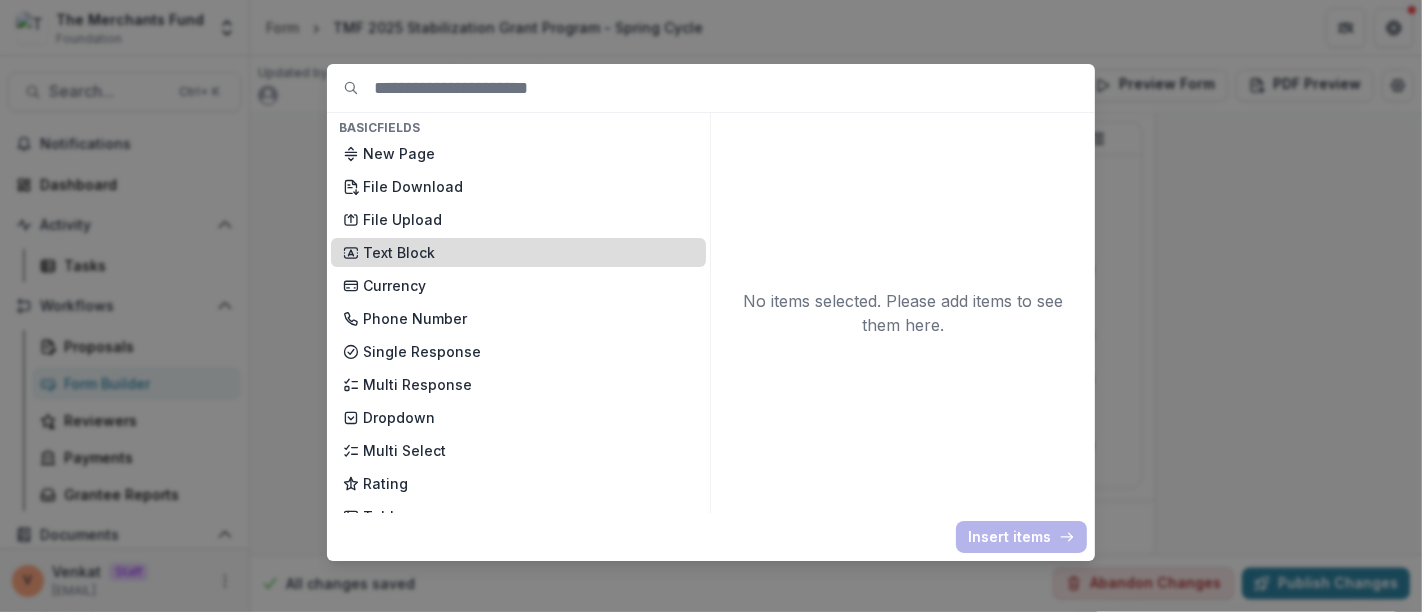 click on "Text Block" at bounding box center [518, 252] 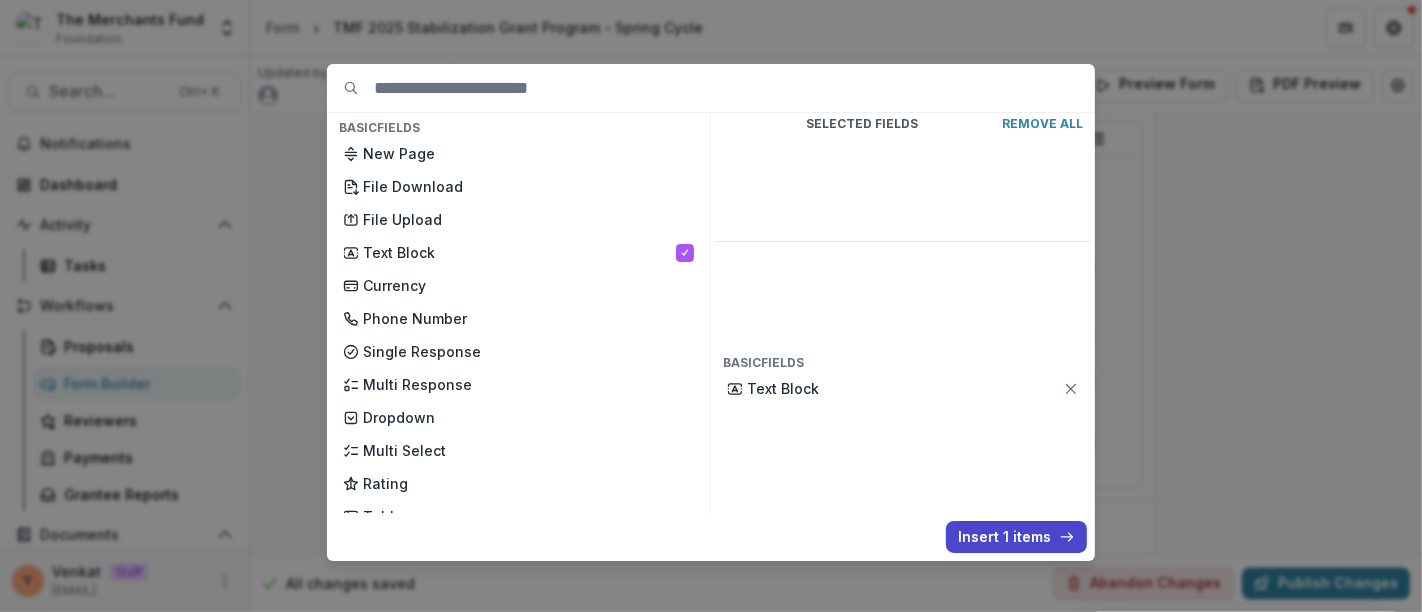 click on "Insert 1 items" at bounding box center (1016, 537) 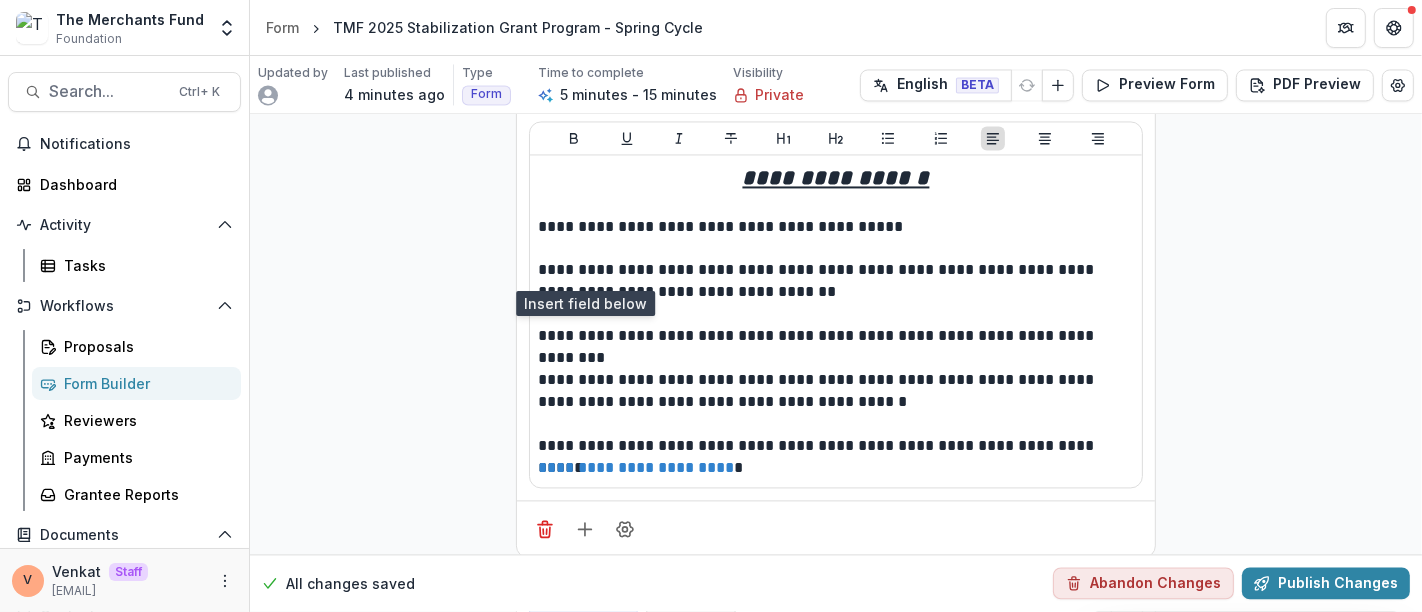 scroll, scrollTop: 3791, scrollLeft: 0, axis: vertical 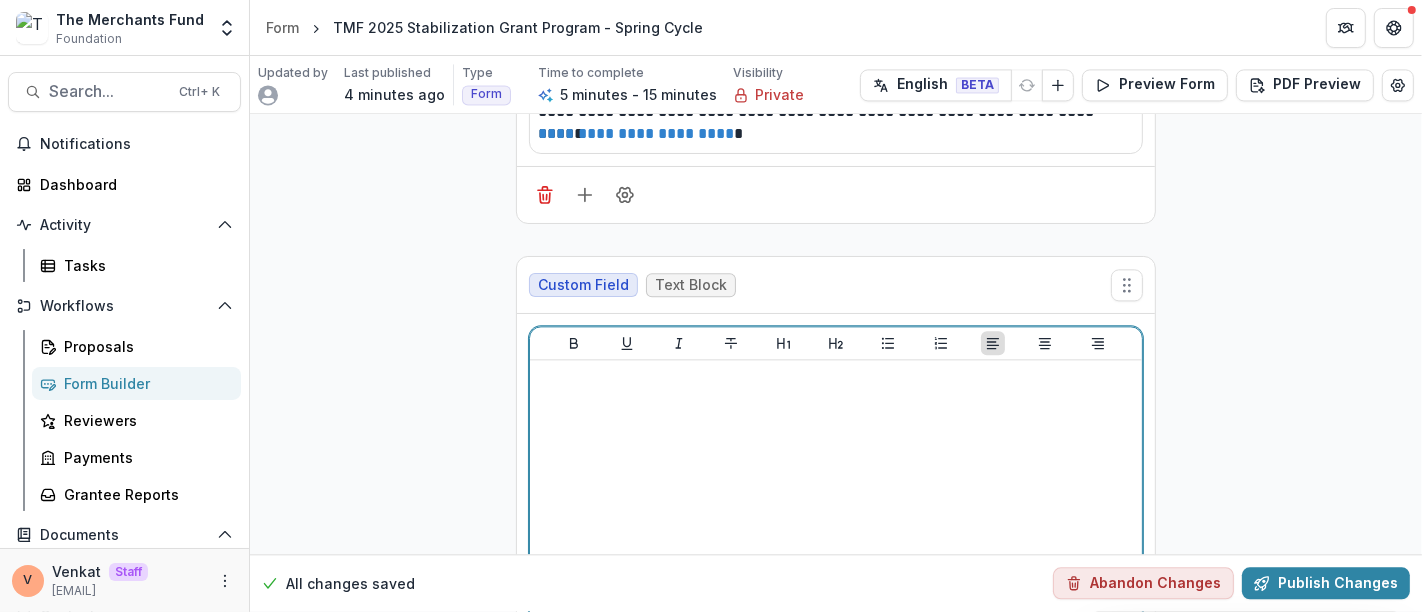 click at bounding box center (836, 518) 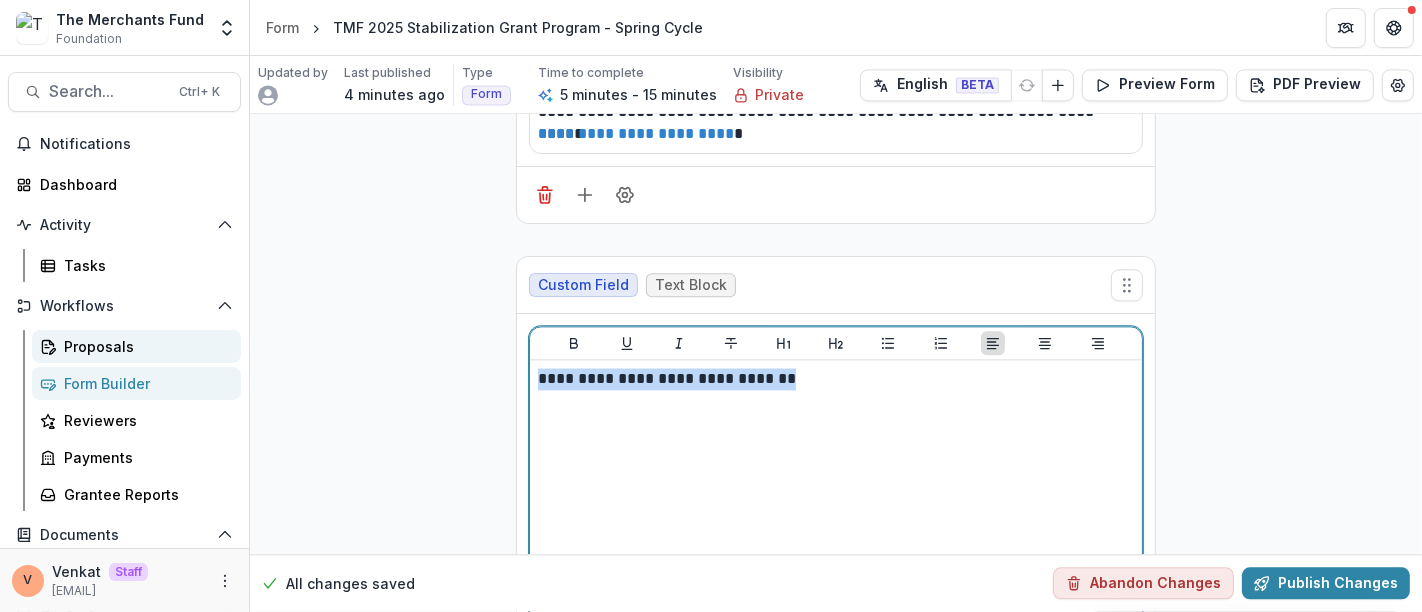 drag, startPoint x: 519, startPoint y: 355, endPoint x: 216, endPoint y: 344, distance: 303.19962 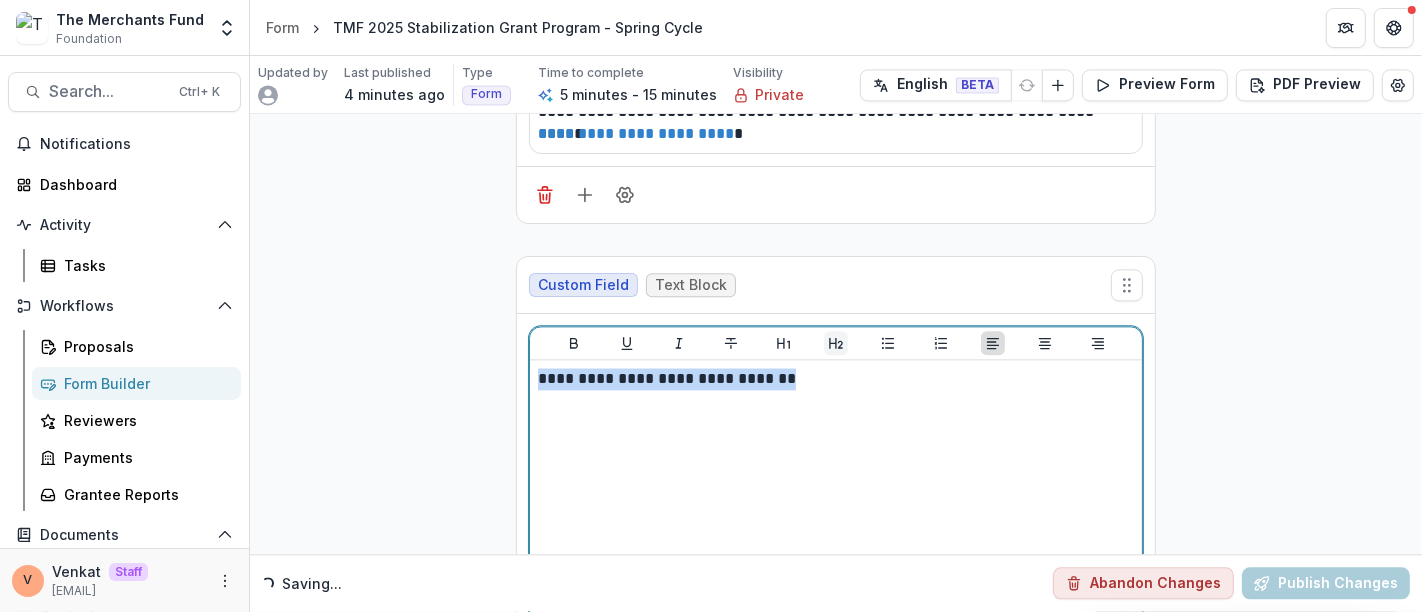 click 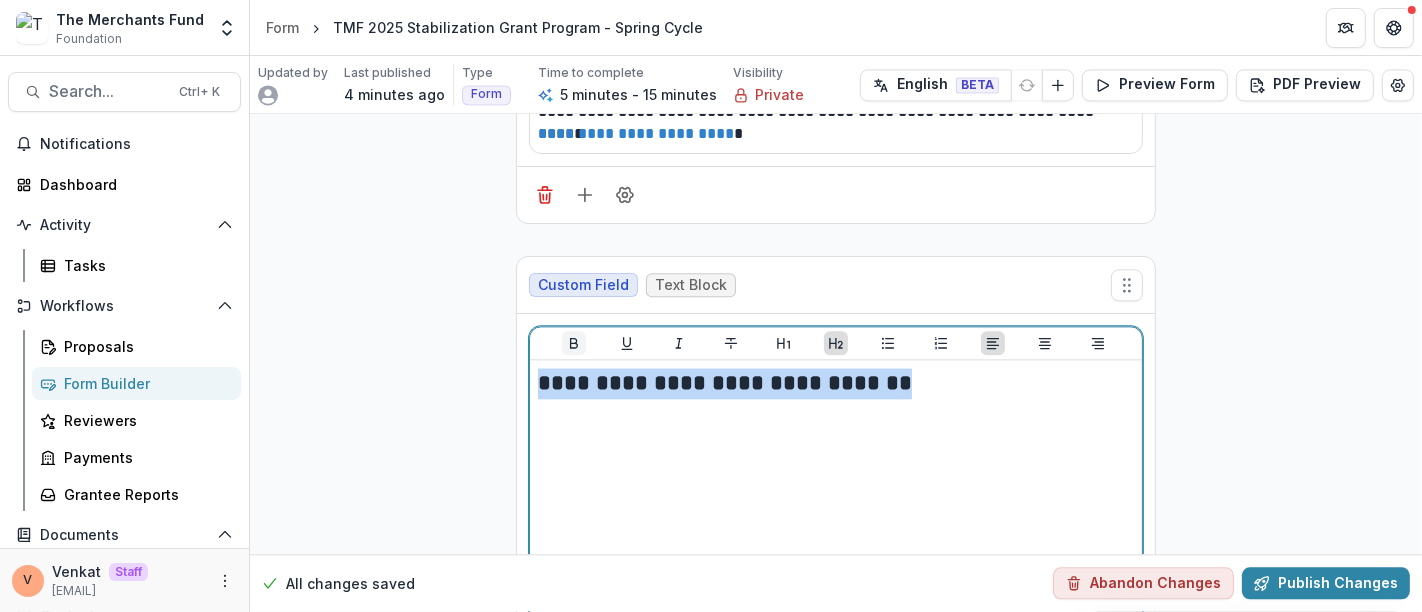 click 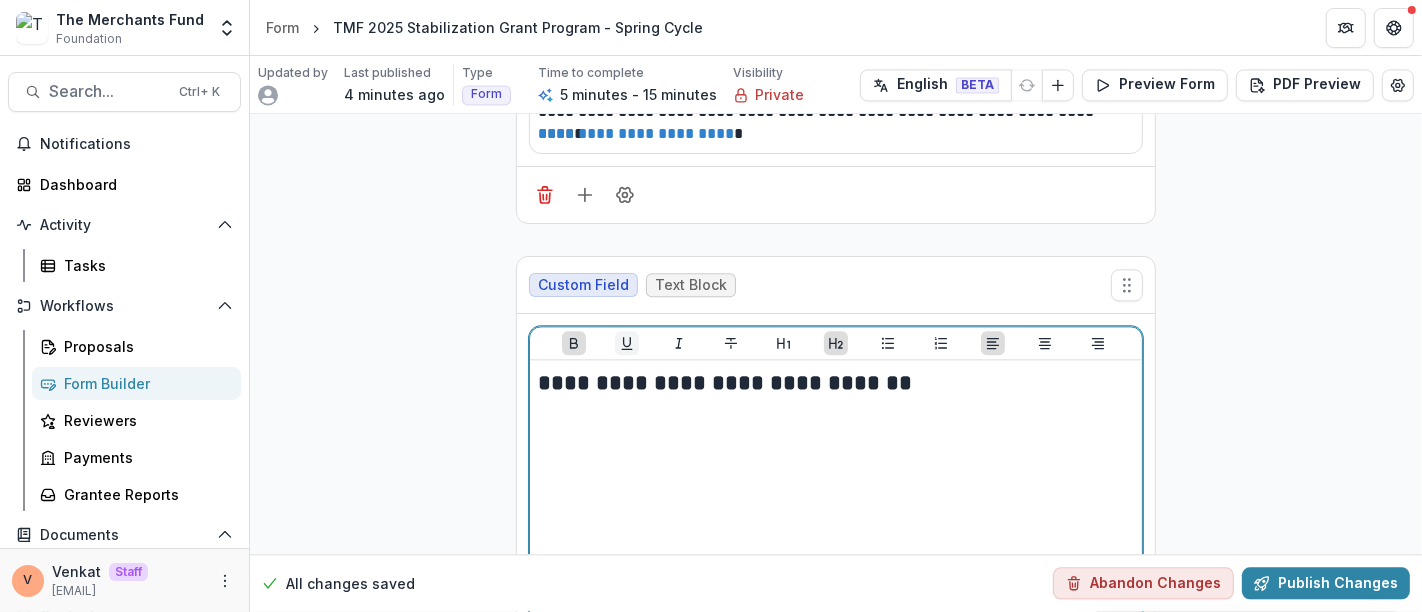click at bounding box center (627, 343) 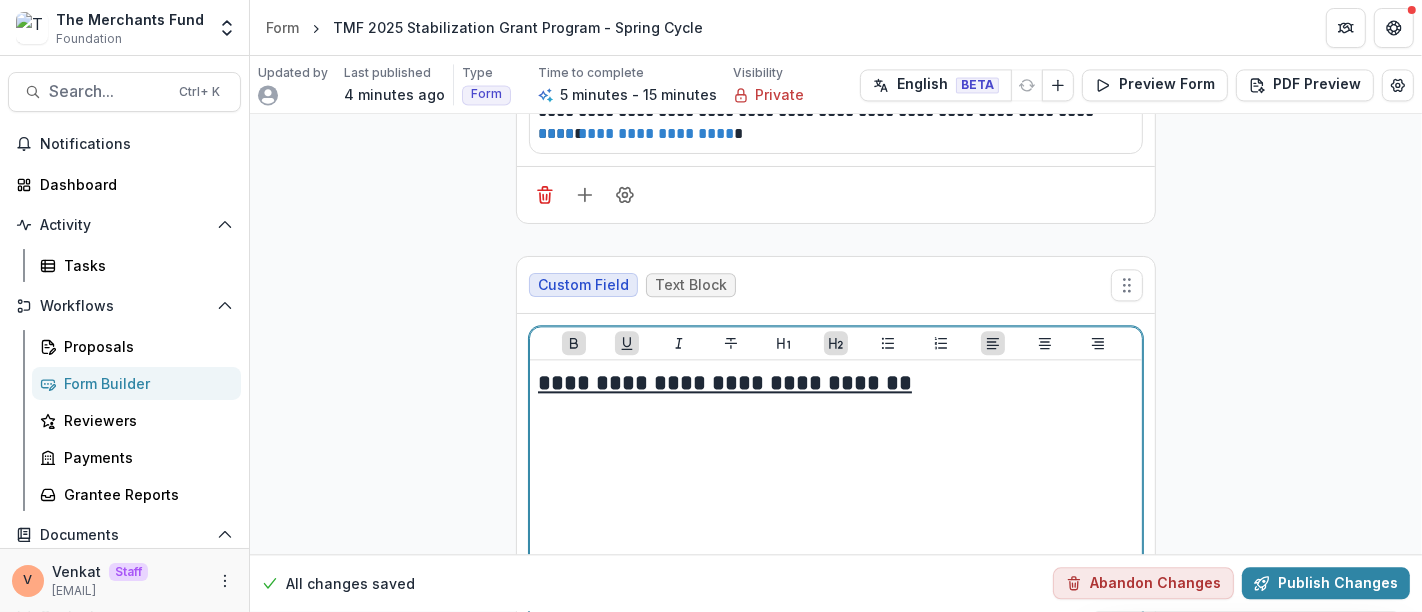 click on "**********" at bounding box center (836, 383) 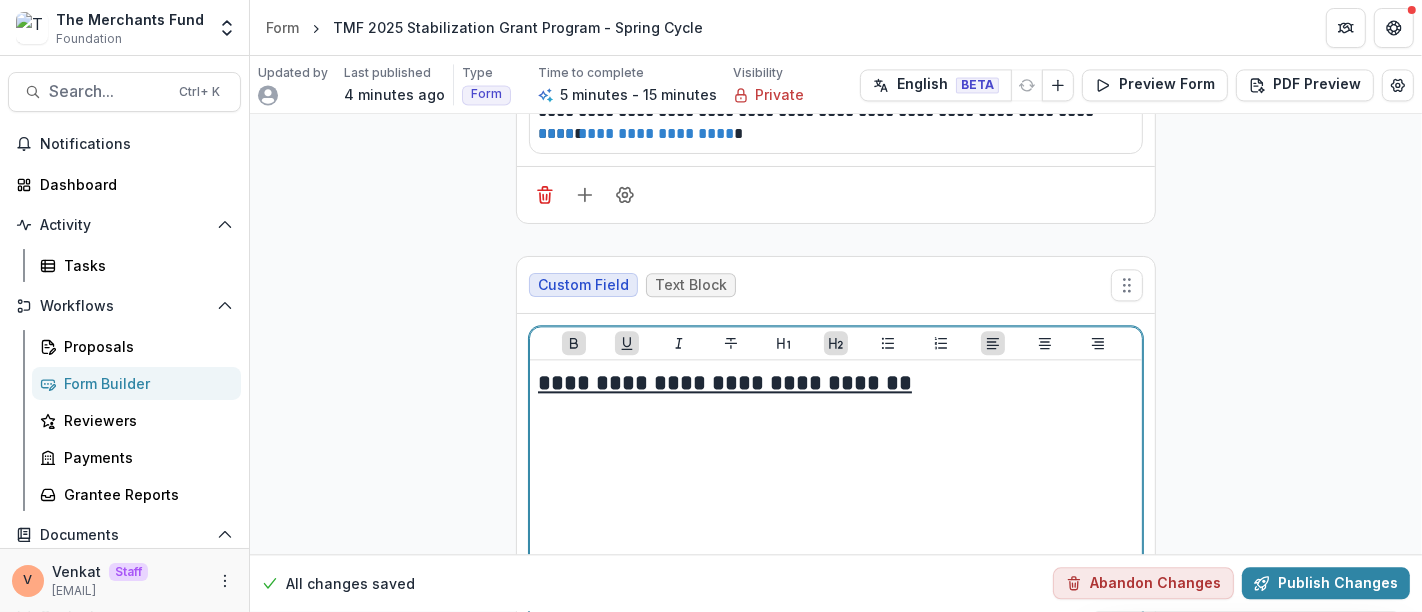 scroll, scrollTop: 3978, scrollLeft: 0, axis: vertical 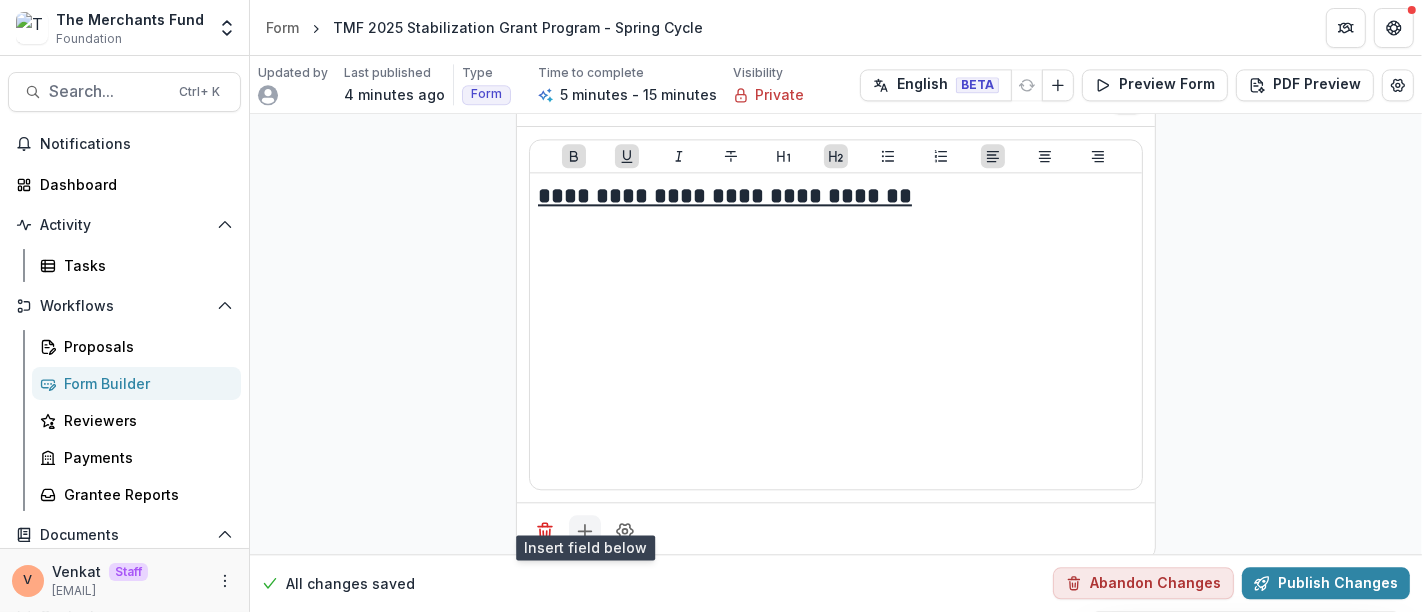 click 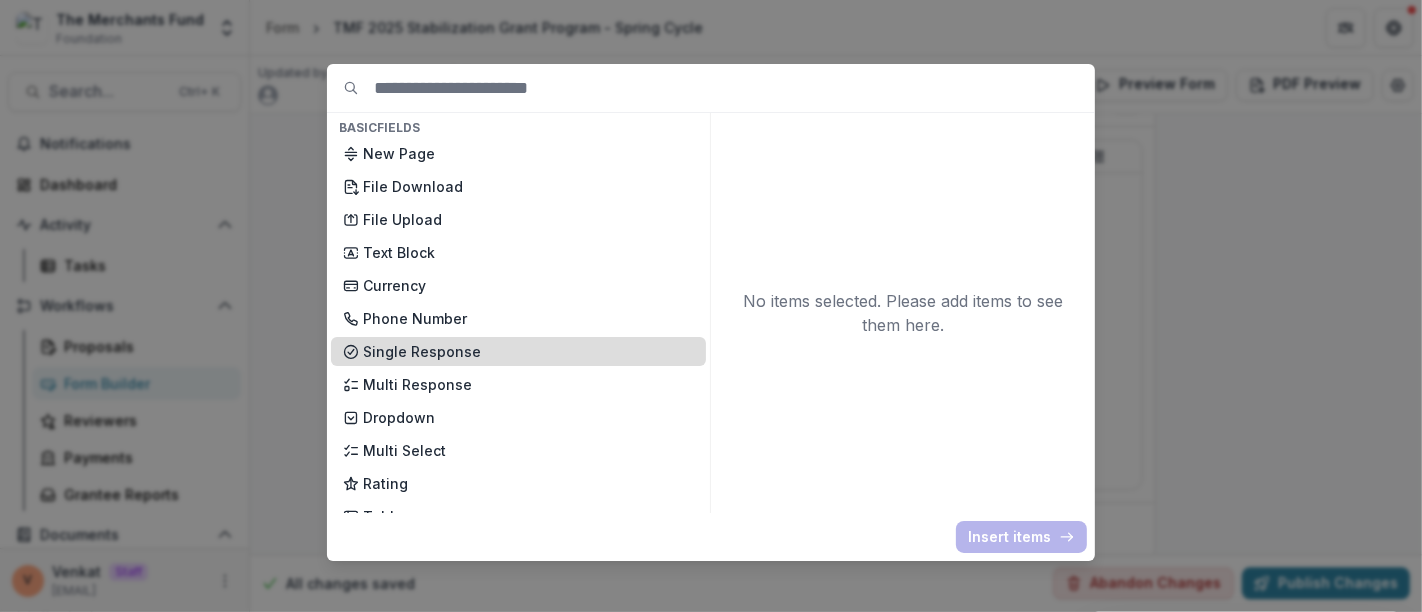 click on "Single Response" at bounding box center [528, 351] 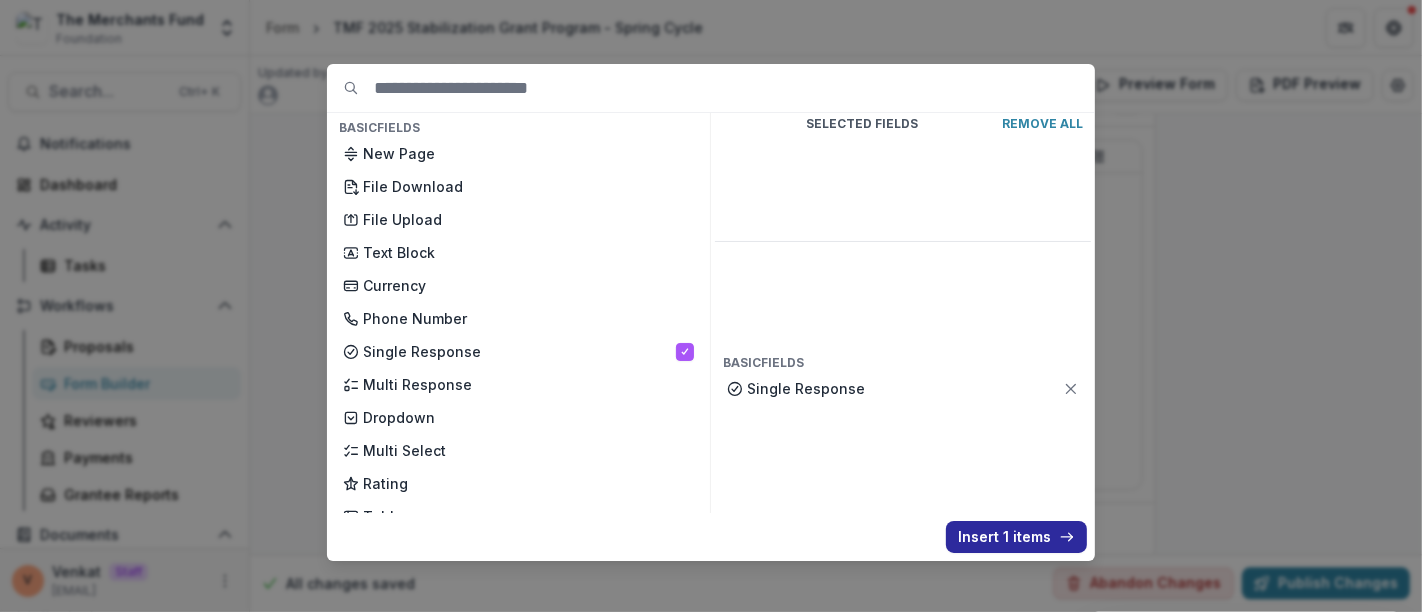 click on "Insert 1 items" at bounding box center (1016, 537) 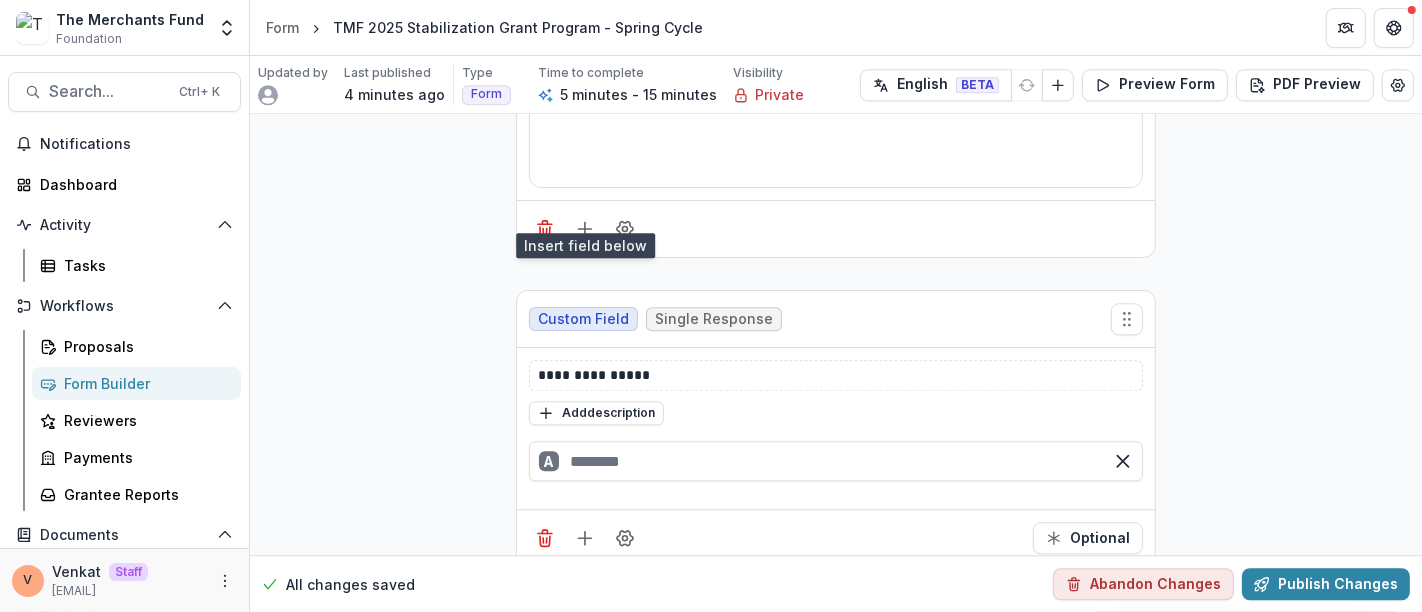 scroll, scrollTop: 4285, scrollLeft: 0, axis: vertical 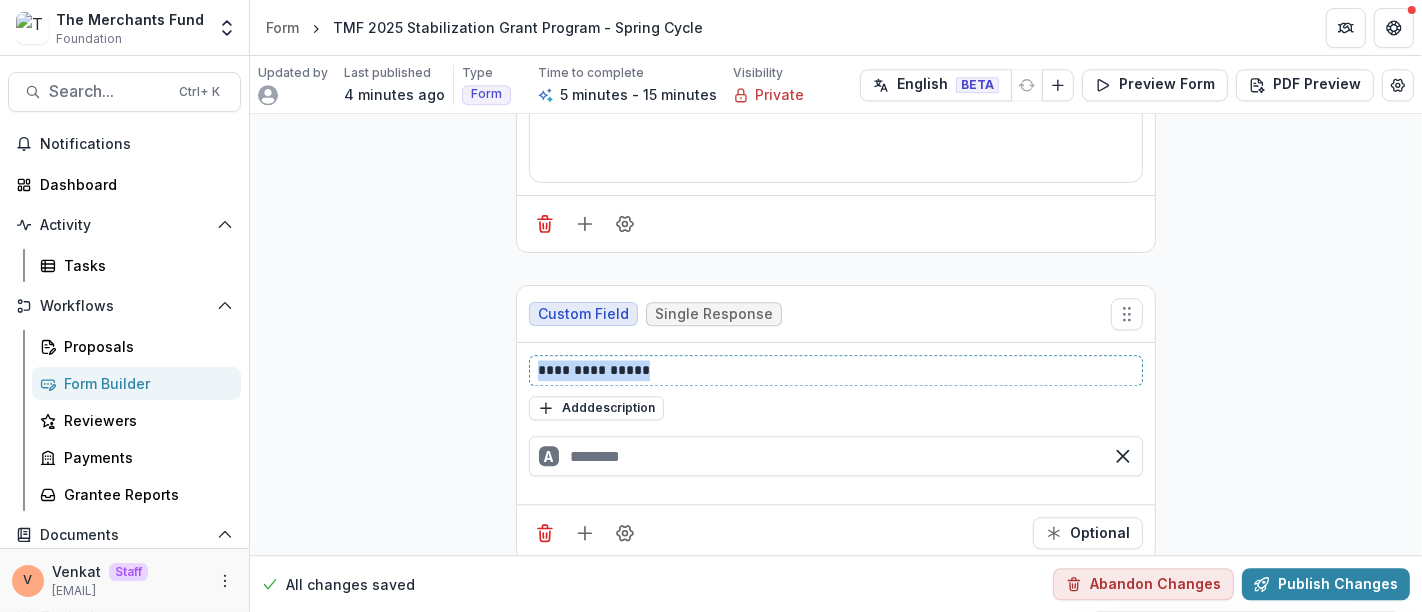 drag, startPoint x: 634, startPoint y: 352, endPoint x: 348, endPoint y: 360, distance: 286.11188 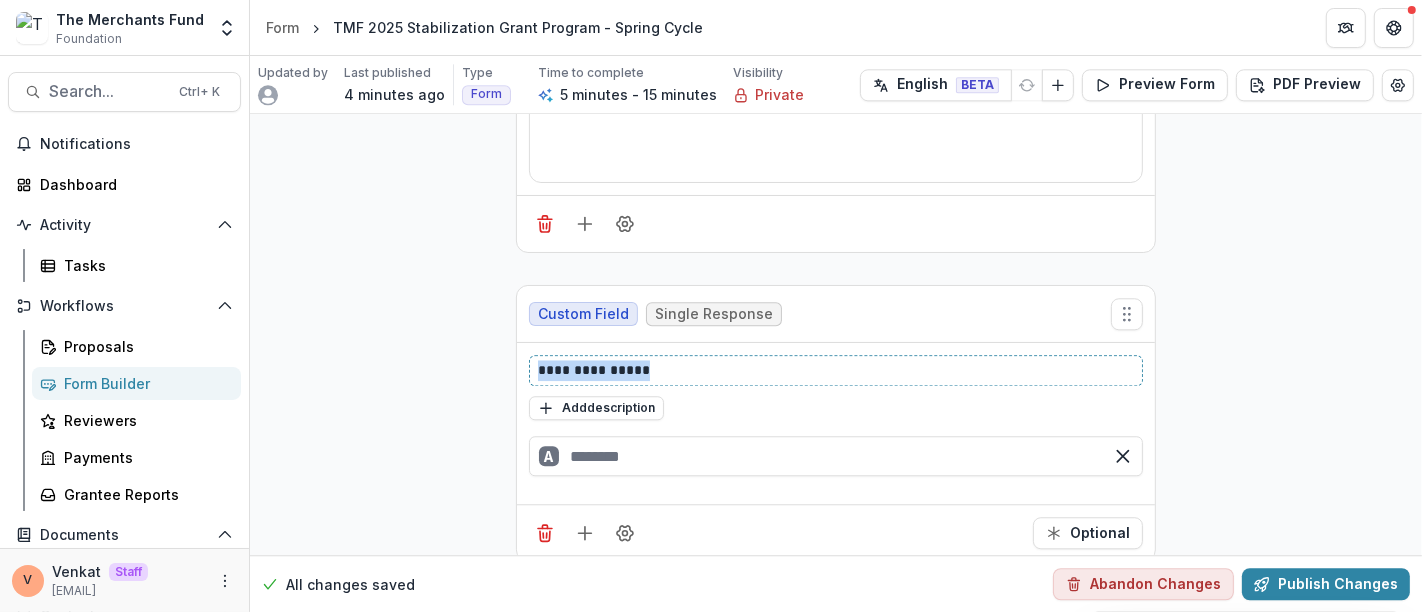 click on "**********" at bounding box center [836, -1797] 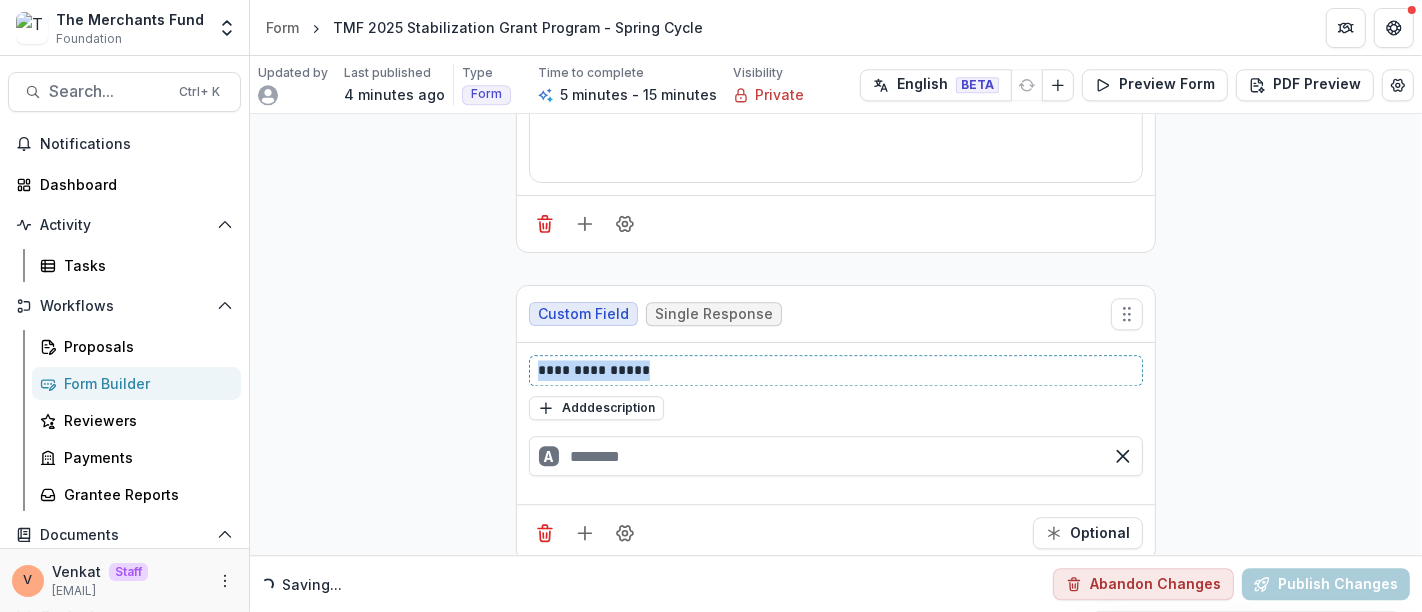 paste 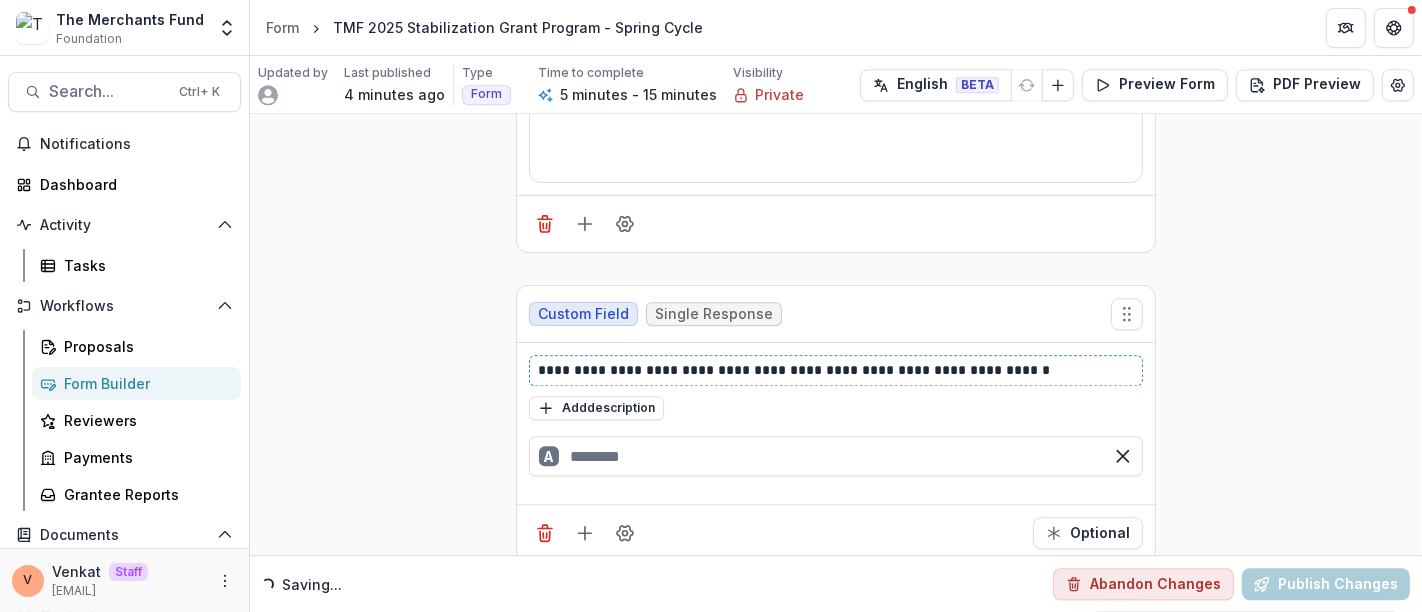 type 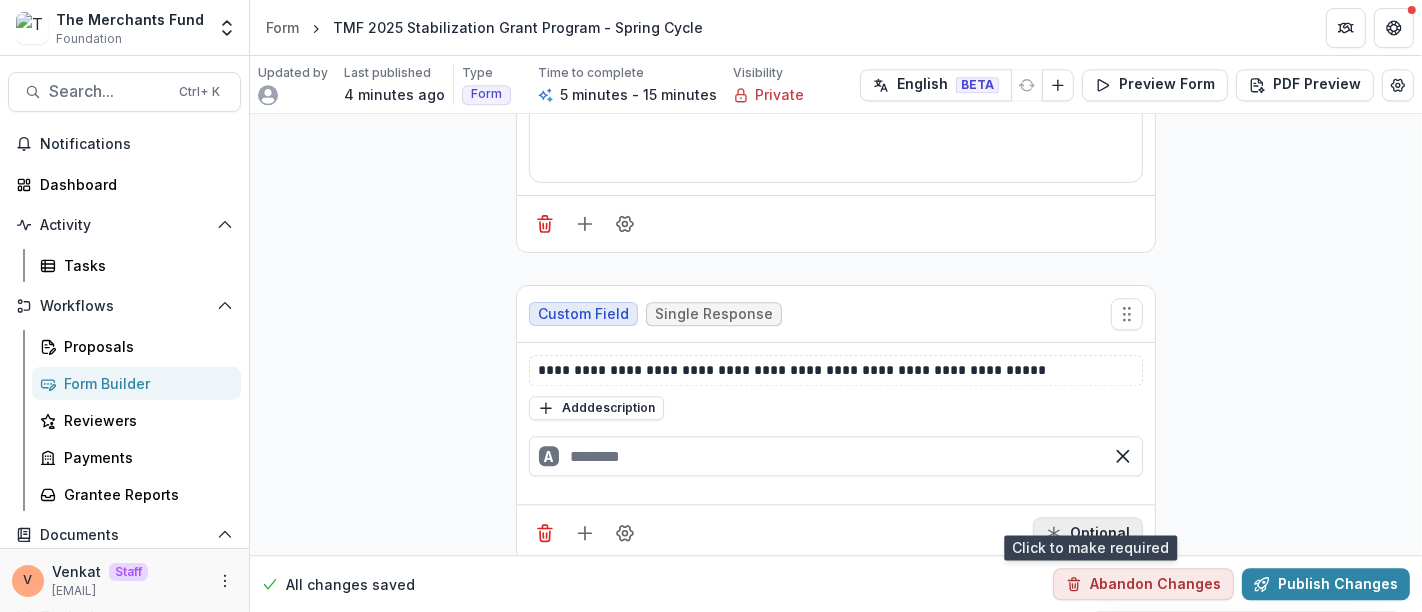 click on "Optional" at bounding box center [1088, 533] 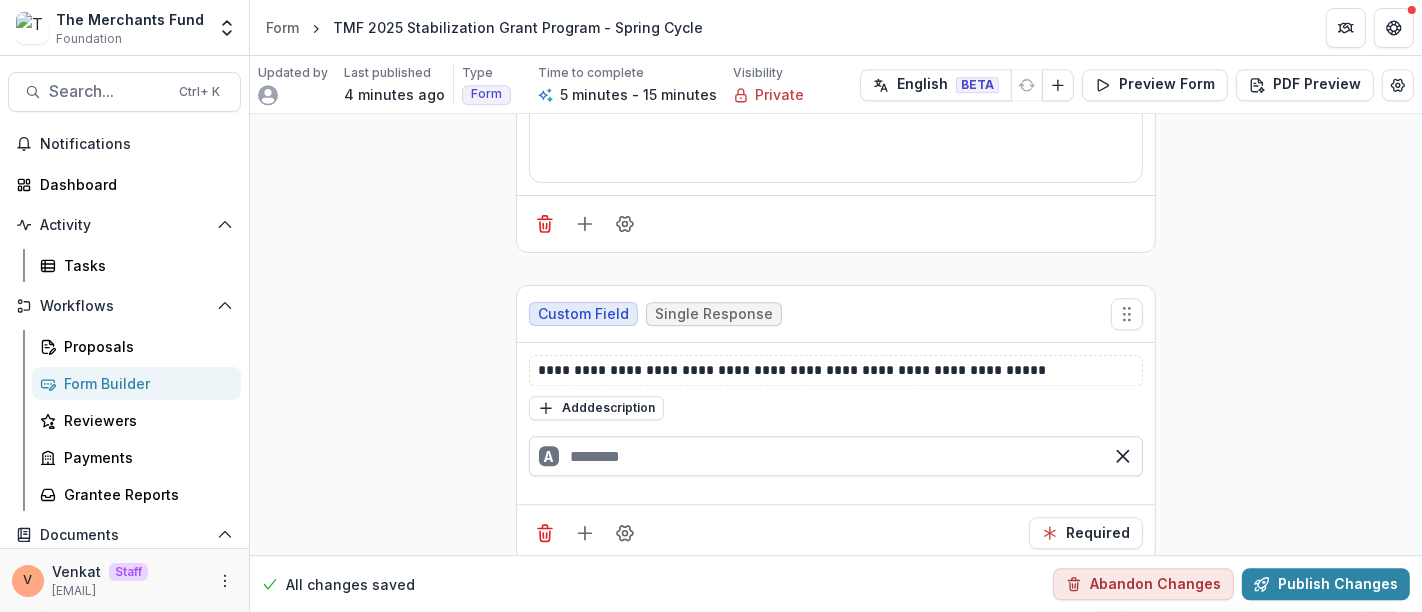 click at bounding box center [836, 456] 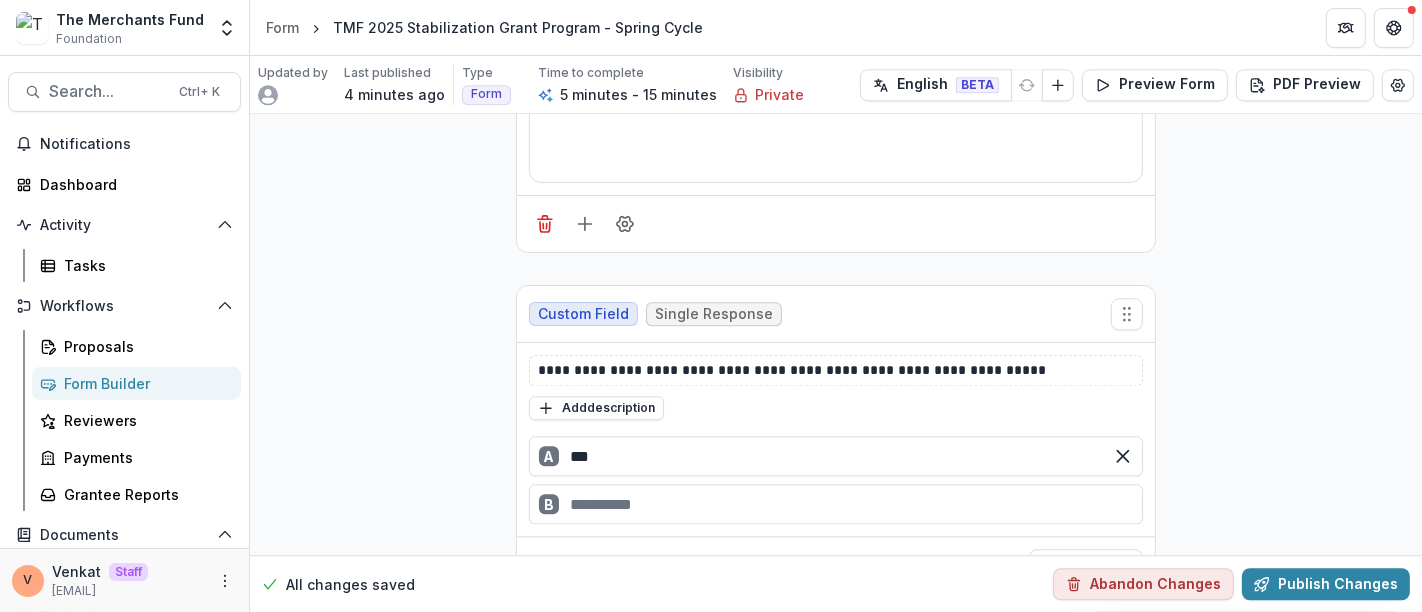click on "B" at bounding box center (836, 504) 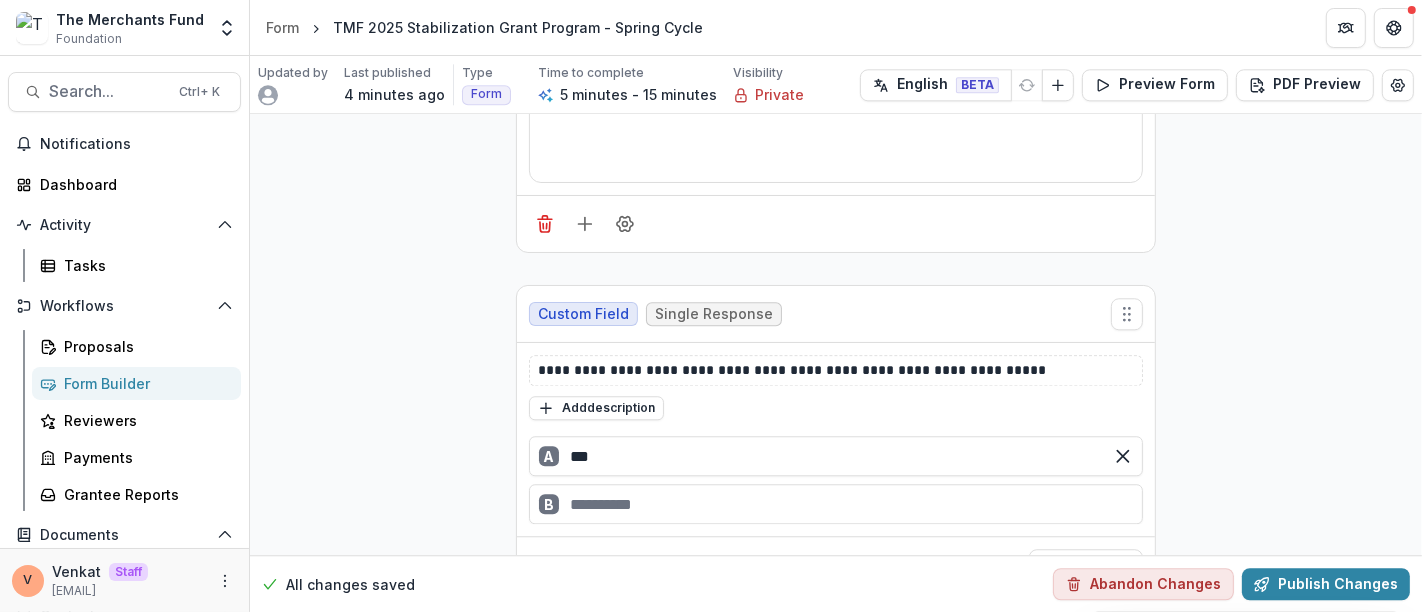 type on "***" 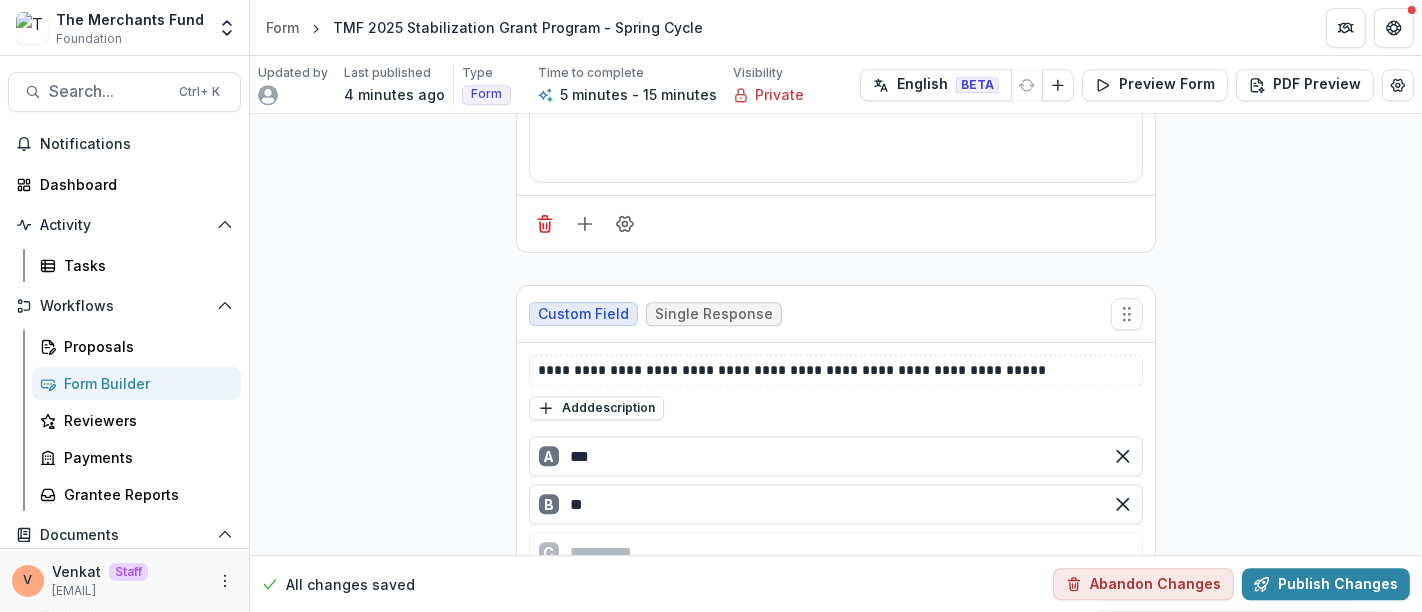 type on "**" 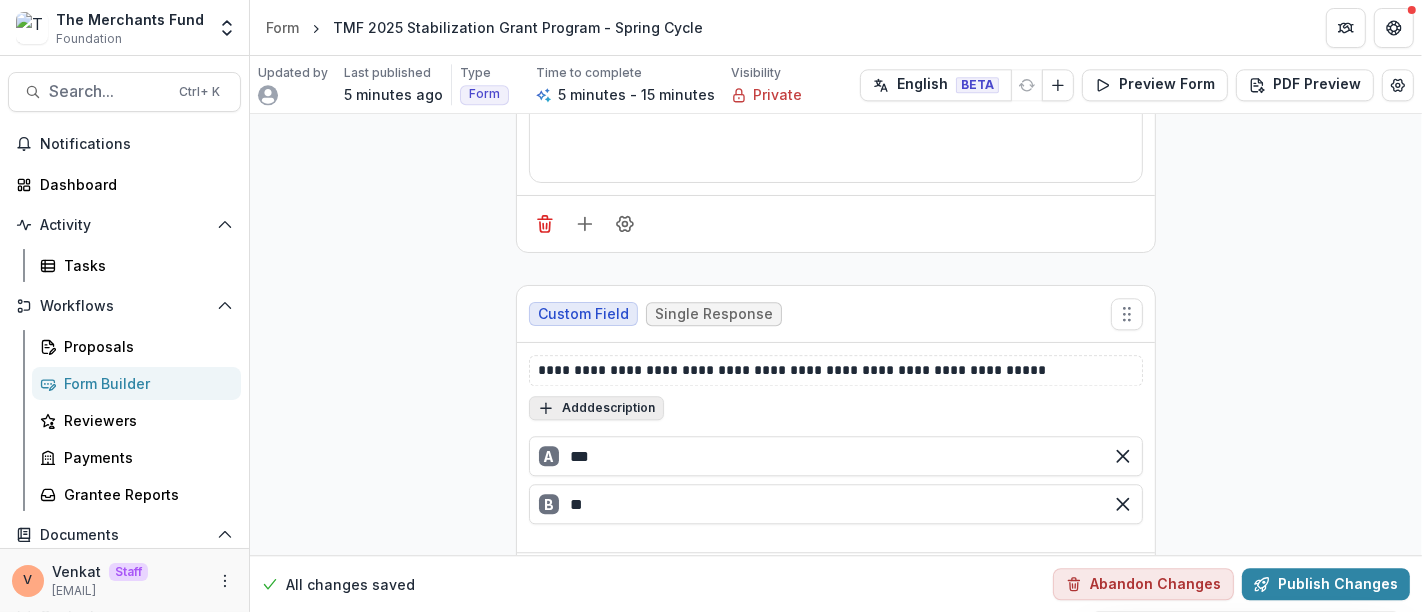 click on "Add  description" at bounding box center (596, 408) 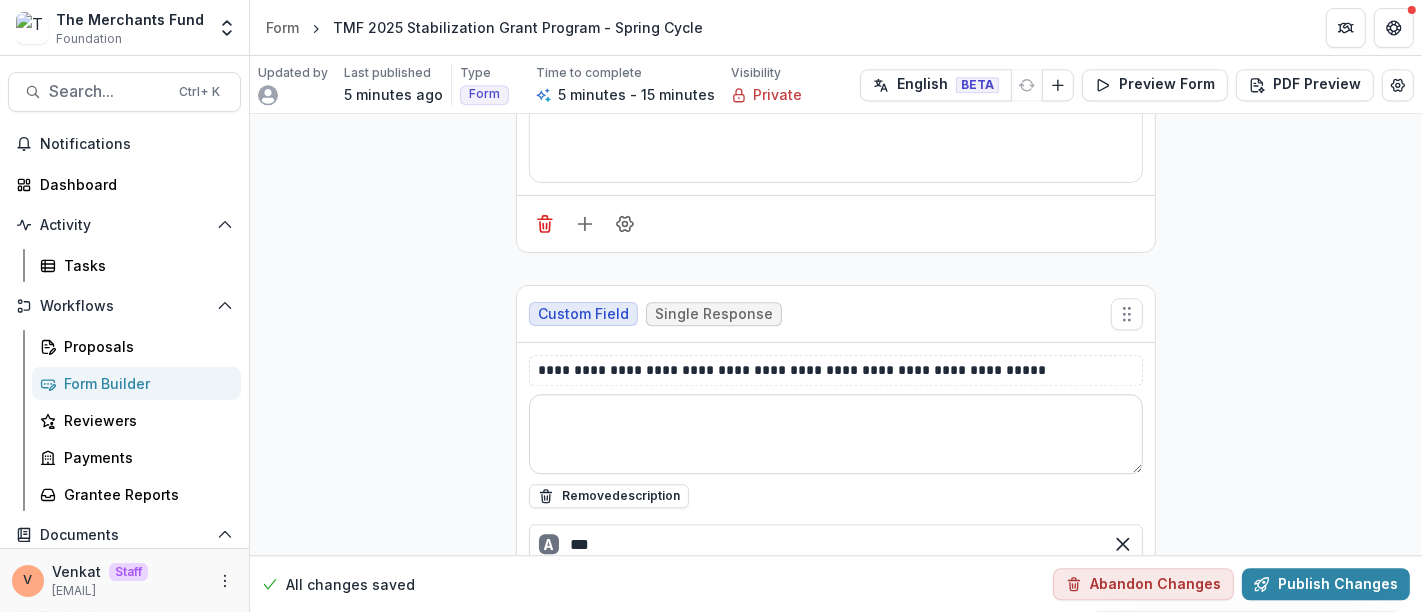 click at bounding box center [836, 434] 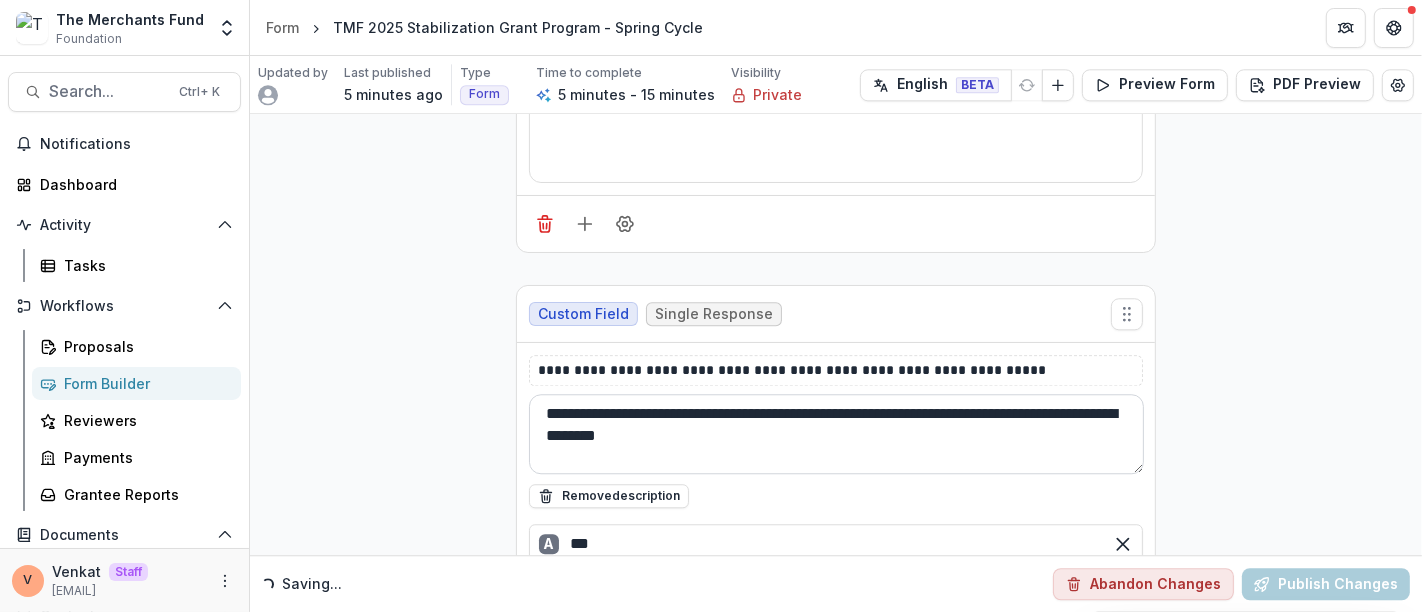 click on "**********" at bounding box center (836, 434) 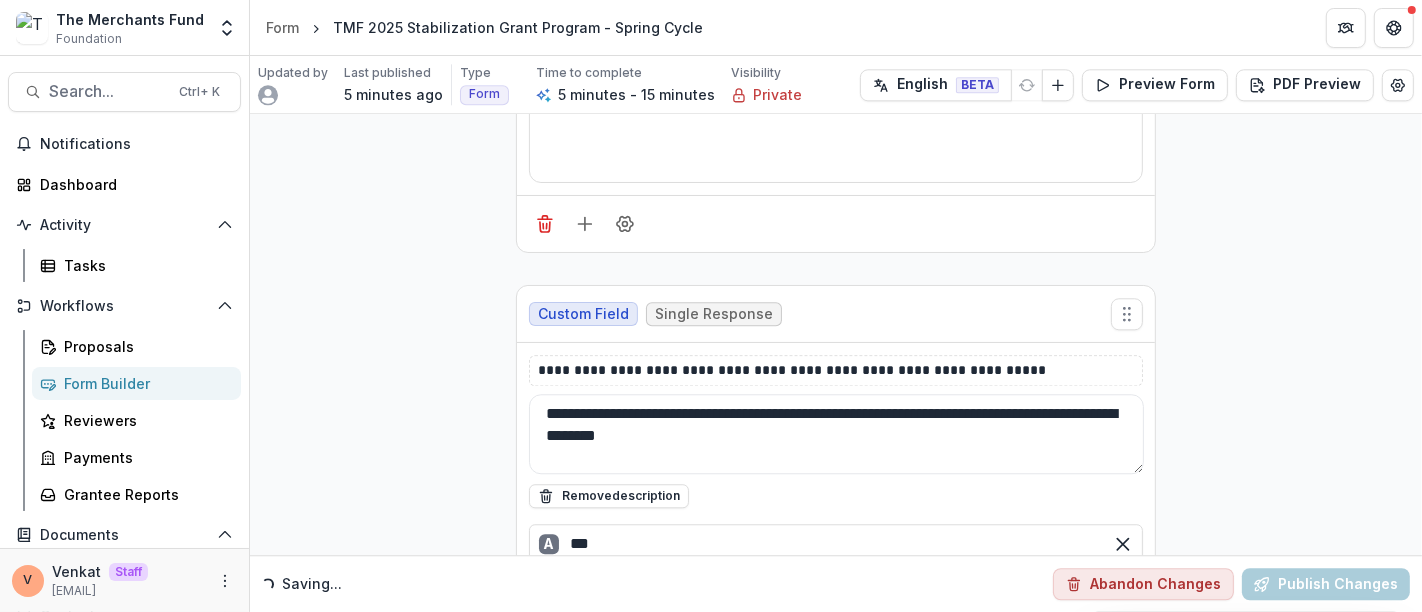 type on "**********" 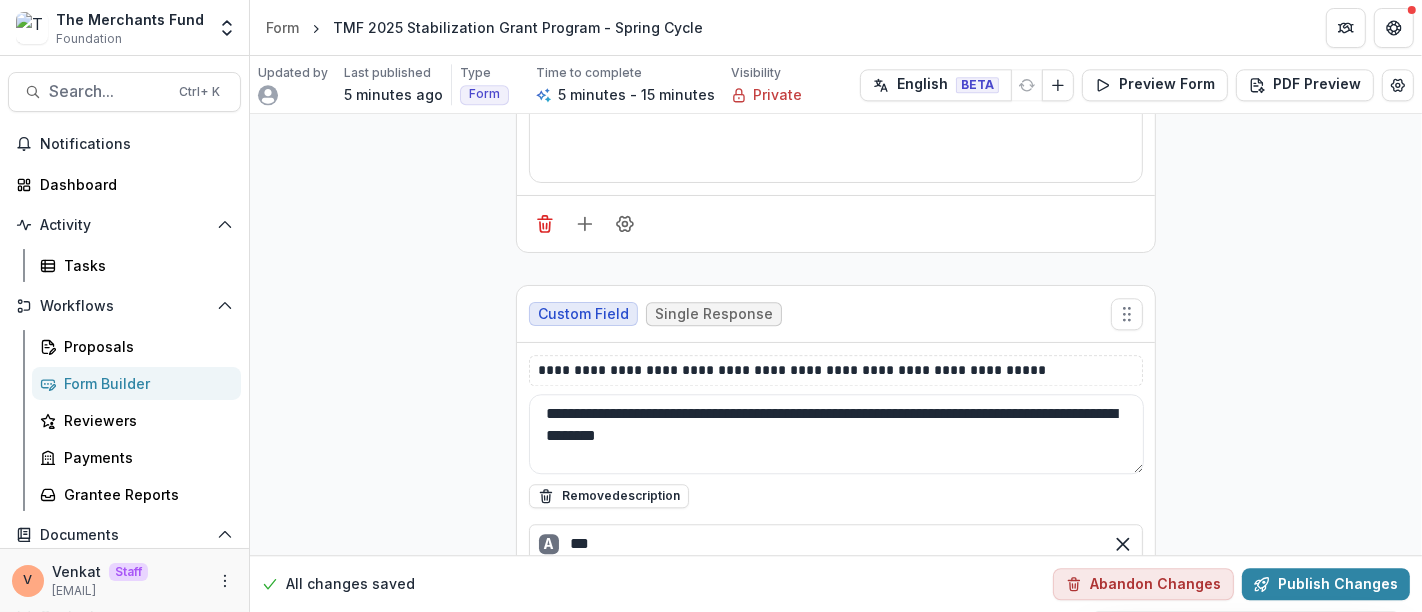 scroll, scrollTop: 4421, scrollLeft: 0, axis: vertical 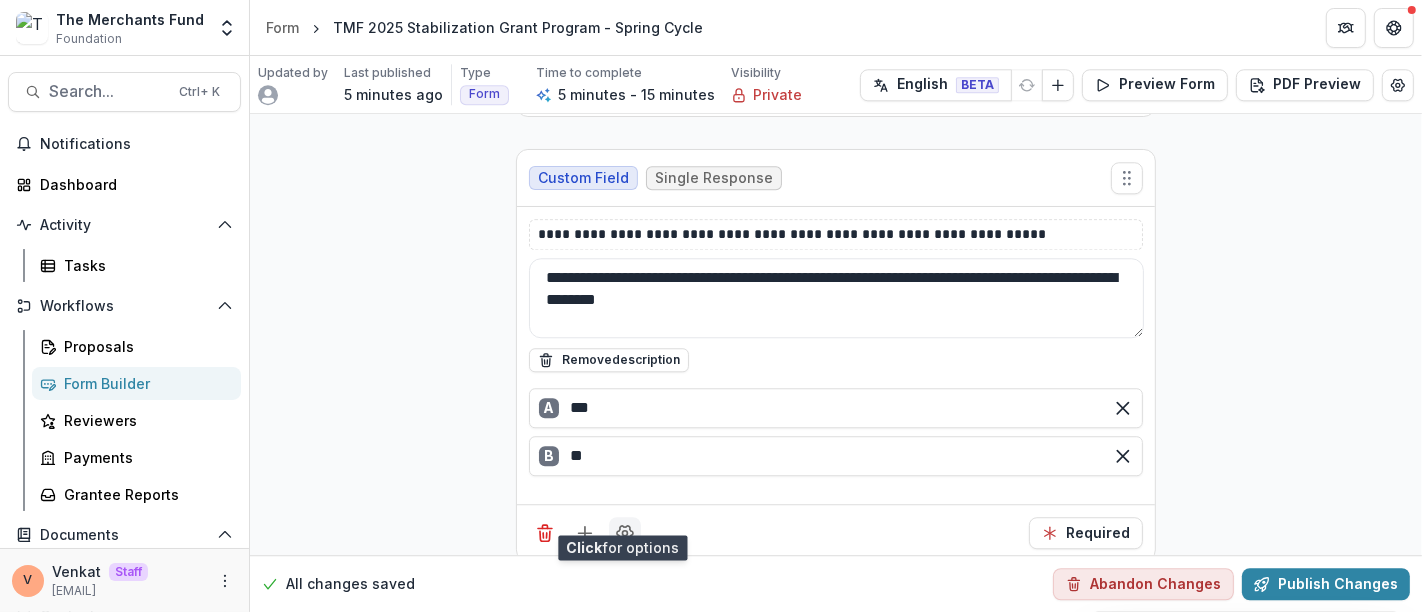 click at bounding box center (625, 533) 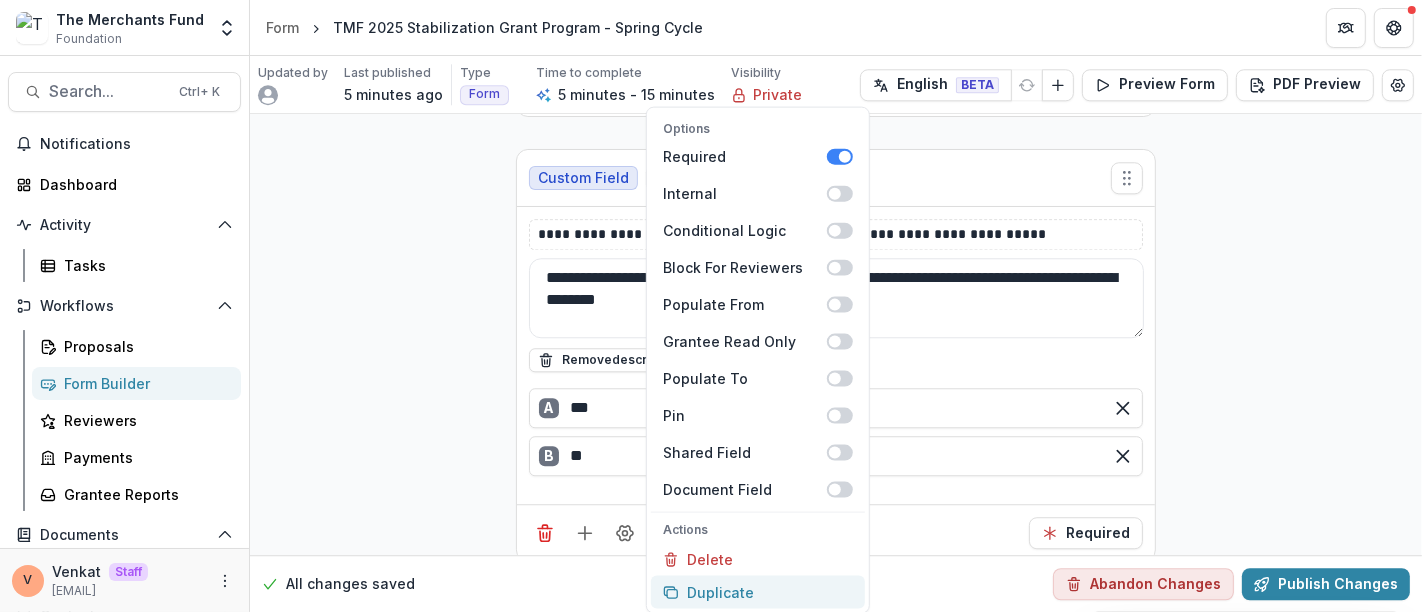 click on "Duplicate" at bounding box center [758, 592] 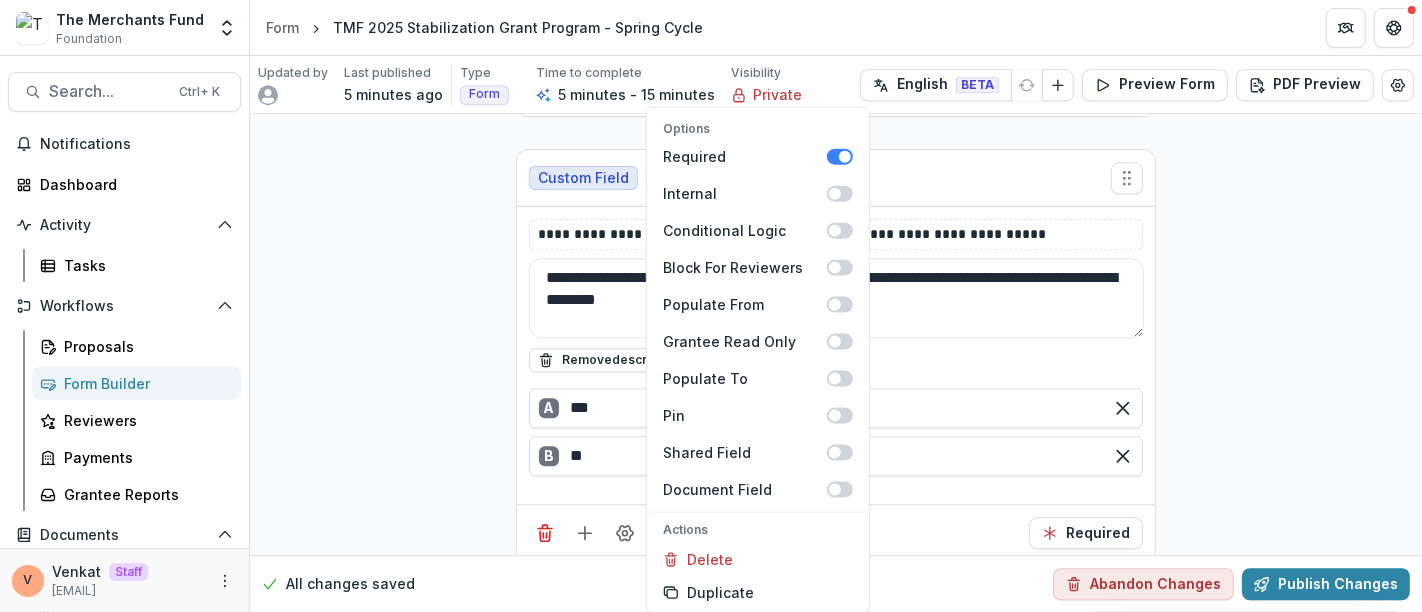 click on "**********" at bounding box center (836, -1642) 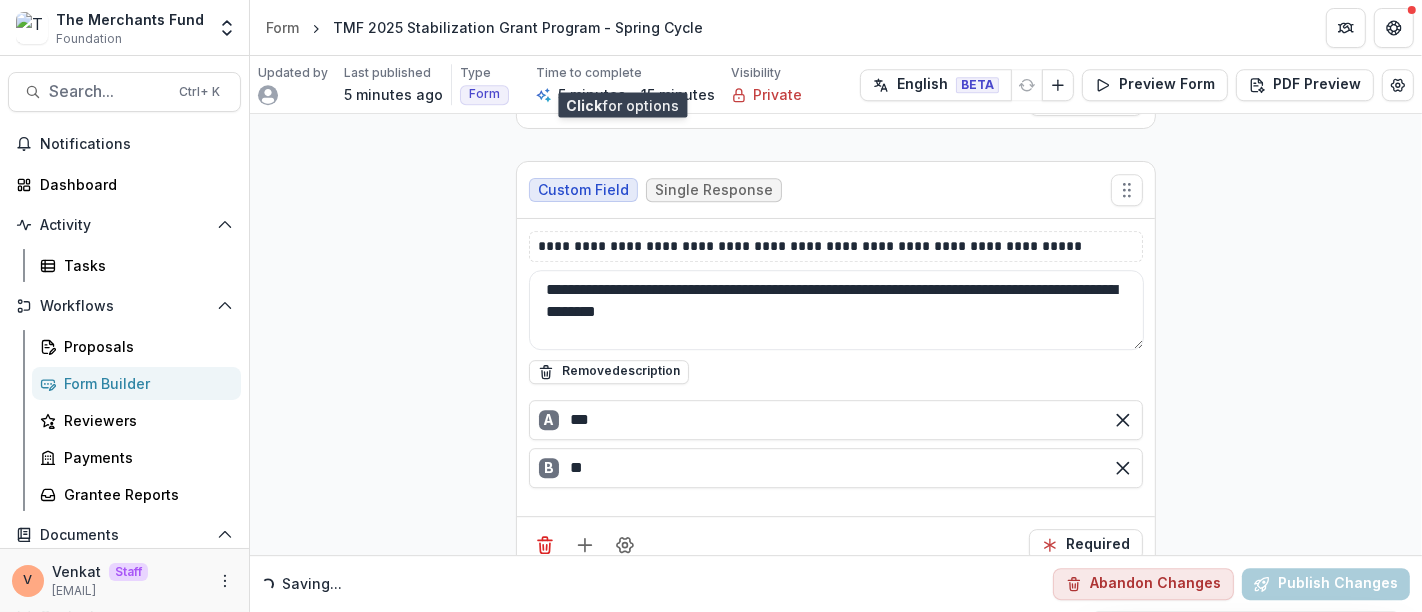 scroll, scrollTop: 4864, scrollLeft: 0, axis: vertical 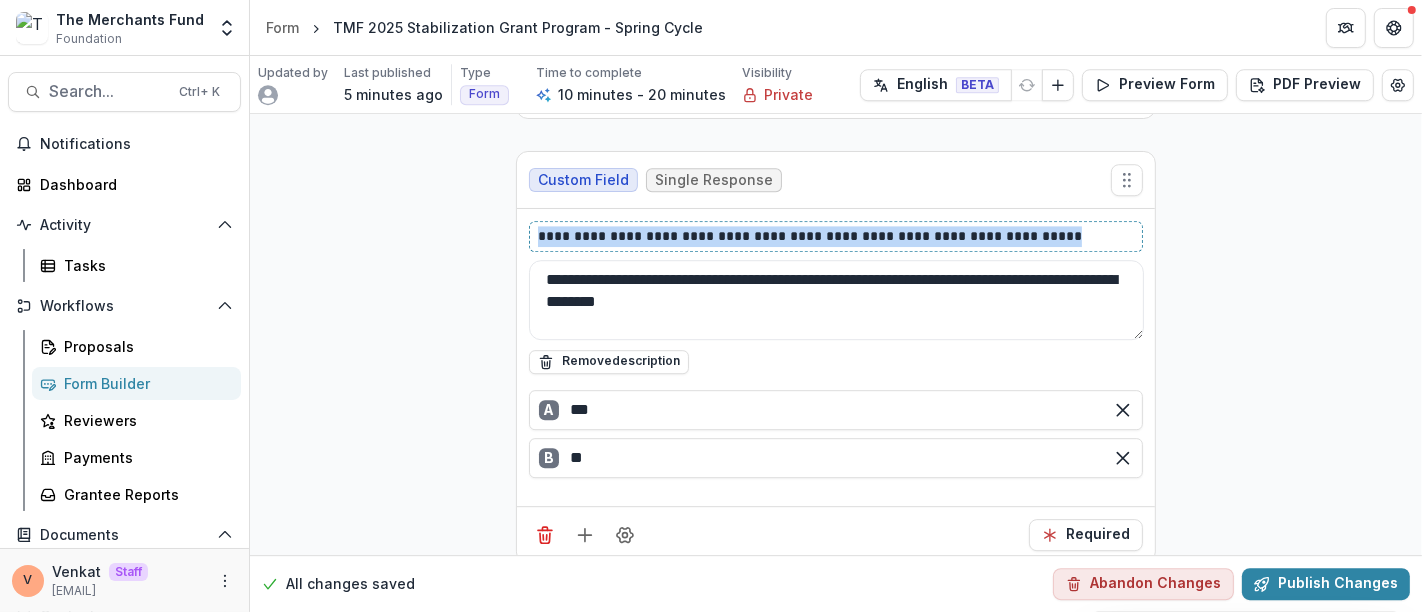 drag, startPoint x: 1033, startPoint y: 214, endPoint x: 350, endPoint y: 214, distance: 683 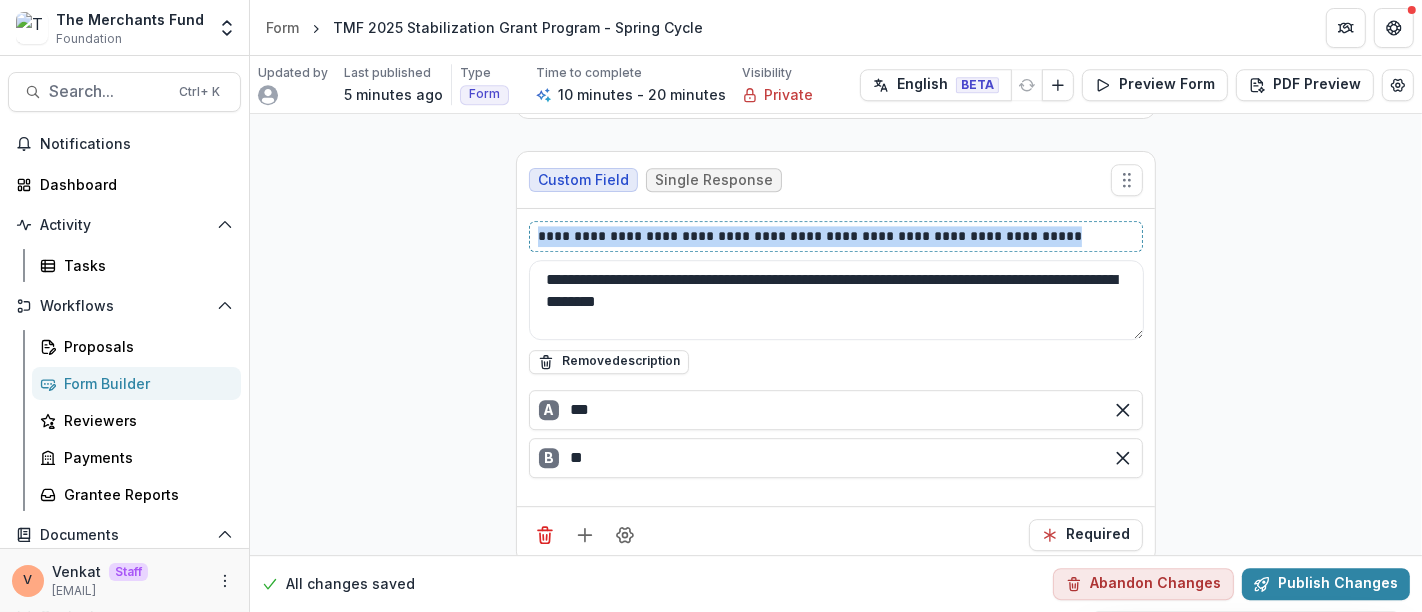 click on "**********" at bounding box center [836, -2085] 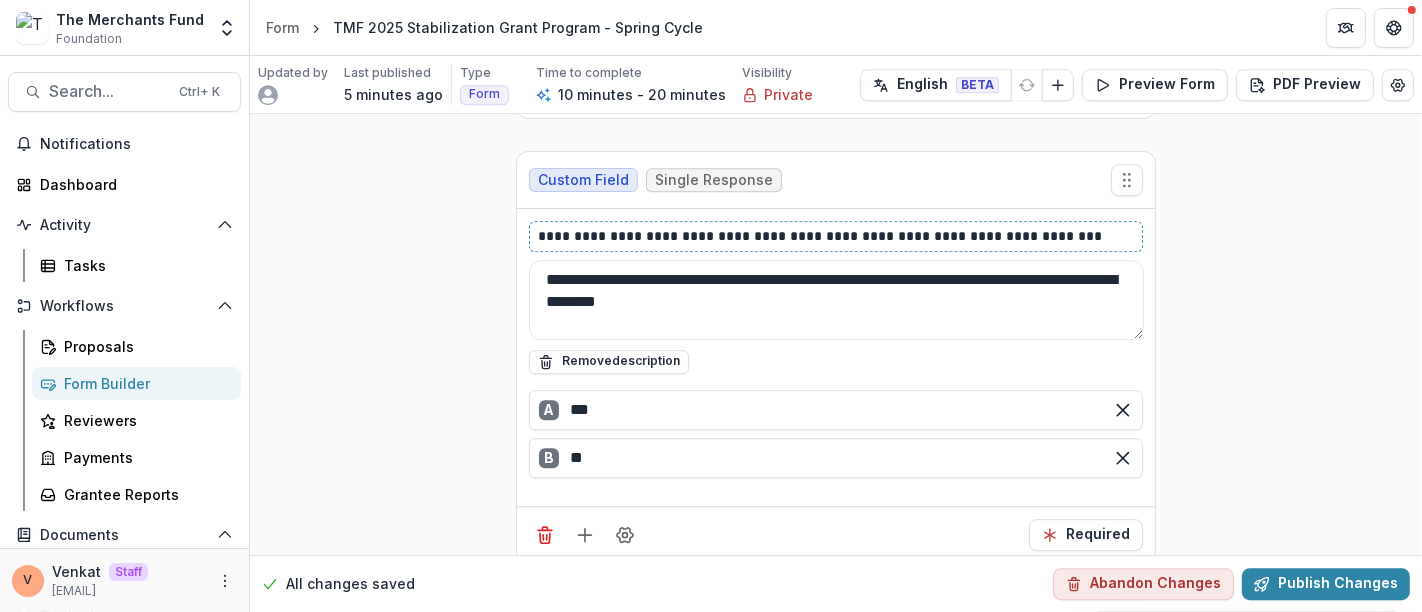 type 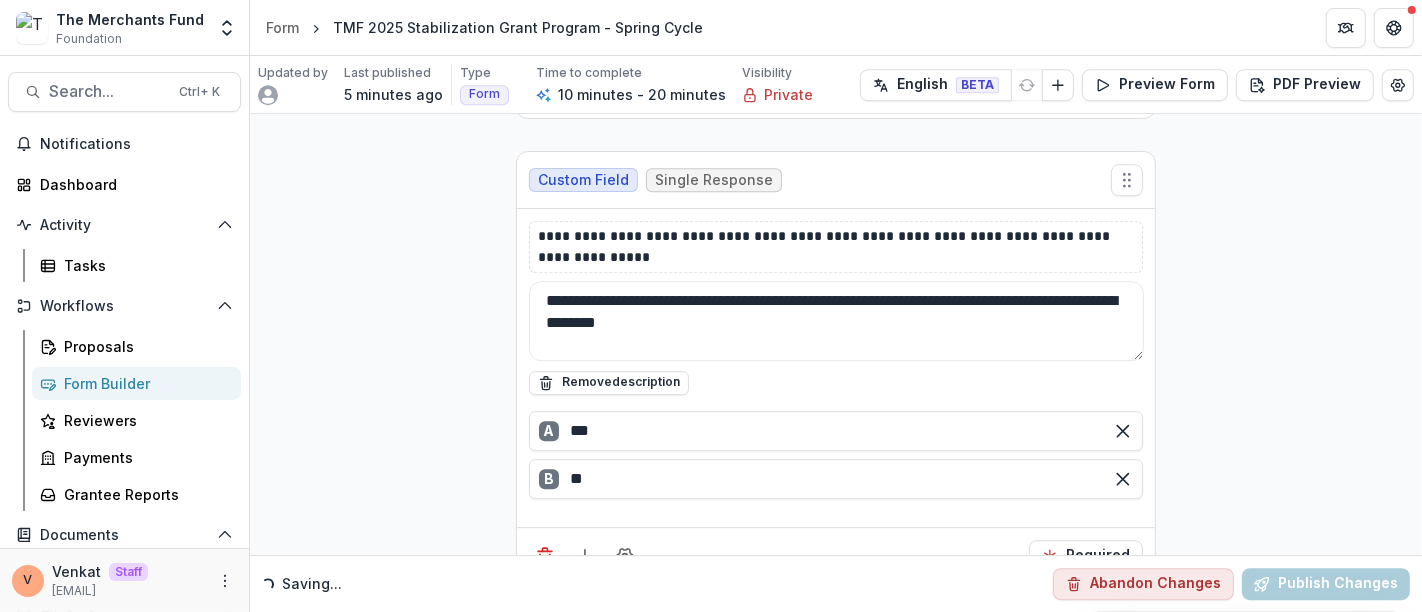 drag, startPoint x: 793, startPoint y: 293, endPoint x: 467, endPoint y: 274, distance: 326.55322 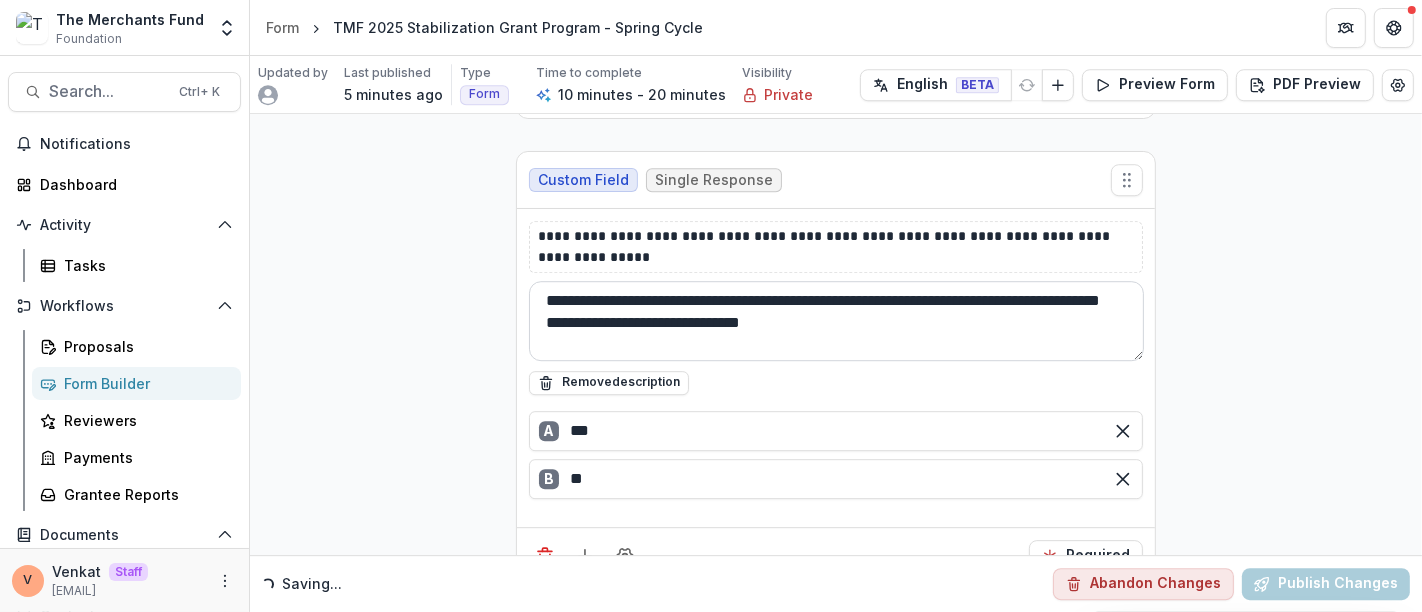 click on "**********" at bounding box center (836, 321) 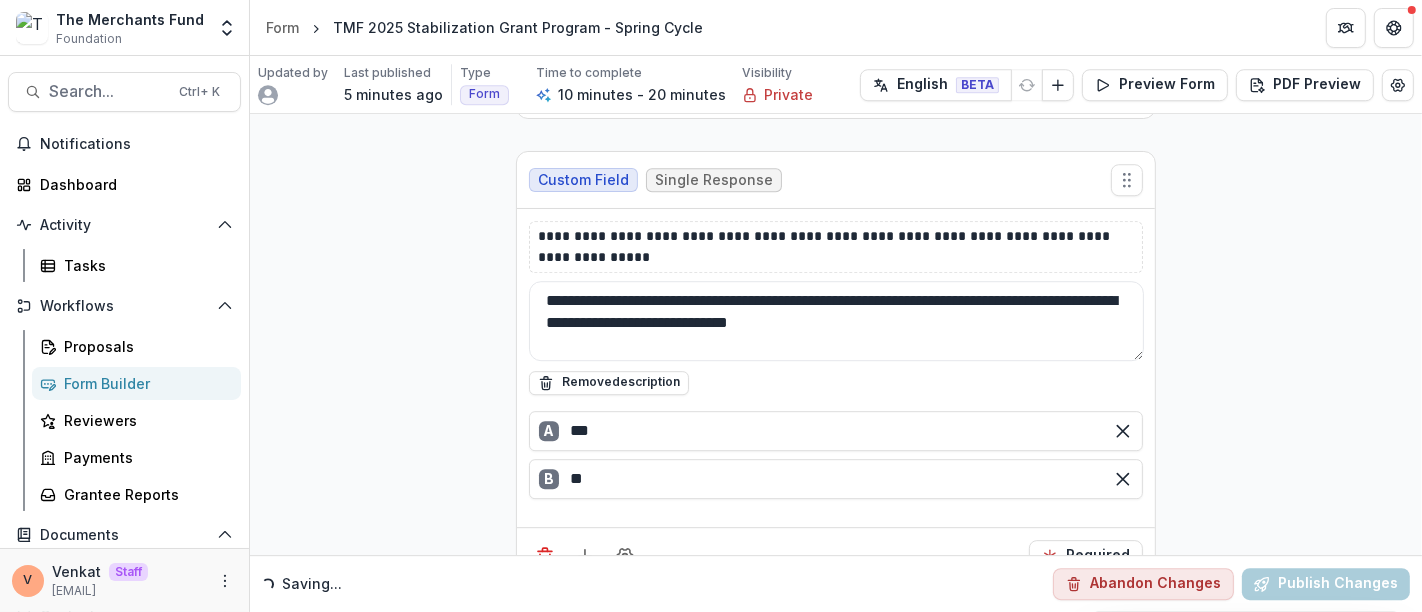 type on "**********" 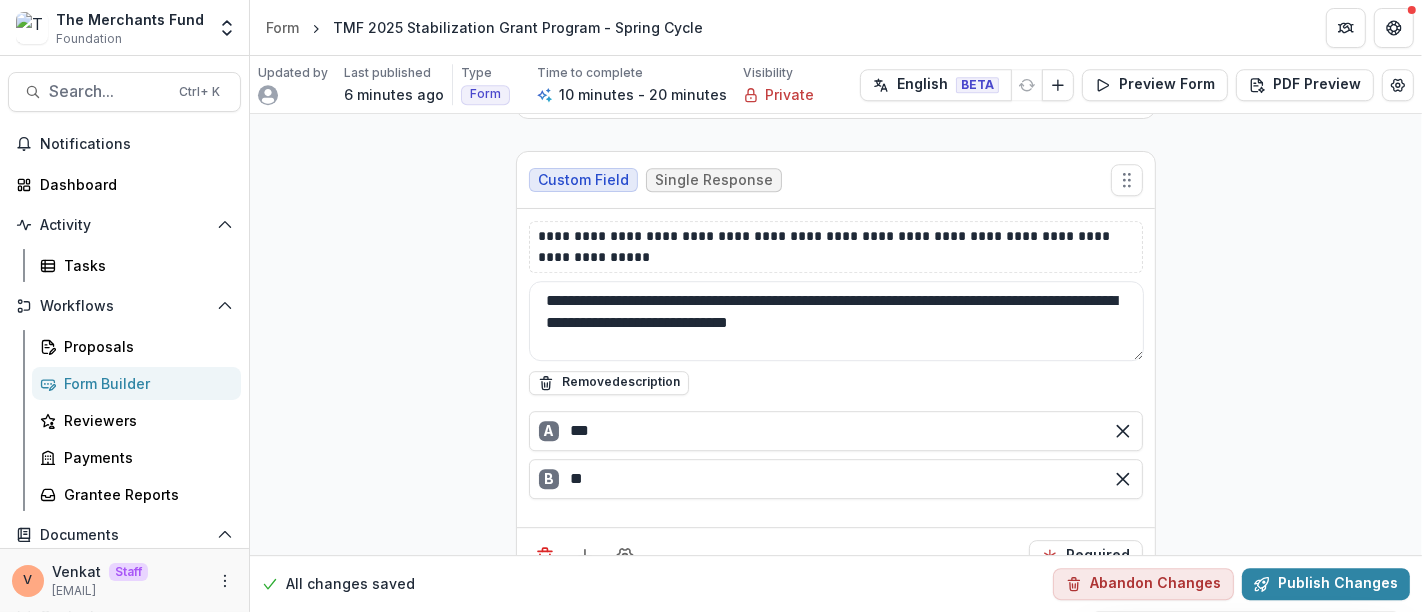 scroll, scrollTop: 4885, scrollLeft: 0, axis: vertical 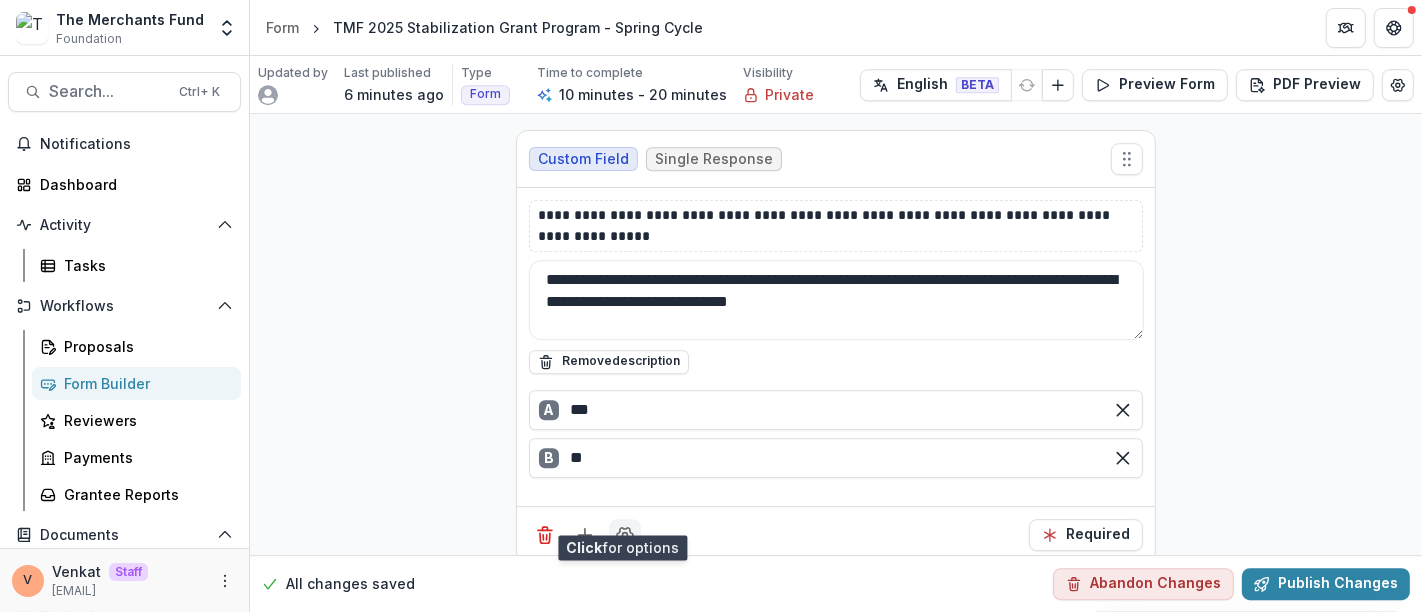 click 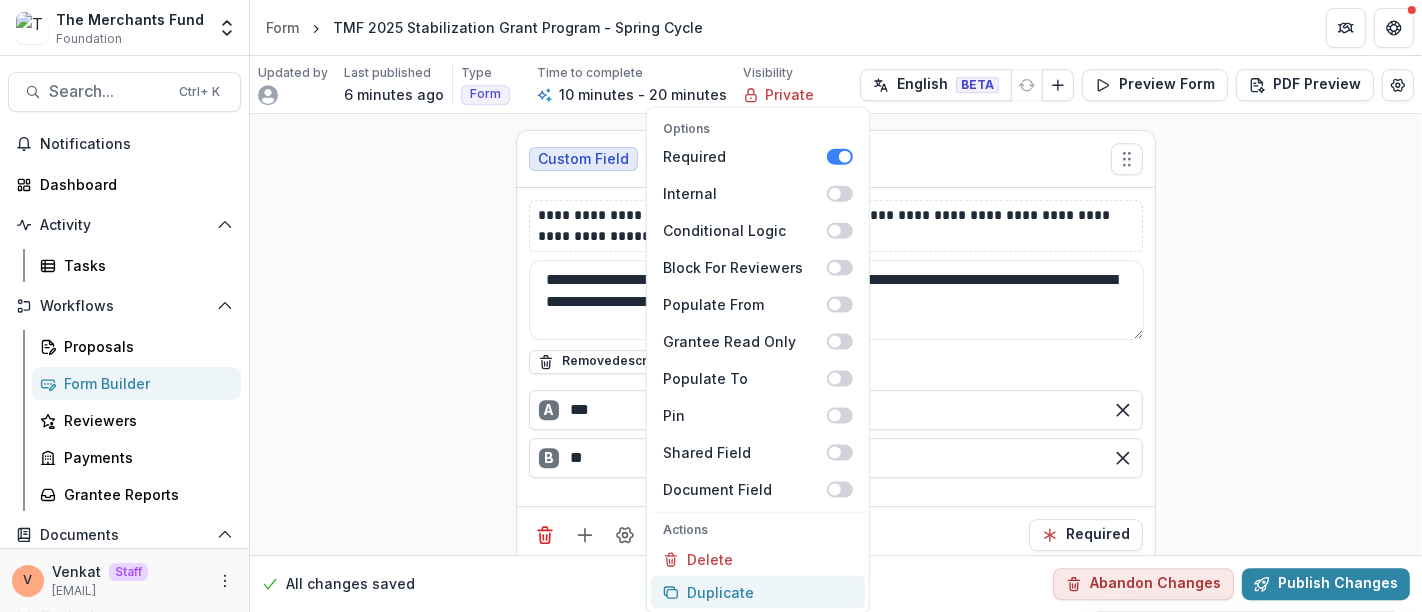 click on "Duplicate" at bounding box center (758, 592) 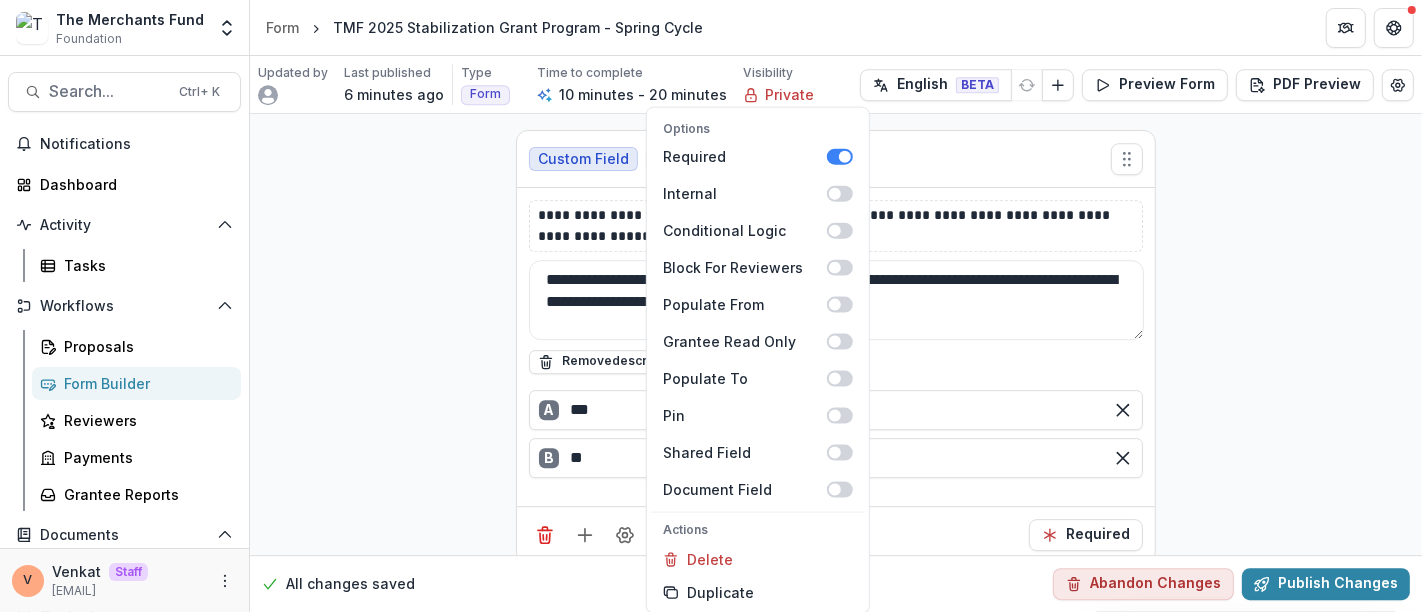 click on "**********" at bounding box center [836, -1863] 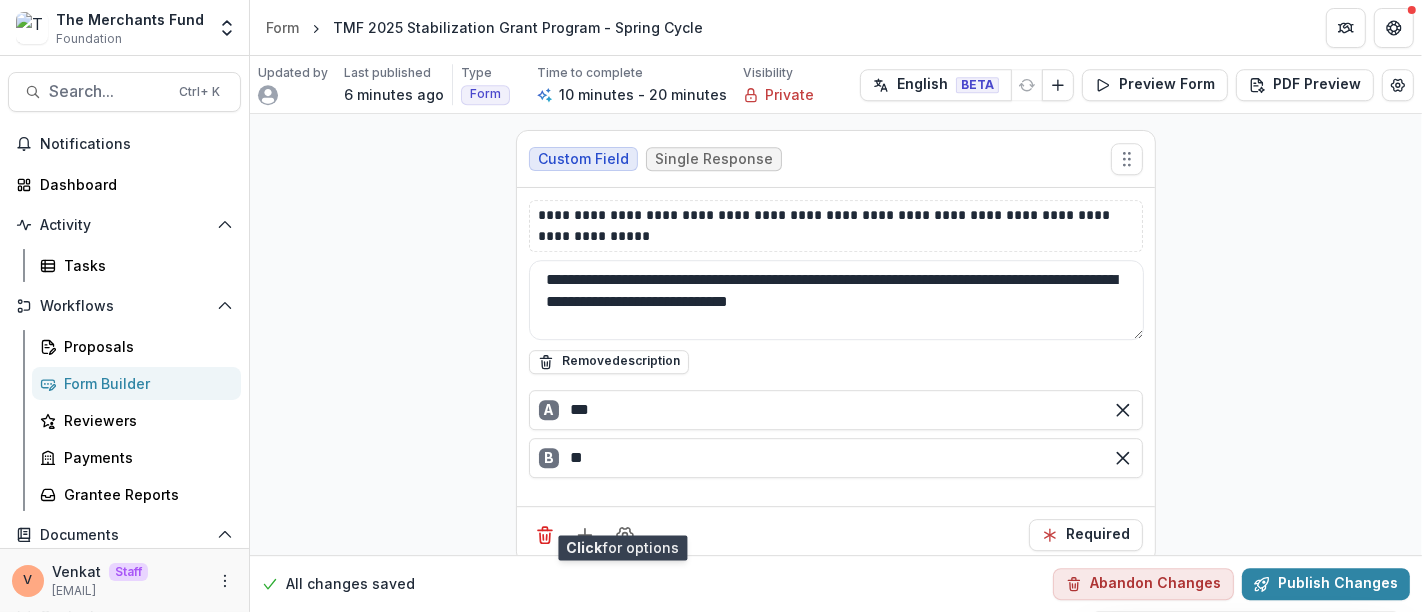 scroll, scrollTop: 5218, scrollLeft: 0, axis: vertical 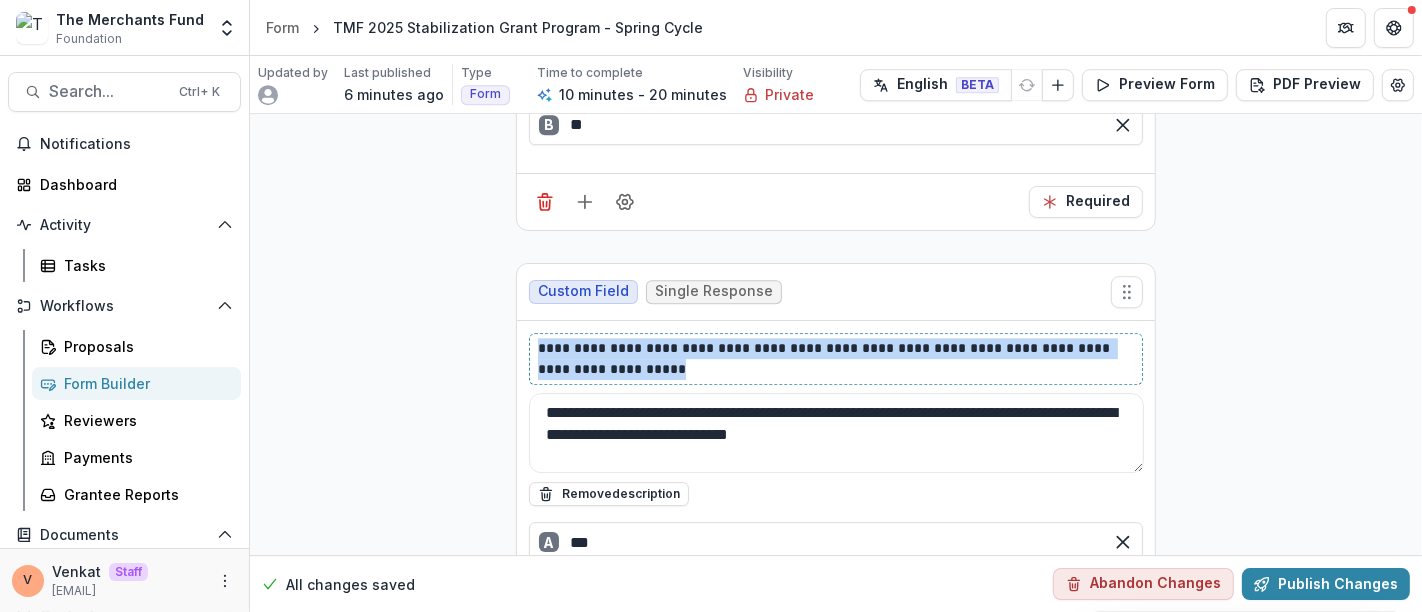 drag, startPoint x: 626, startPoint y: 350, endPoint x: 499, endPoint y: 304, distance: 135.07405 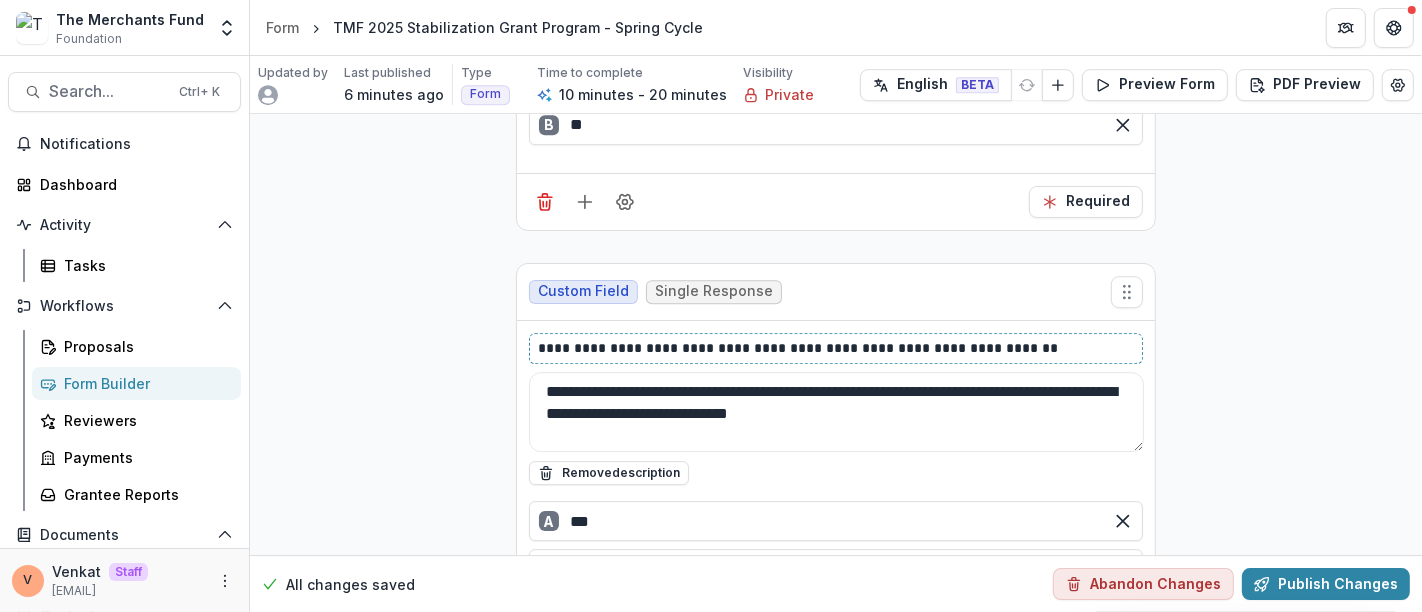 type 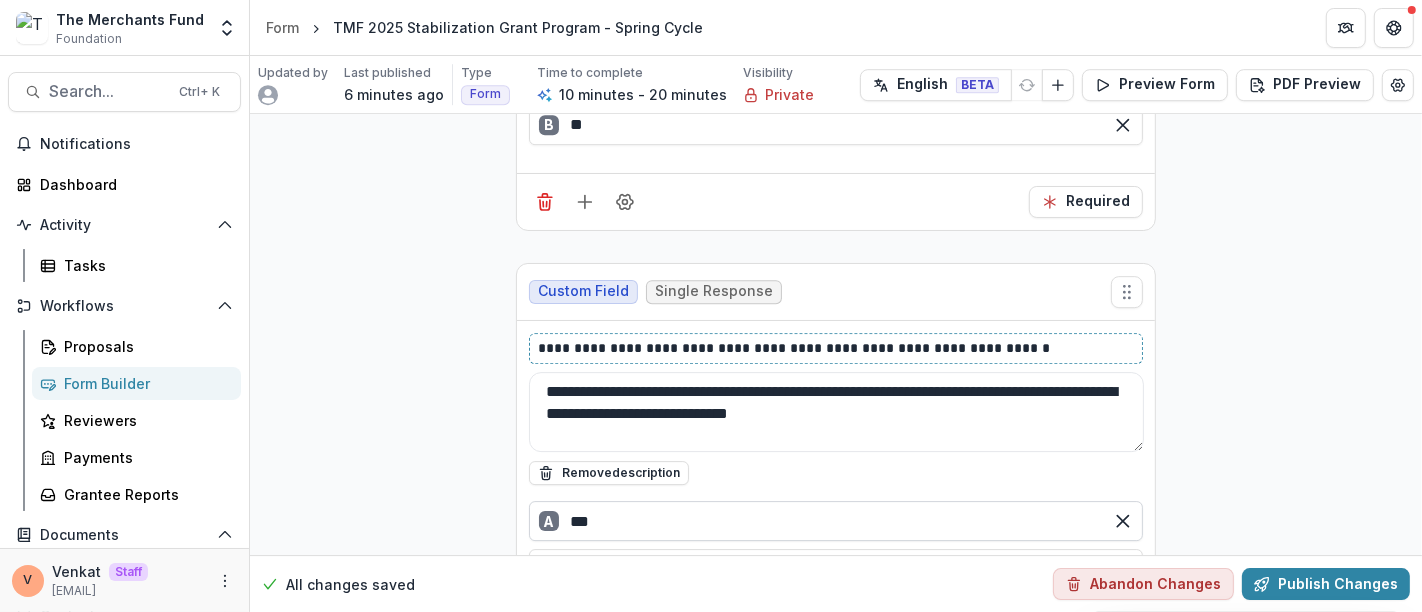 scroll, scrollTop: 5328, scrollLeft: 0, axis: vertical 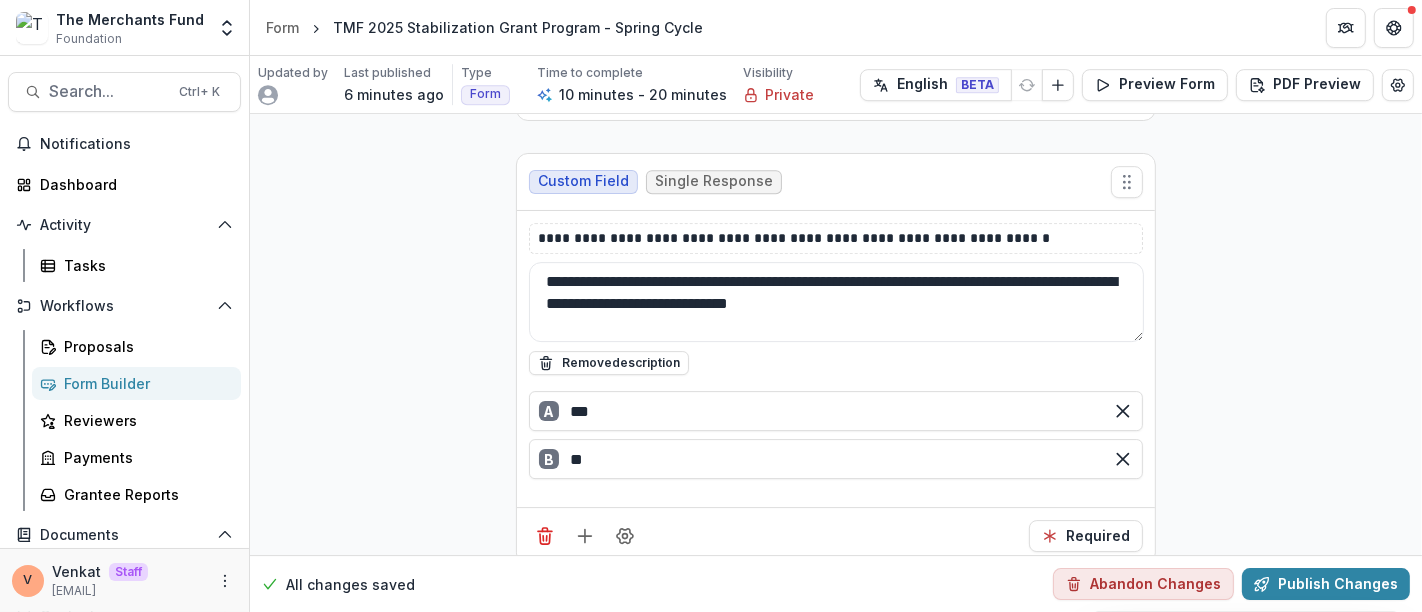 drag, startPoint x: 954, startPoint y: 278, endPoint x: 449, endPoint y: 255, distance: 505.5235 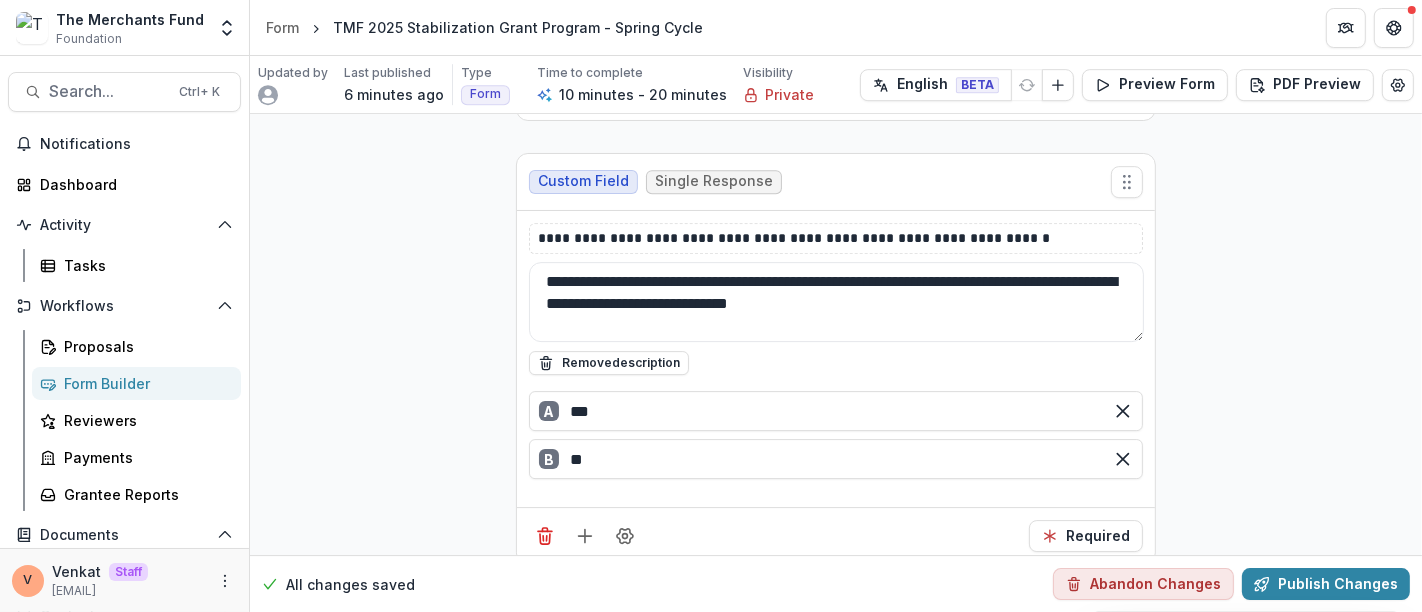 click on "**********" at bounding box center [836, -2317] 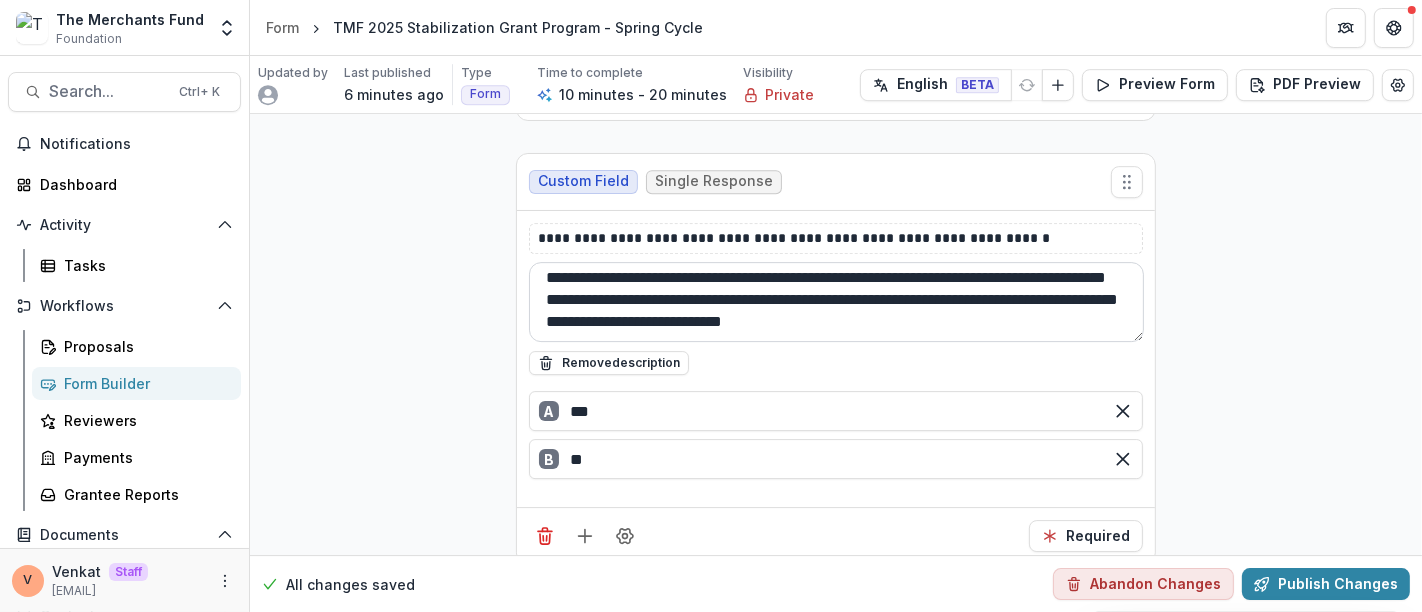 scroll, scrollTop: 0, scrollLeft: 0, axis: both 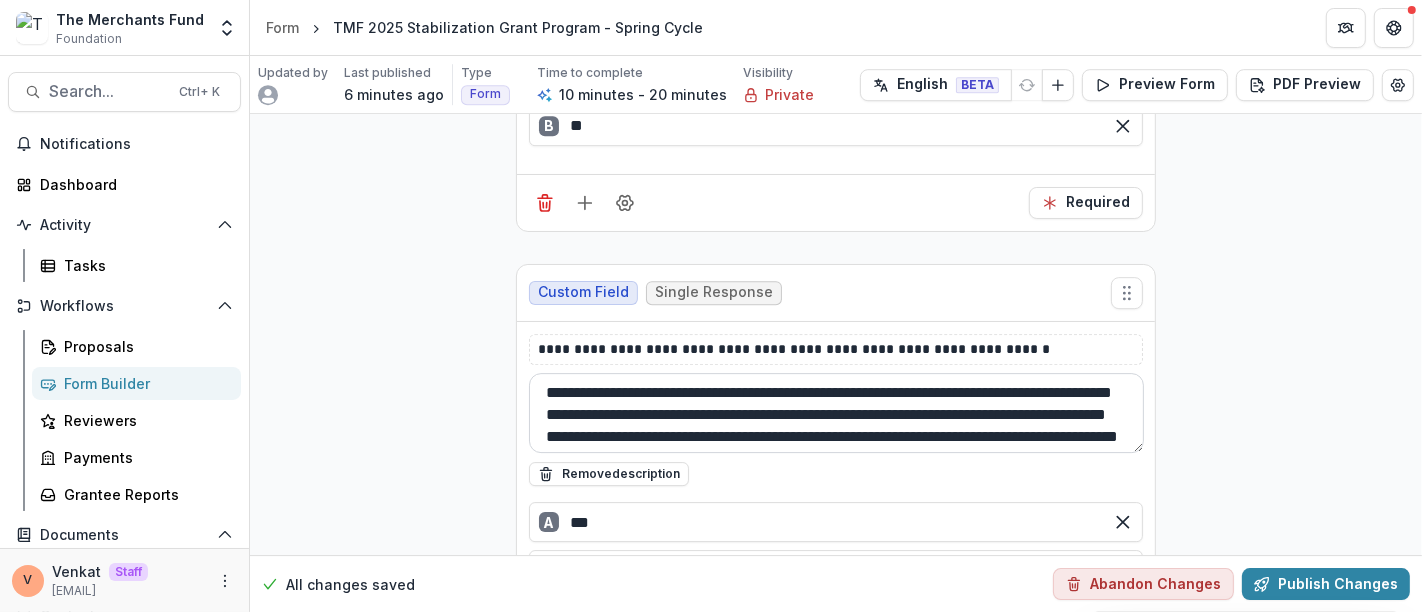 click on "**********" at bounding box center (836, 413) 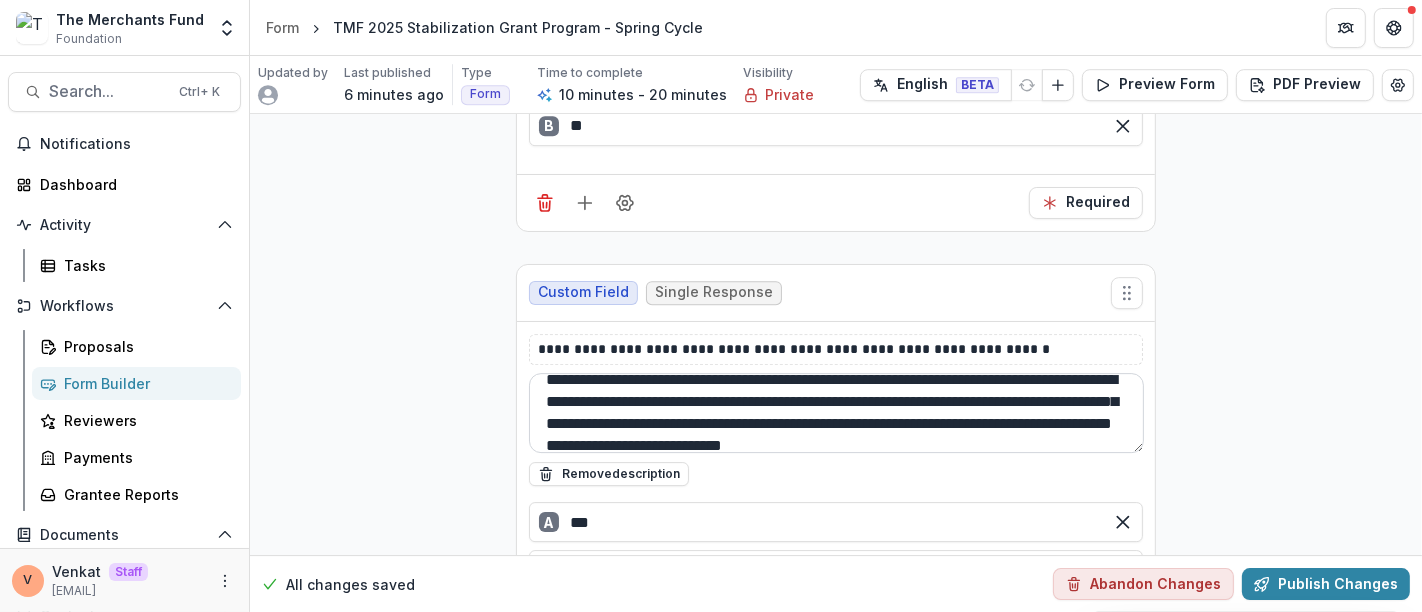 scroll, scrollTop: 0, scrollLeft: 0, axis: both 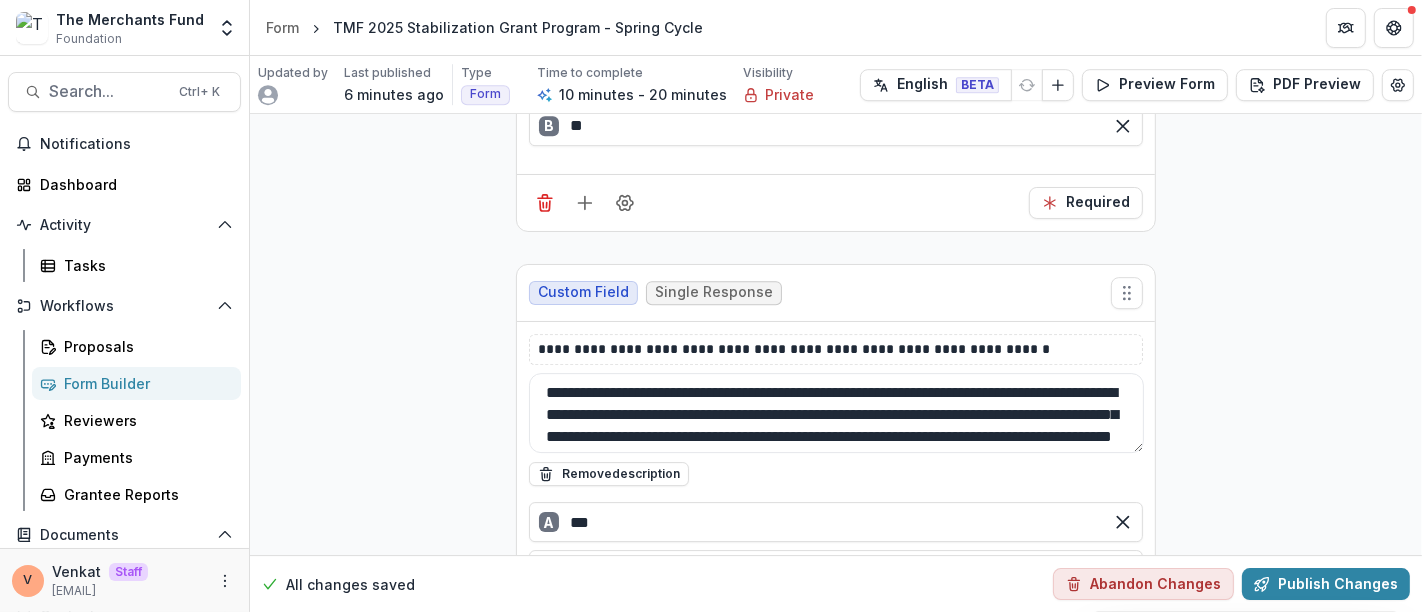 type on "**********" 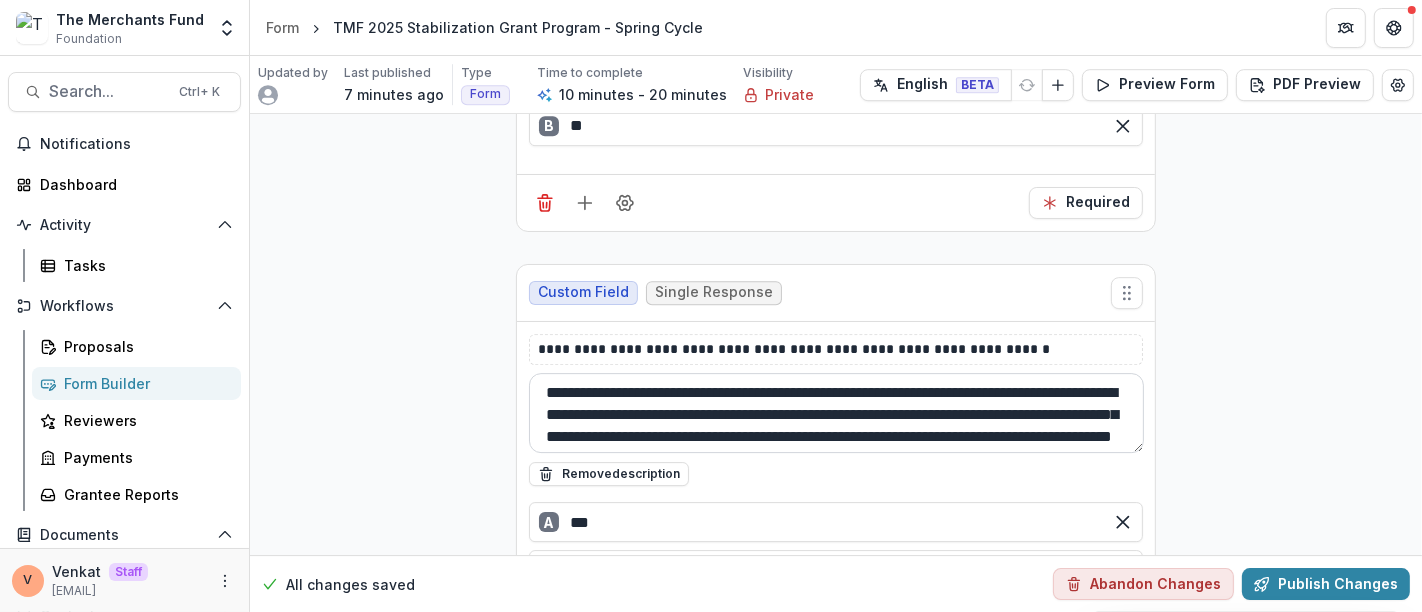 scroll, scrollTop: 47, scrollLeft: 0, axis: vertical 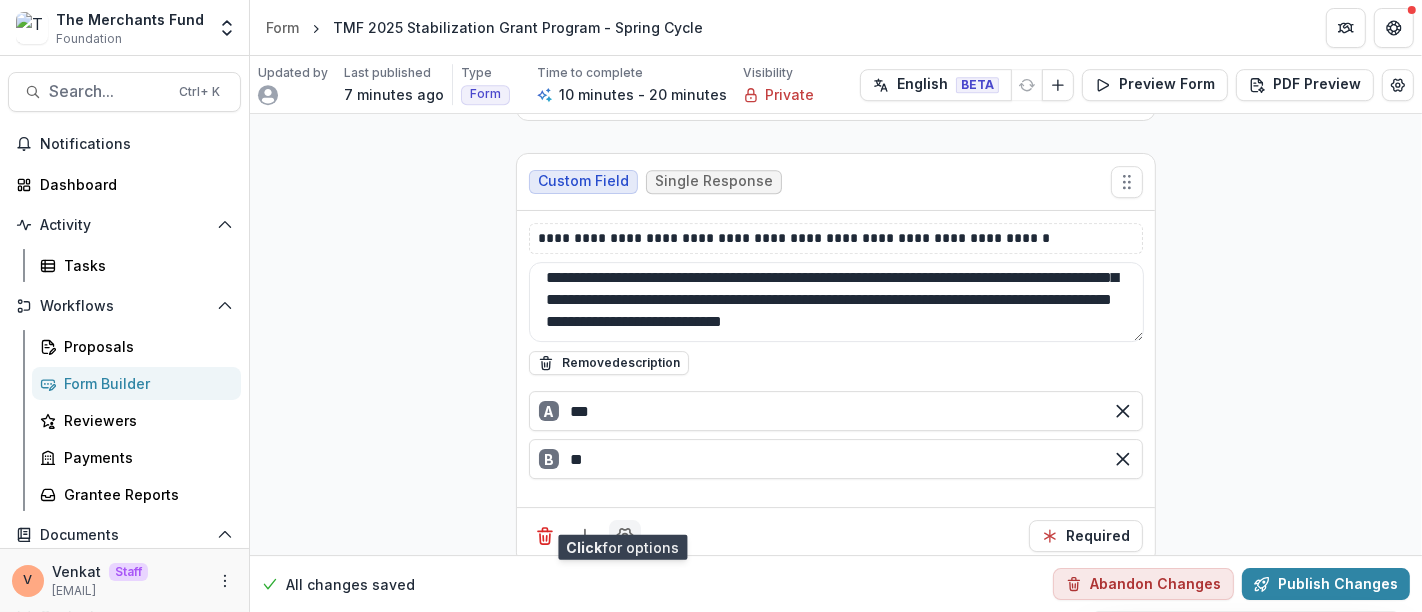 click 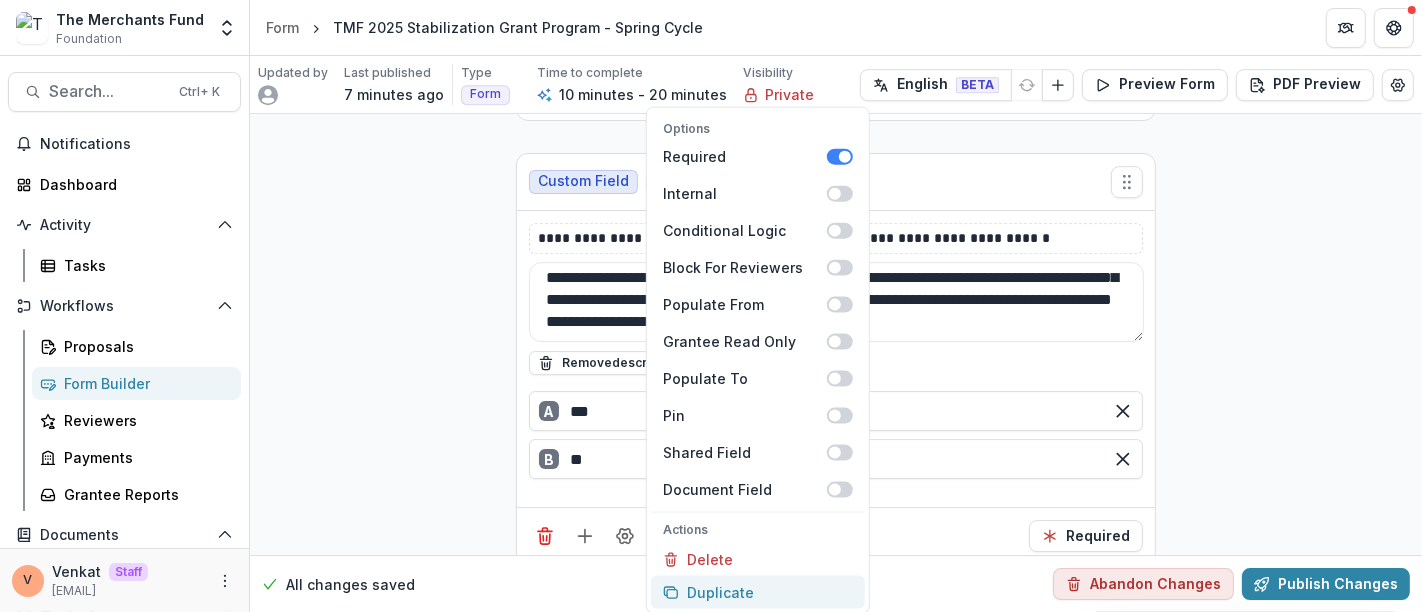 click on "Duplicate" at bounding box center (758, 592) 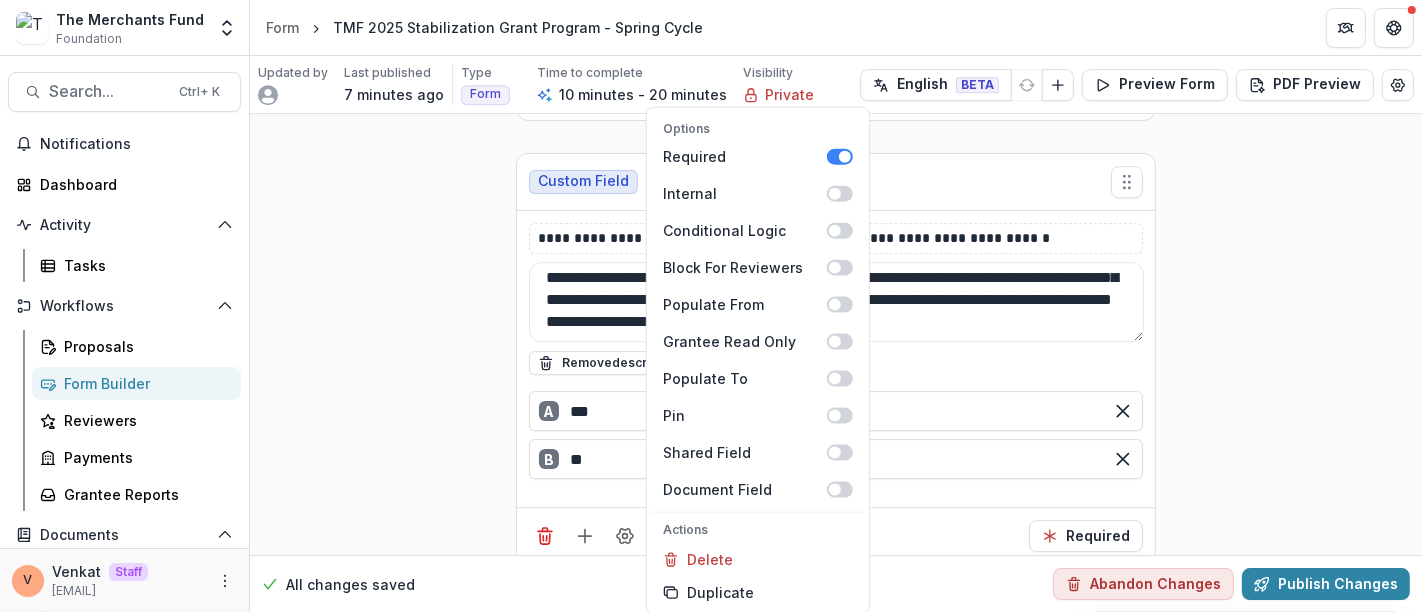 click on "**********" at bounding box center (836, -2094) 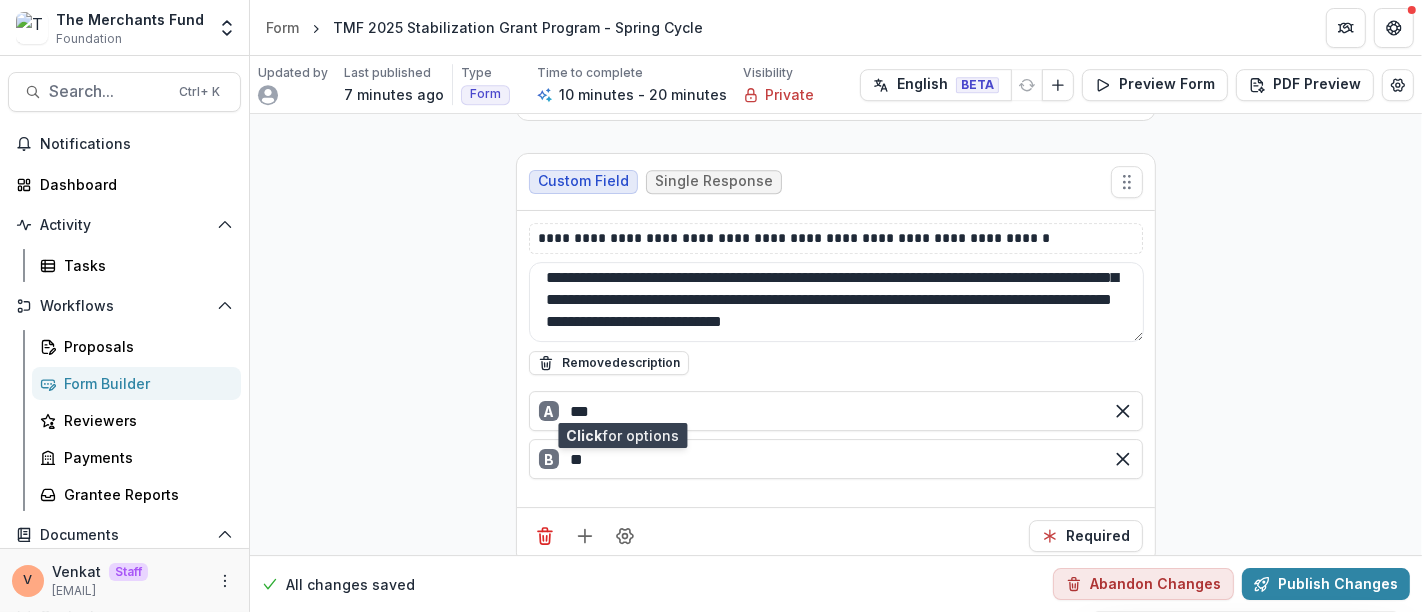 scroll, scrollTop: 5661, scrollLeft: 0, axis: vertical 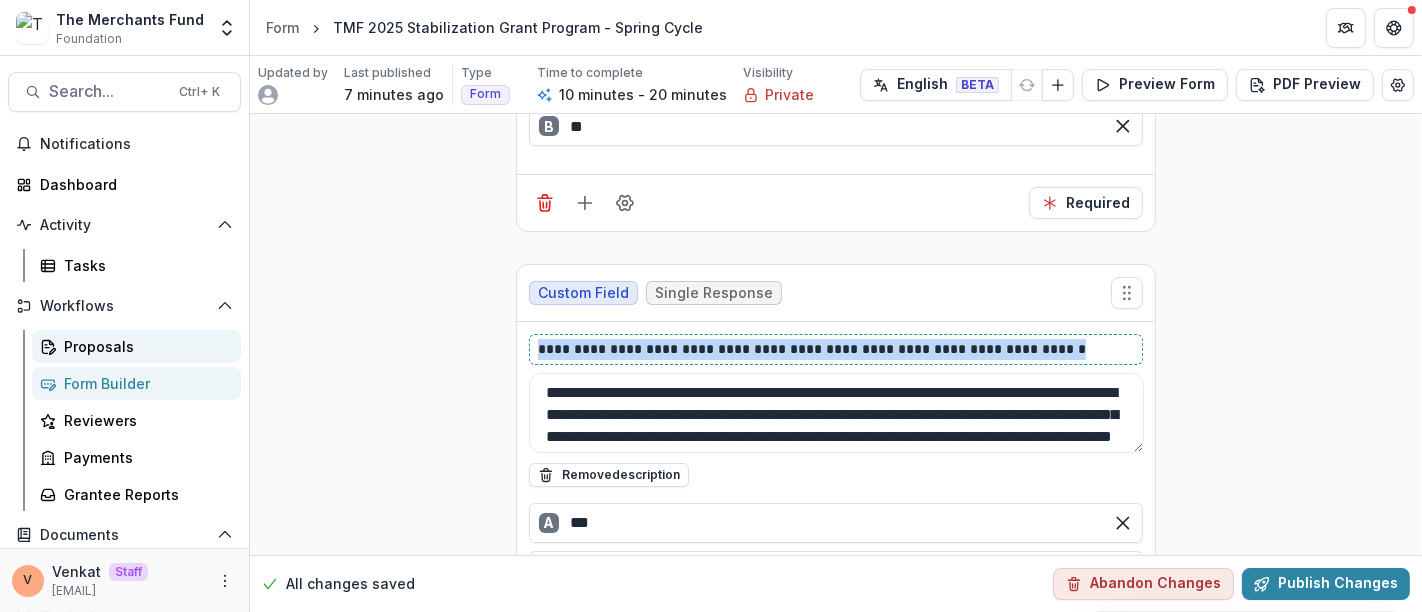 drag, startPoint x: 1077, startPoint y: 327, endPoint x: 165, endPoint y: 345, distance: 912.1776 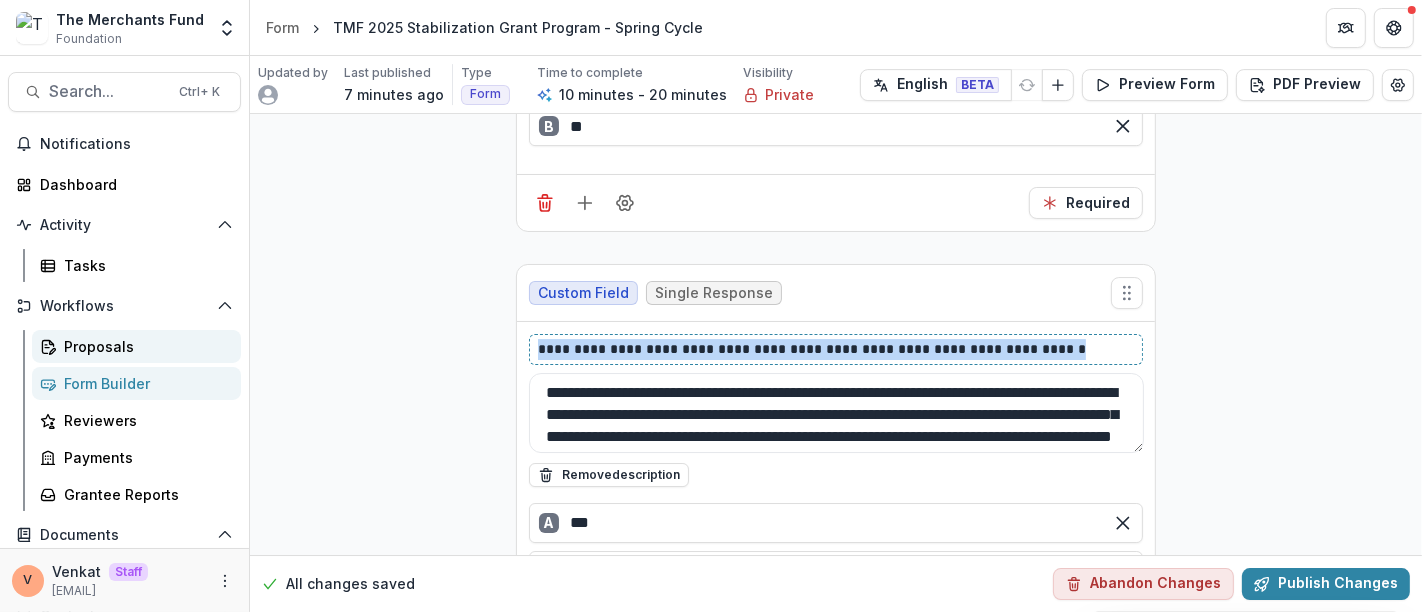 click on "**********" at bounding box center [711, 334] 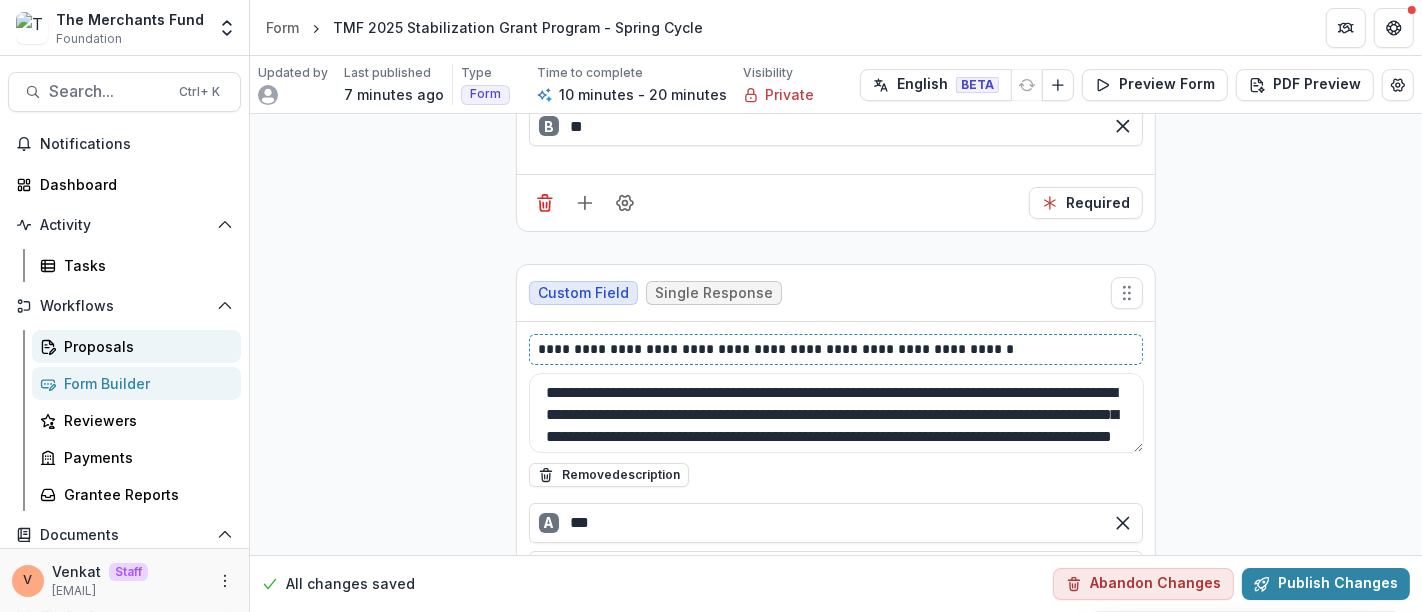 type 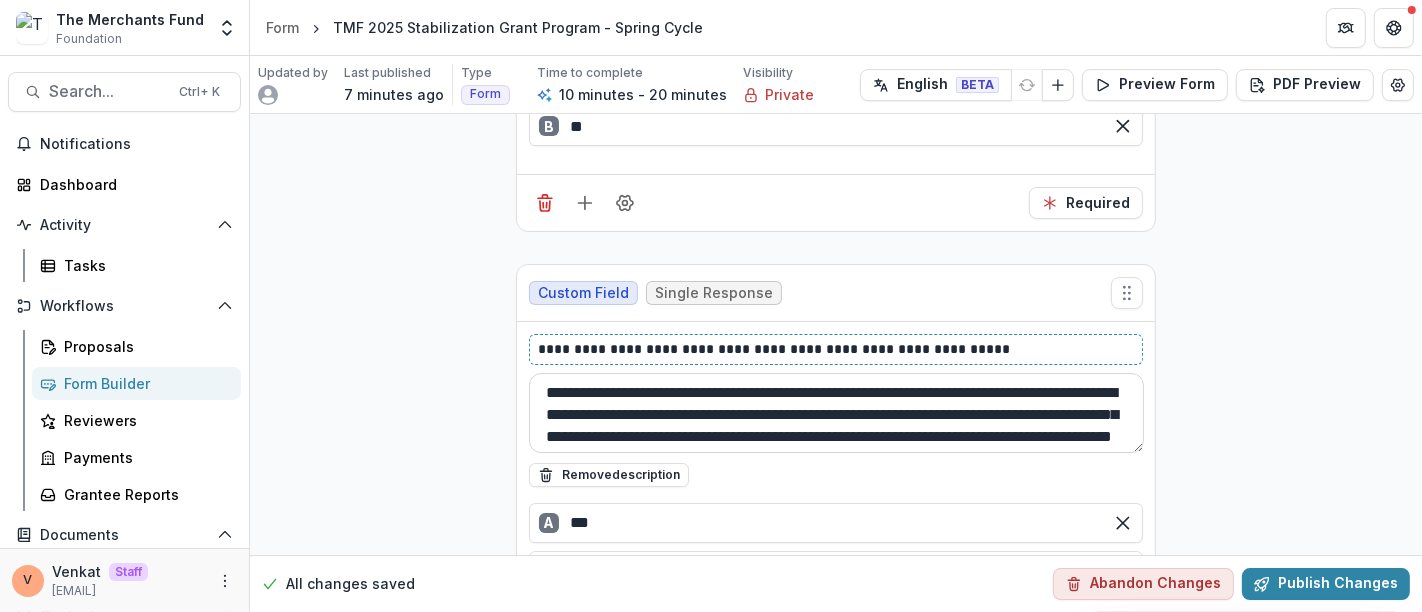 scroll, scrollTop: 47, scrollLeft: 0, axis: vertical 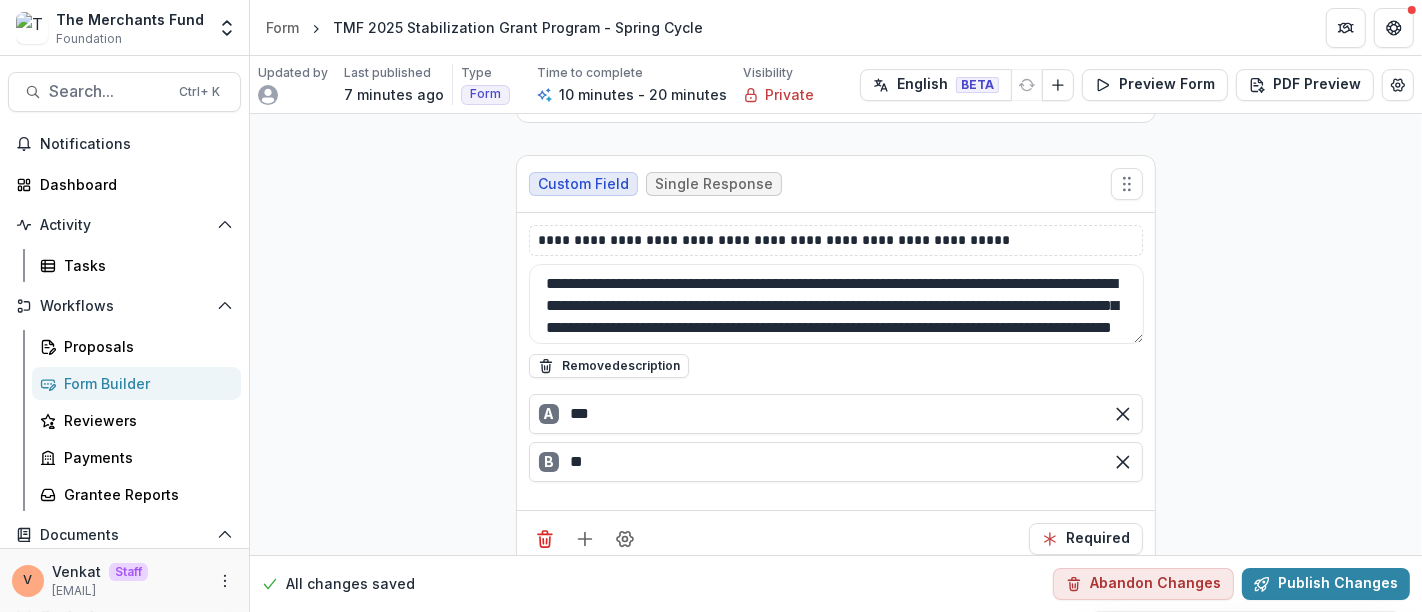 drag, startPoint x: 790, startPoint y: 308, endPoint x: 443, endPoint y: 231, distance: 355.44058 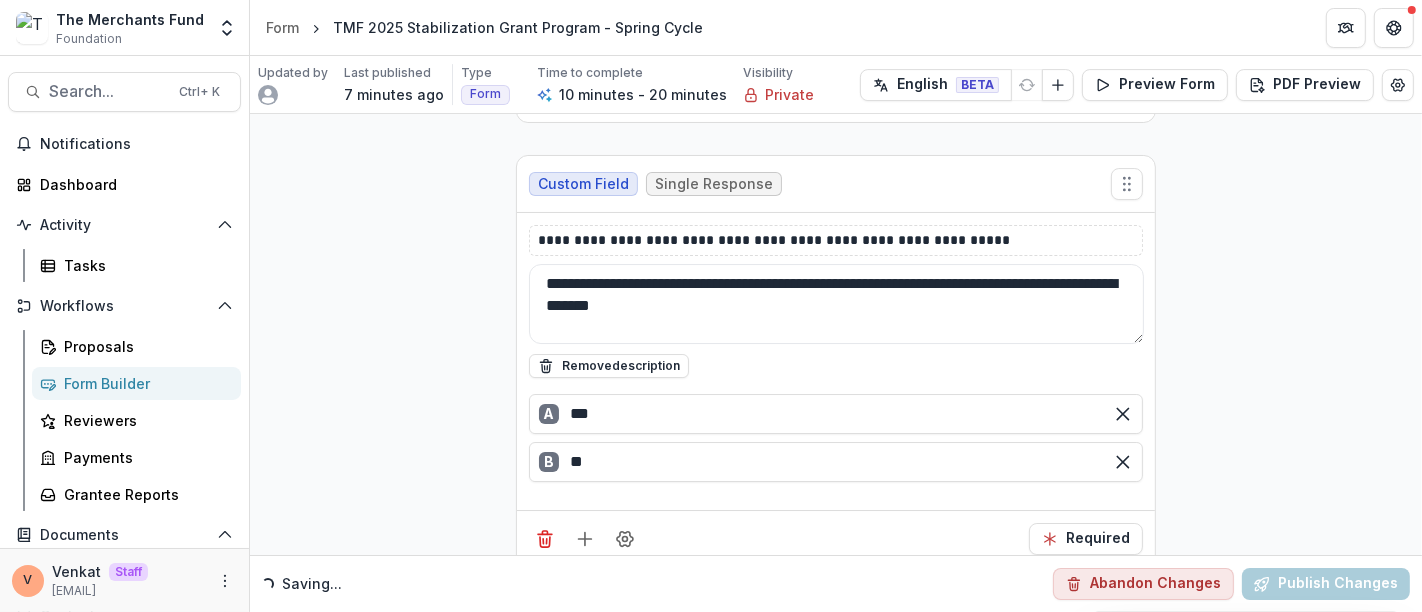 type on "**********" 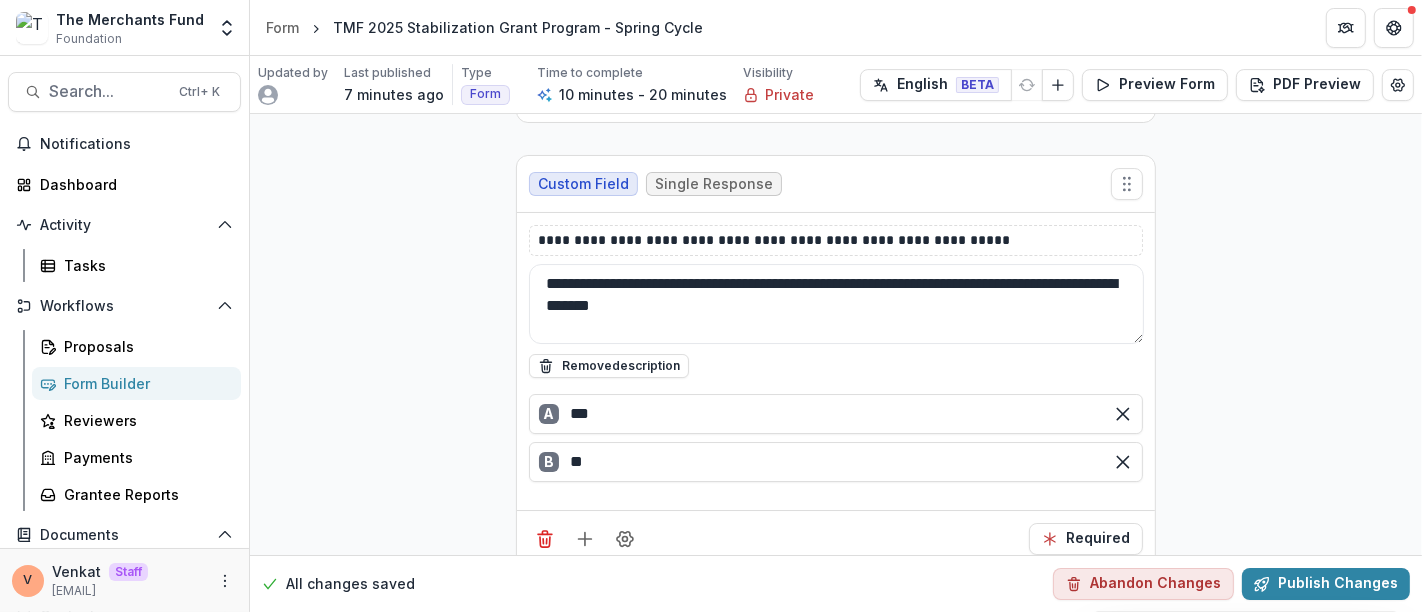 click on "**********" at bounding box center [836, -2536] 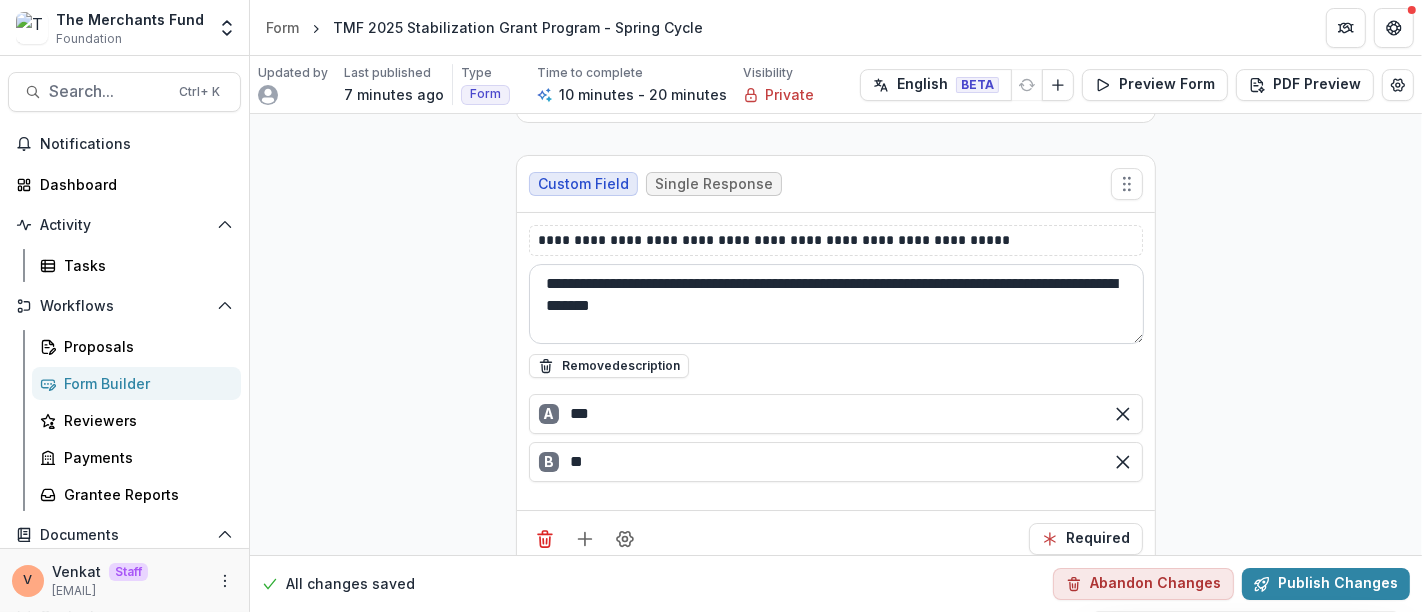 click on "**********" at bounding box center (836, 304) 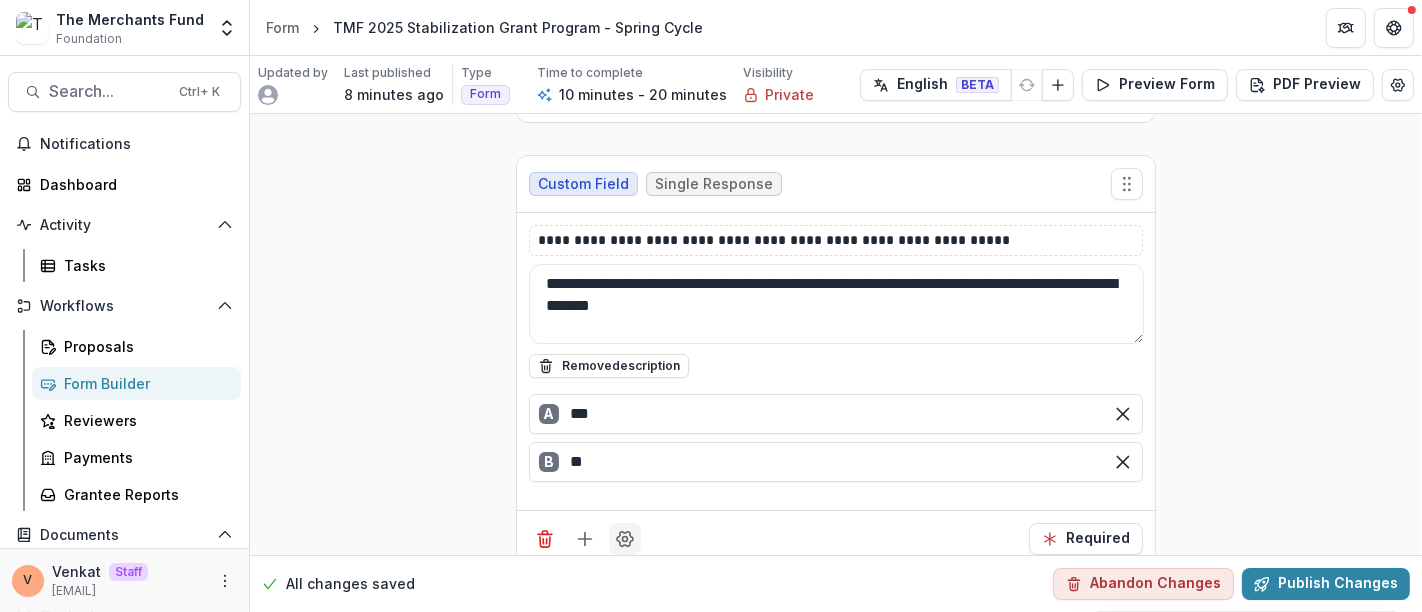 click 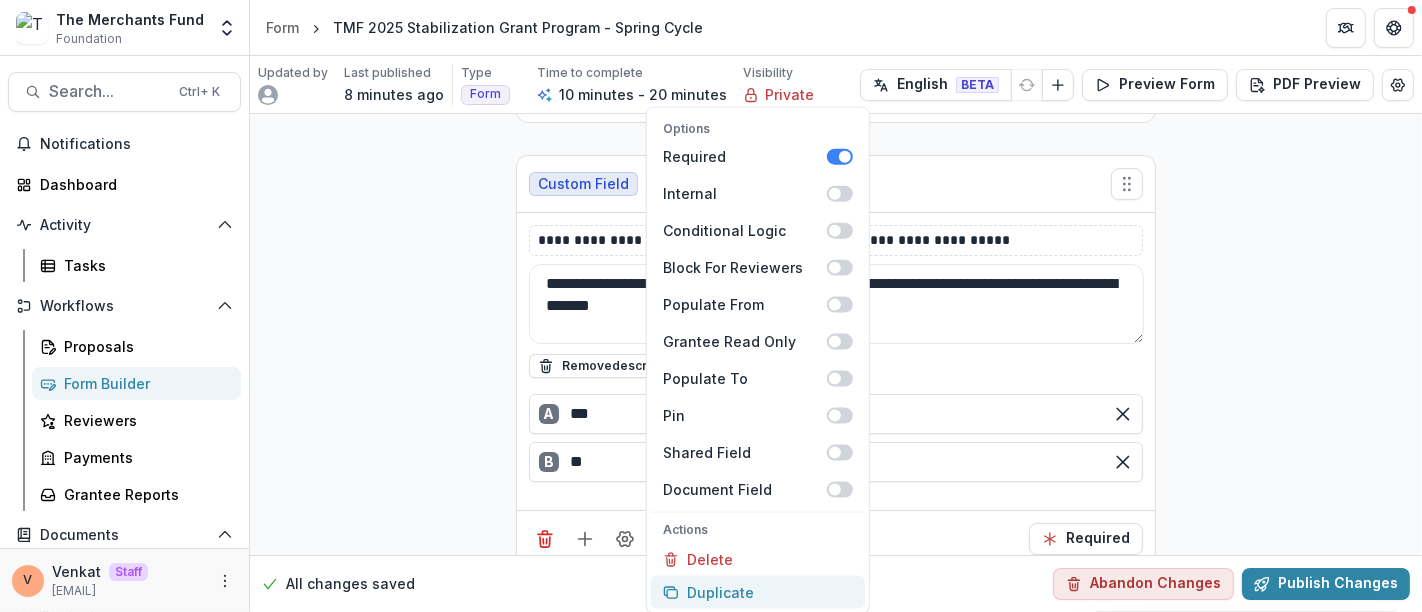 click on "Duplicate" at bounding box center [758, 592] 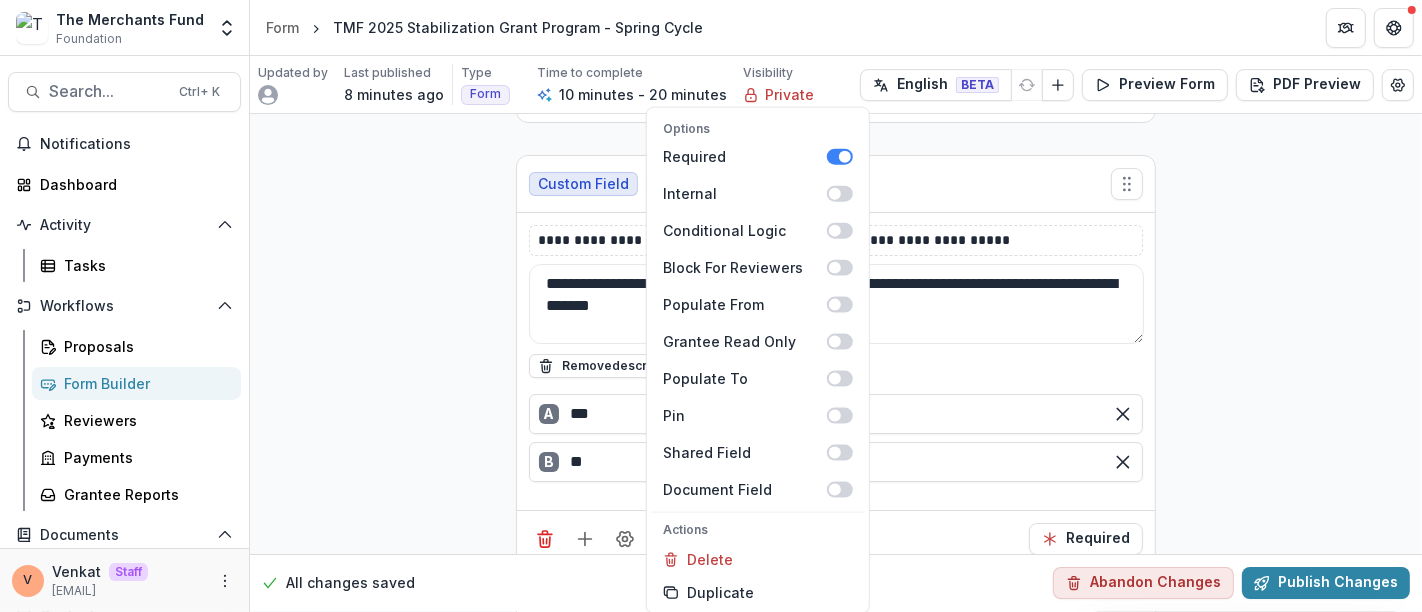 click on "**********" at bounding box center (836, -2314) 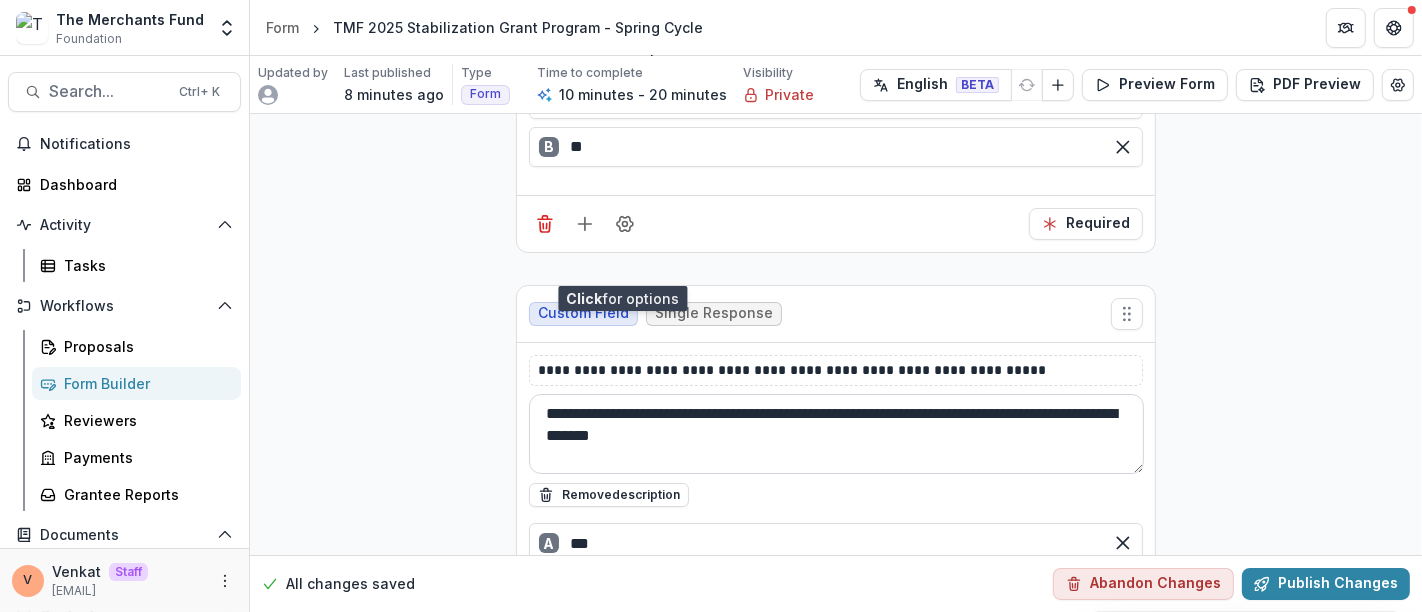 scroll, scrollTop: 6103, scrollLeft: 0, axis: vertical 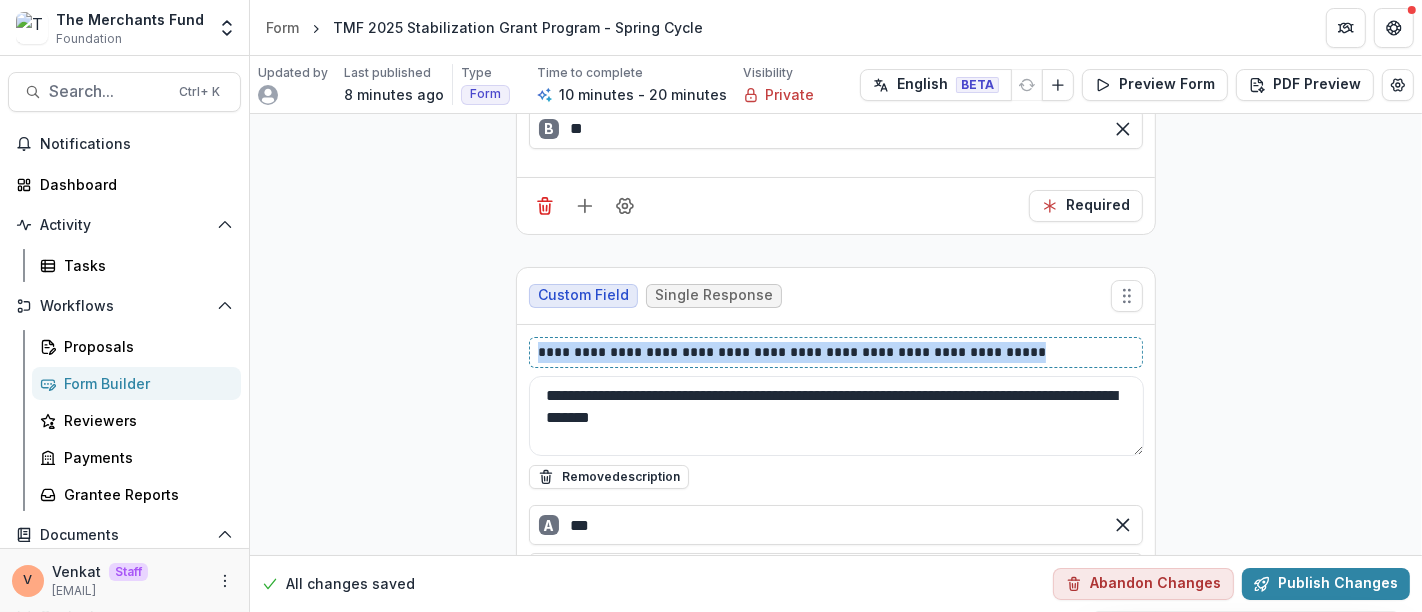 drag, startPoint x: 648, startPoint y: 323, endPoint x: 255, endPoint y: 329, distance: 393.0458 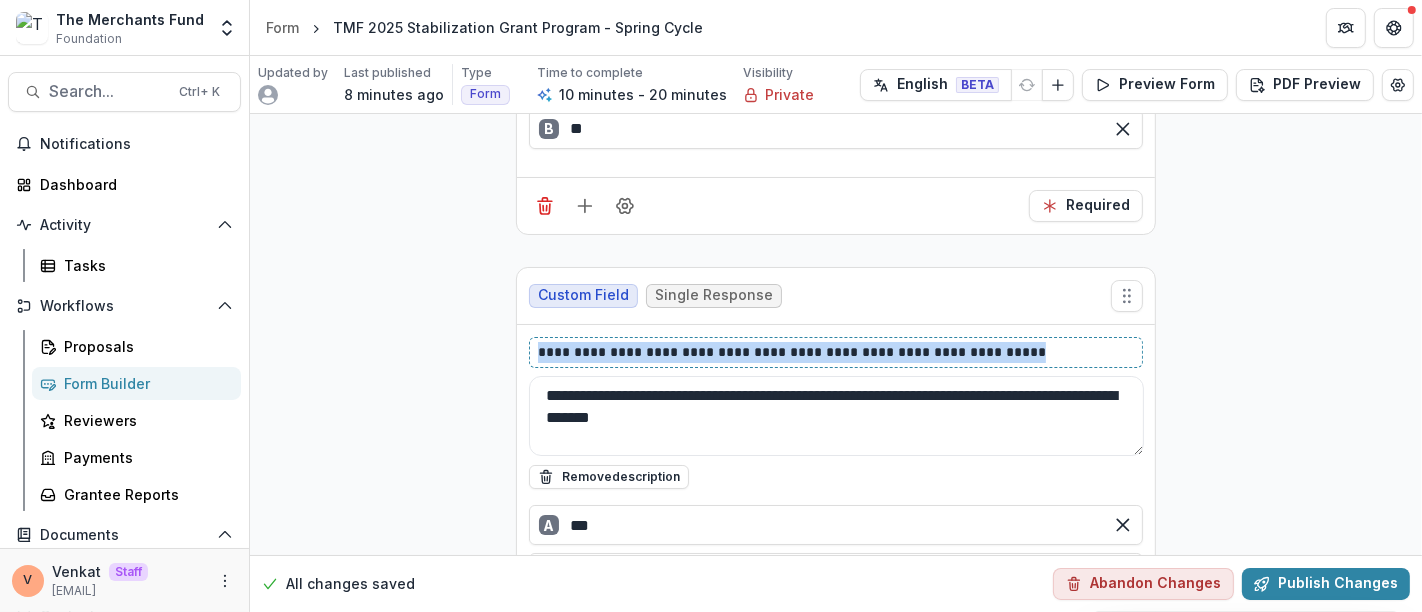 click on "**********" at bounding box center (836, -2647) 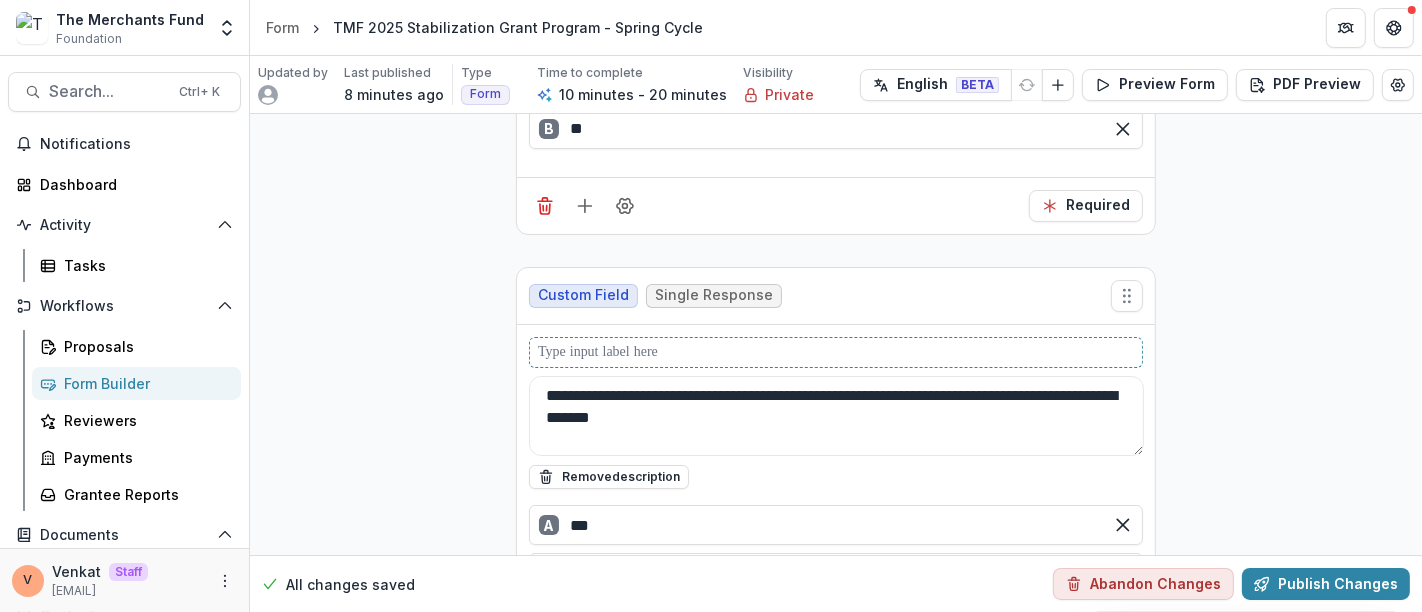 click at bounding box center [836, 352] 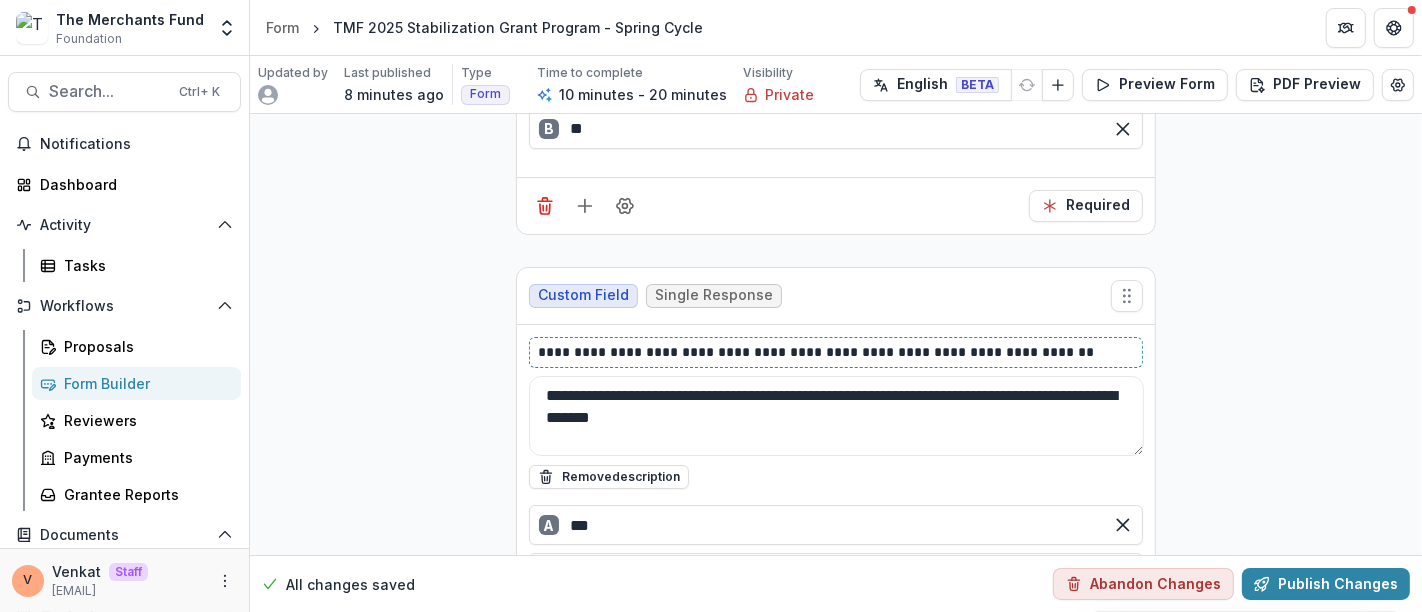 type 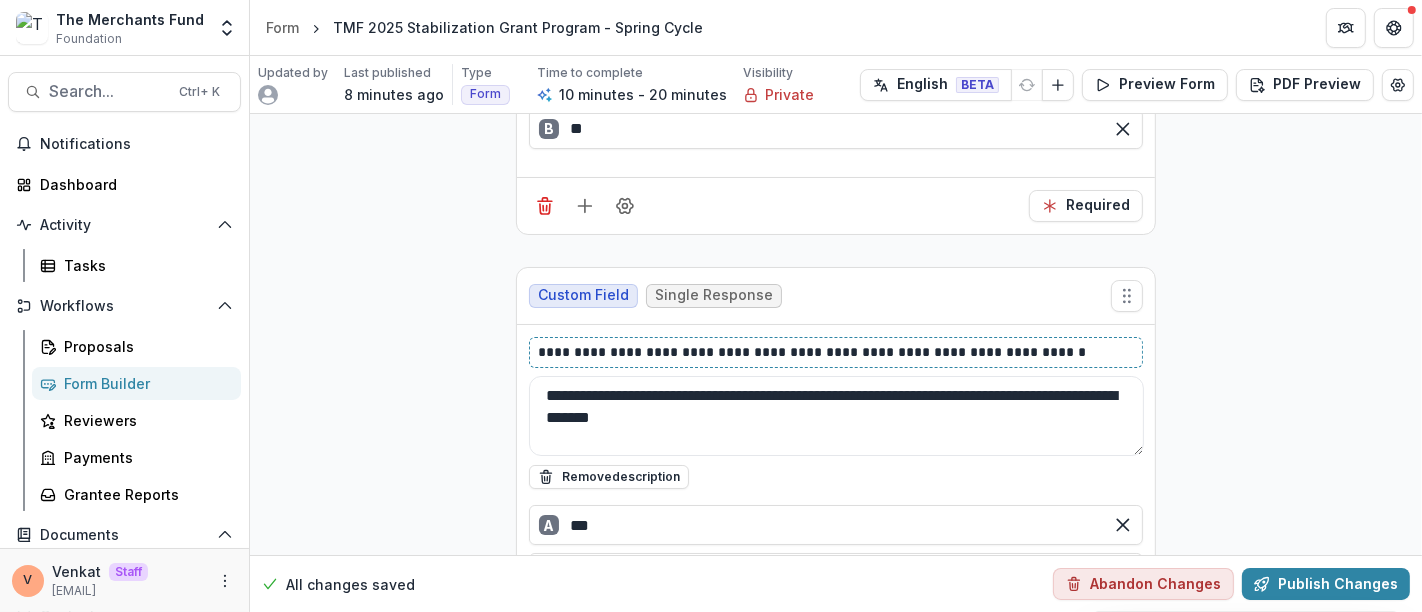 scroll, scrollTop: 6213, scrollLeft: 0, axis: vertical 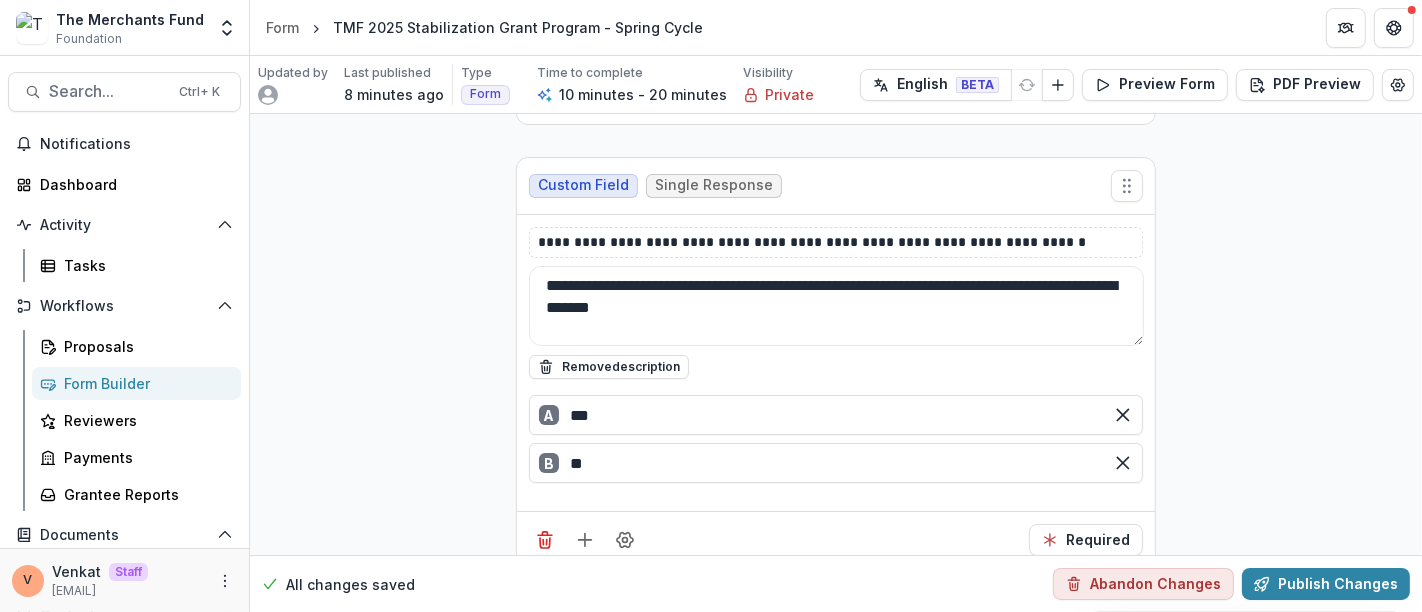 drag, startPoint x: 744, startPoint y: 283, endPoint x: 520, endPoint y: 252, distance: 226.13492 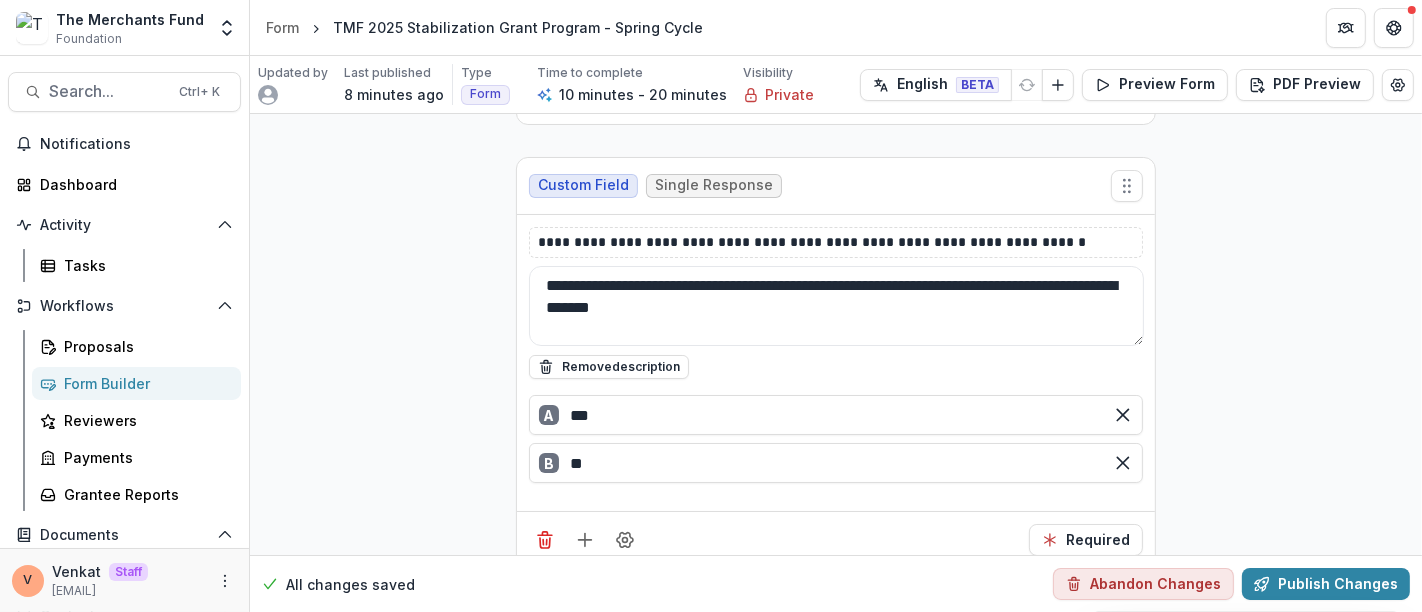 click on "**********" at bounding box center (836, 363) 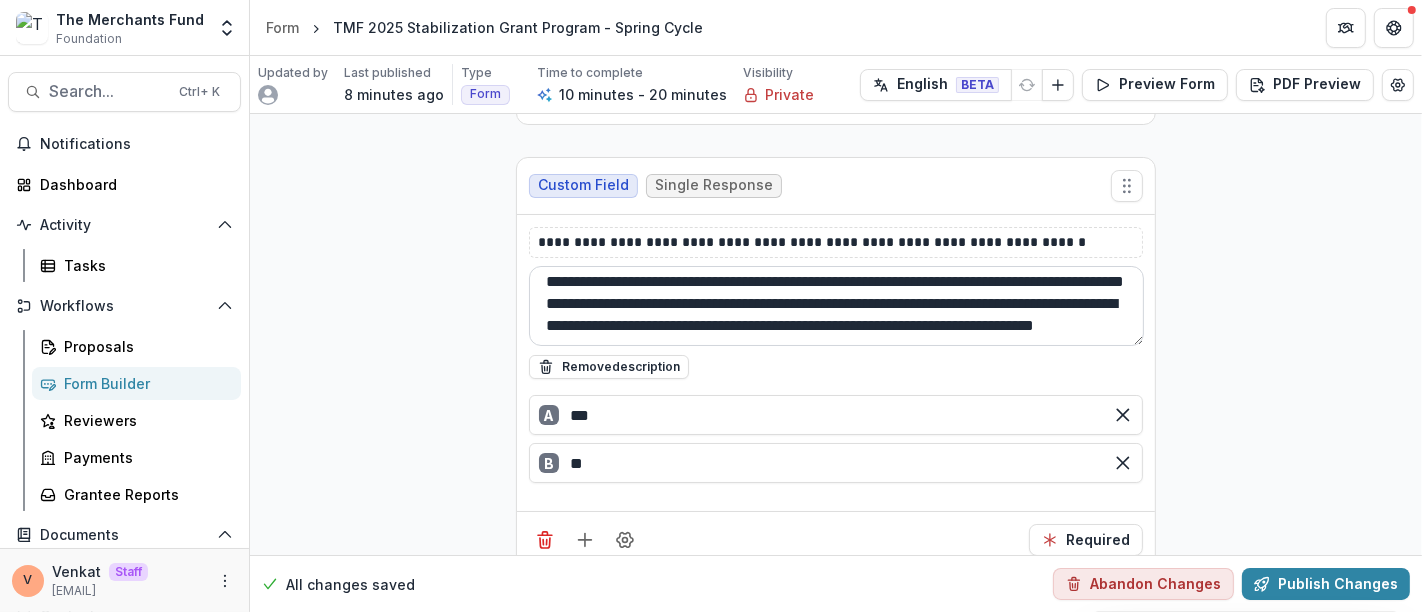 scroll, scrollTop: 0, scrollLeft: 0, axis: both 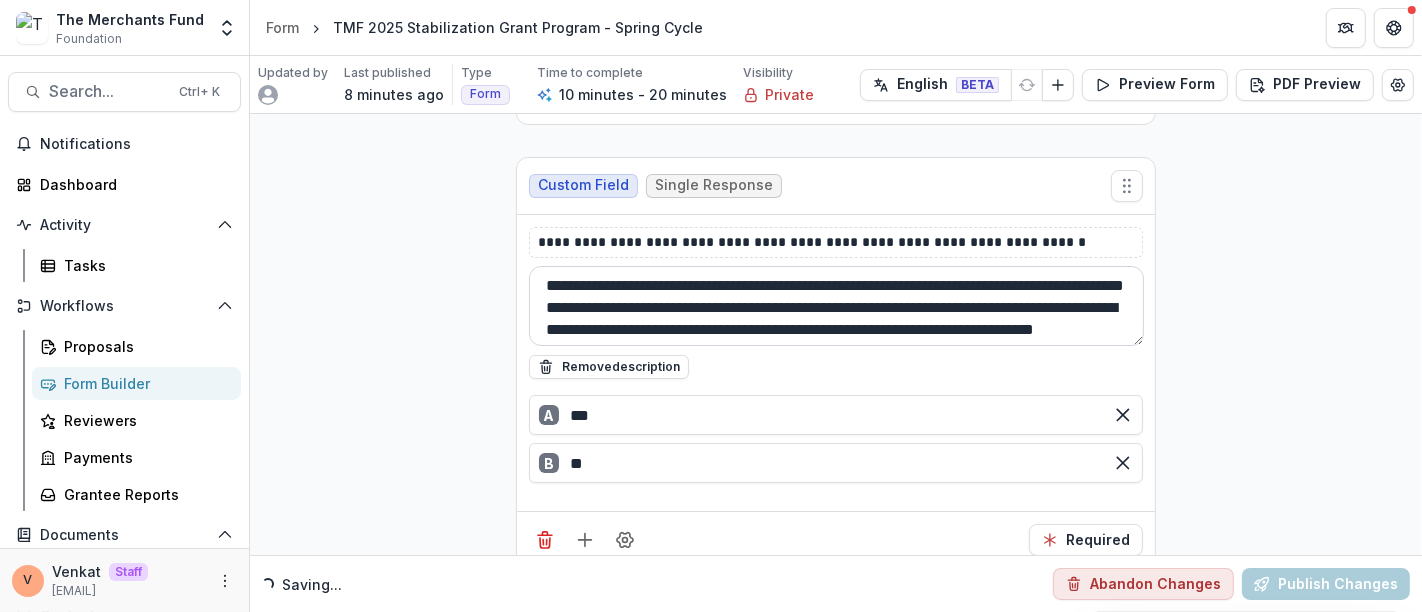 click on "**********" at bounding box center (836, 306) 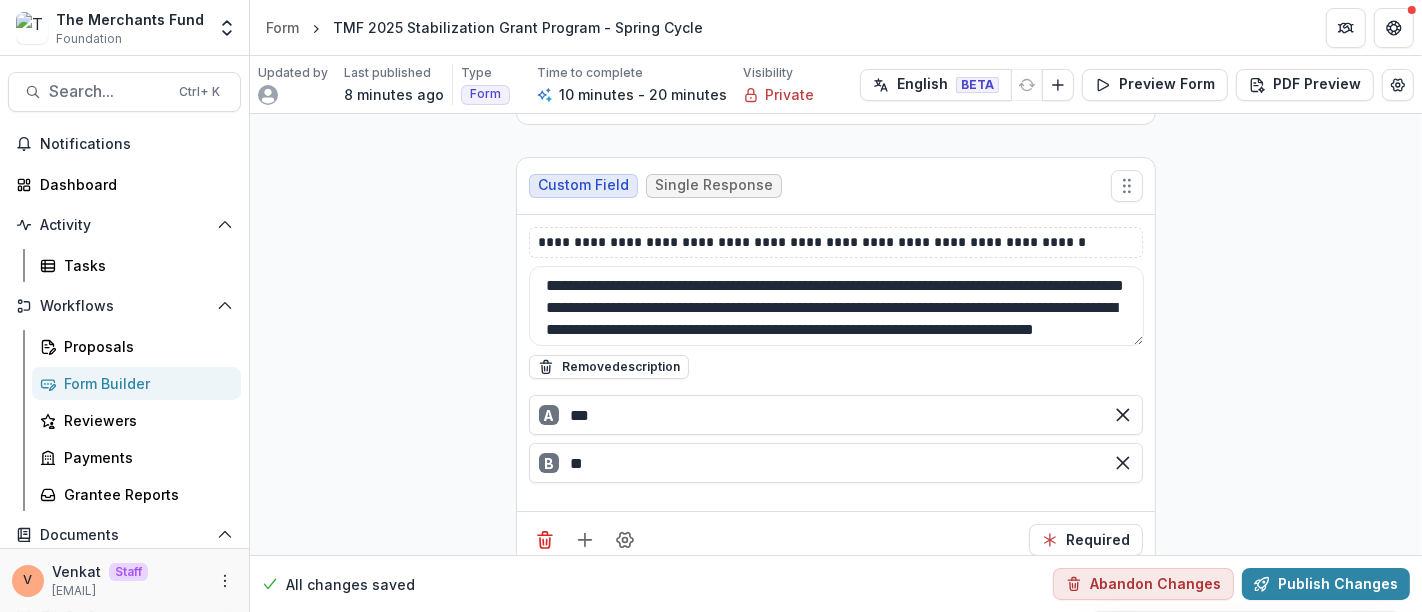 type on "**********" 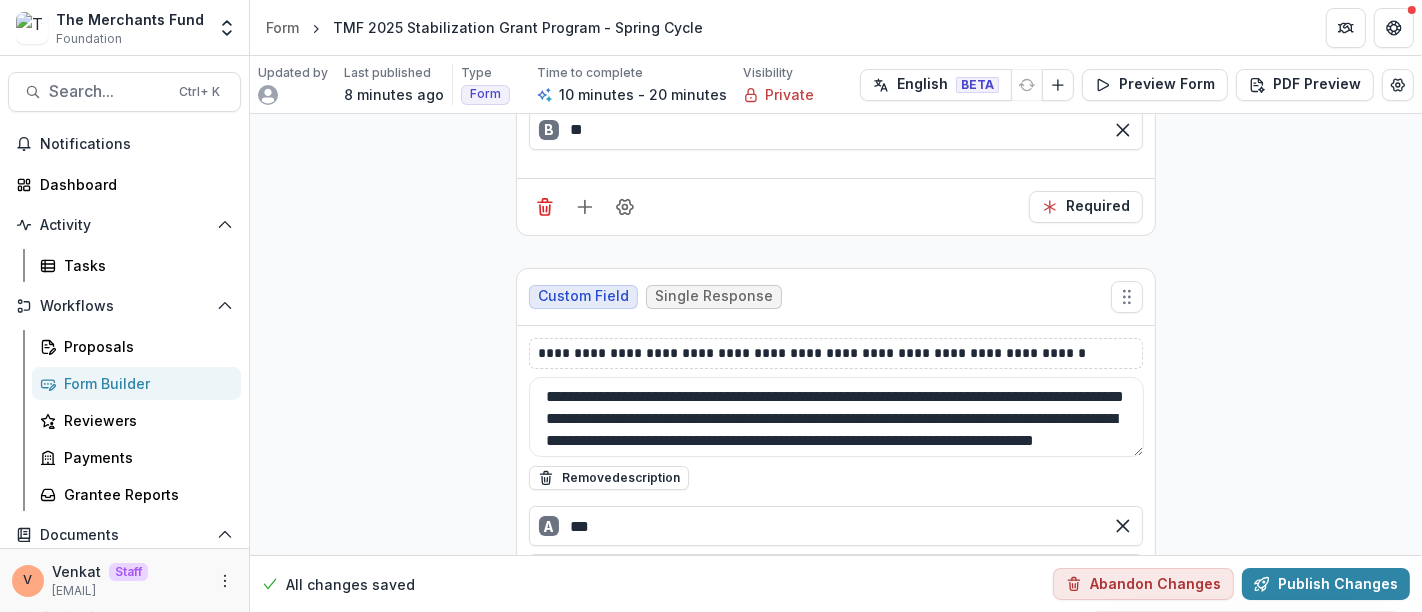 scroll, scrollTop: 6213, scrollLeft: 0, axis: vertical 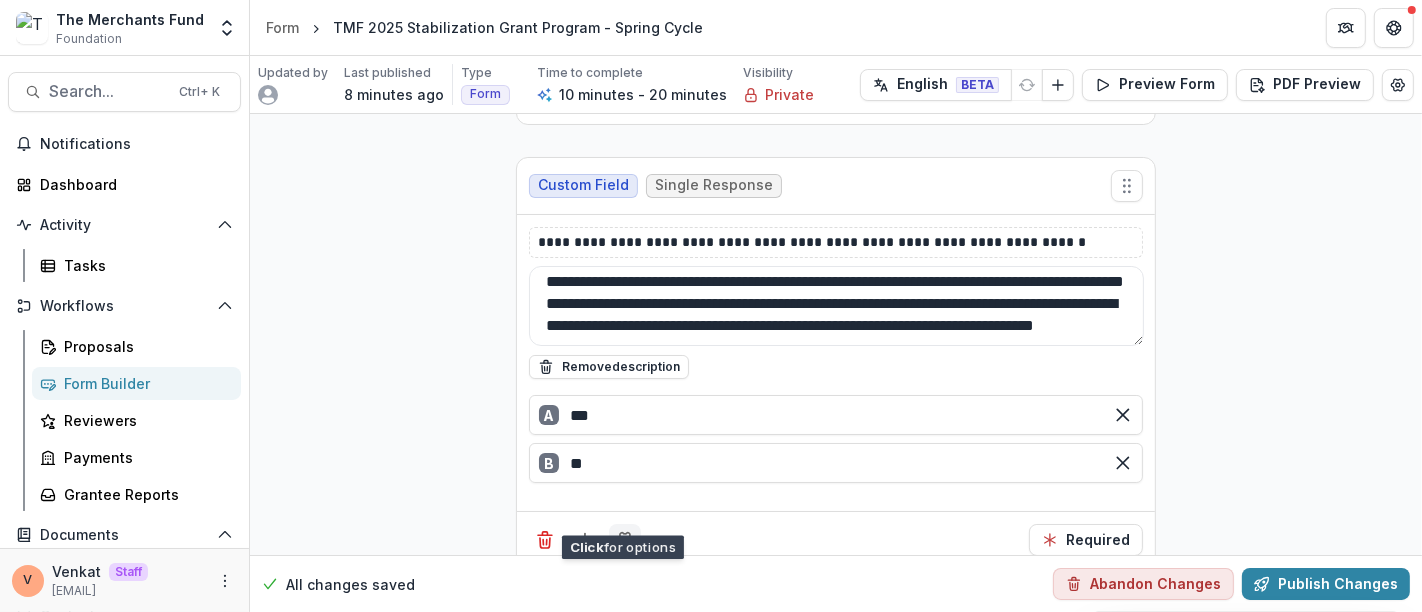 click 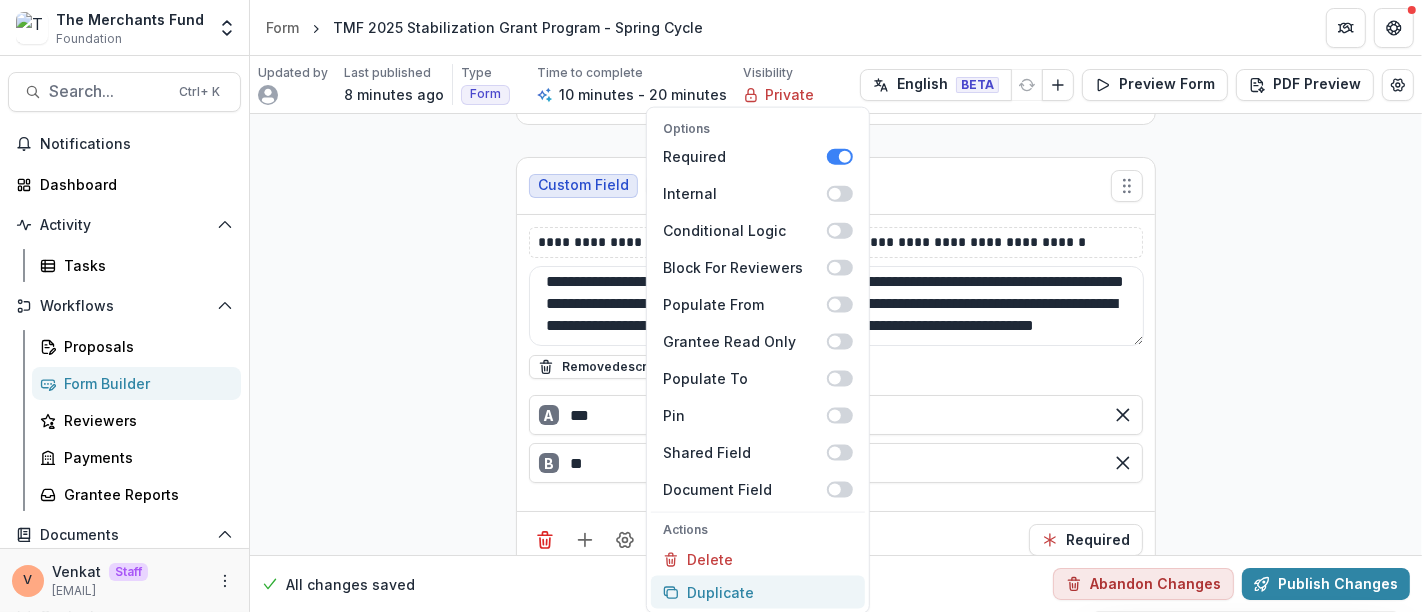 click on "Duplicate" at bounding box center [758, 592] 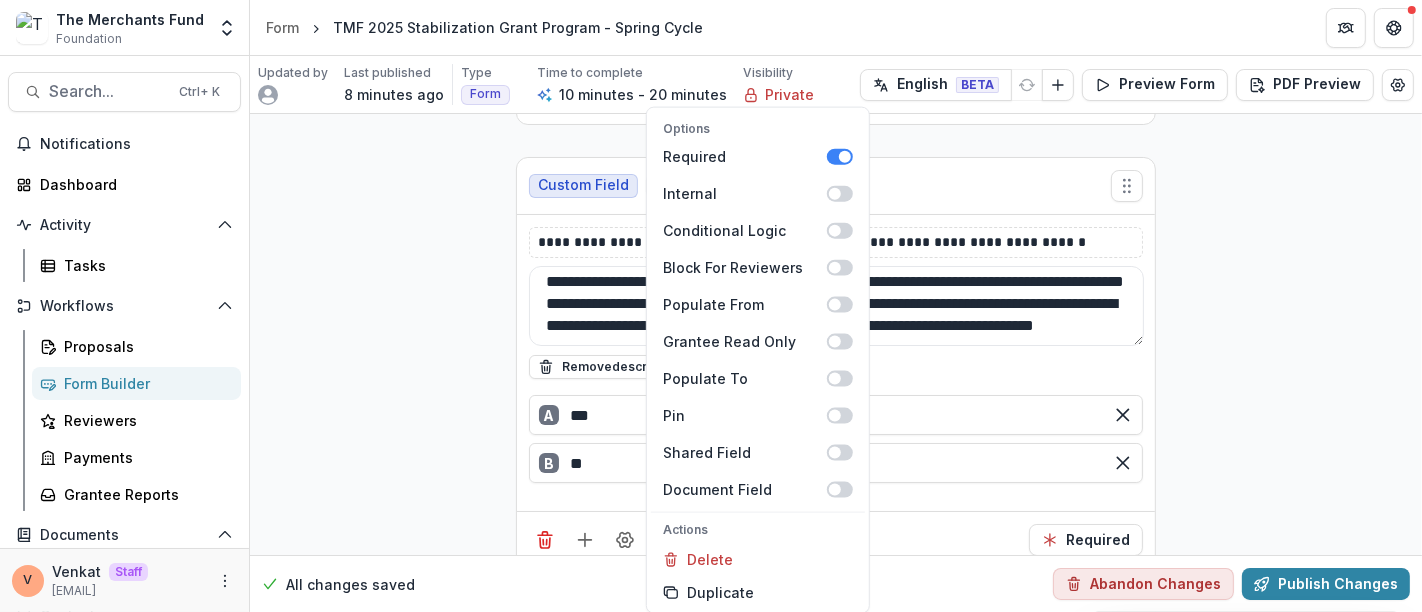 click on "**********" at bounding box center [836, -2535] 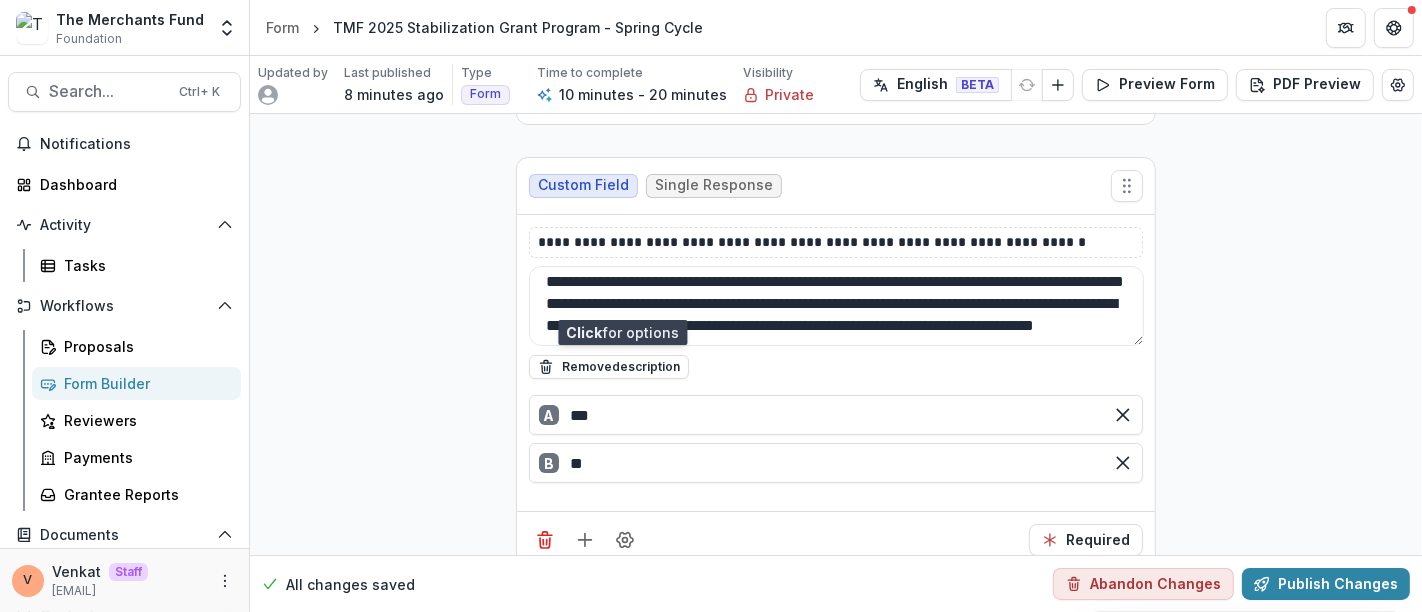 scroll, scrollTop: 6546, scrollLeft: 0, axis: vertical 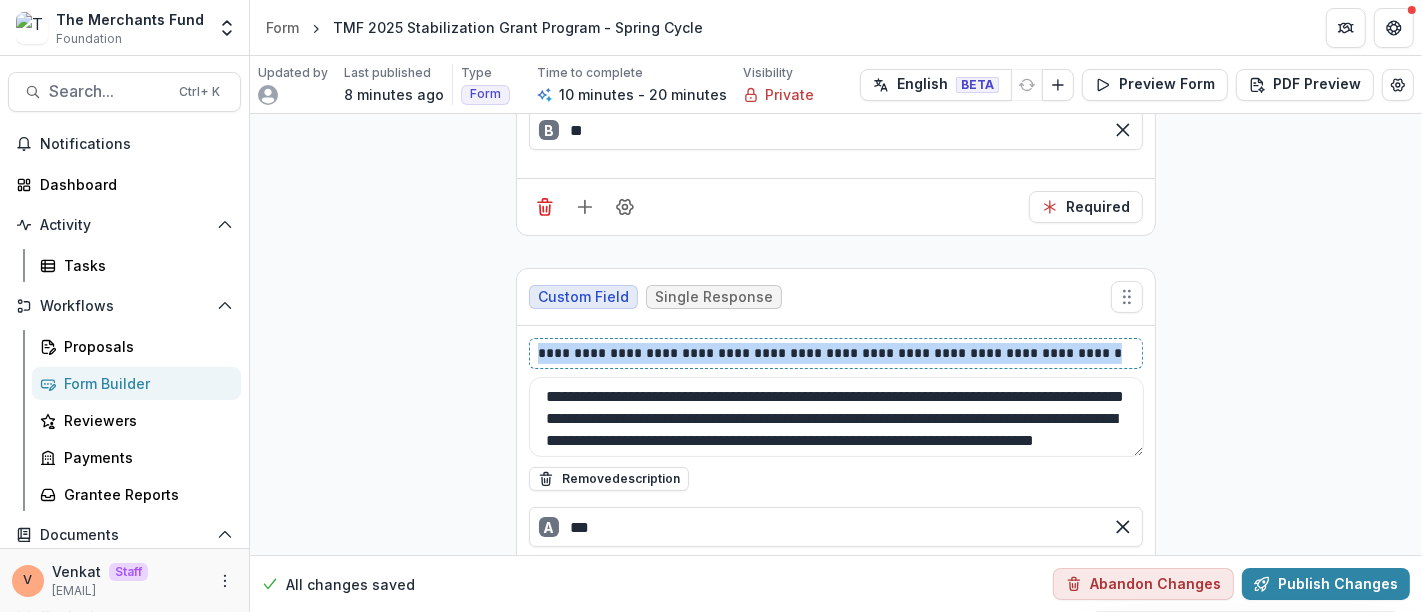 drag, startPoint x: 1084, startPoint y: 324, endPoint x: 314, endPoint y: 357, distance: 770.70685 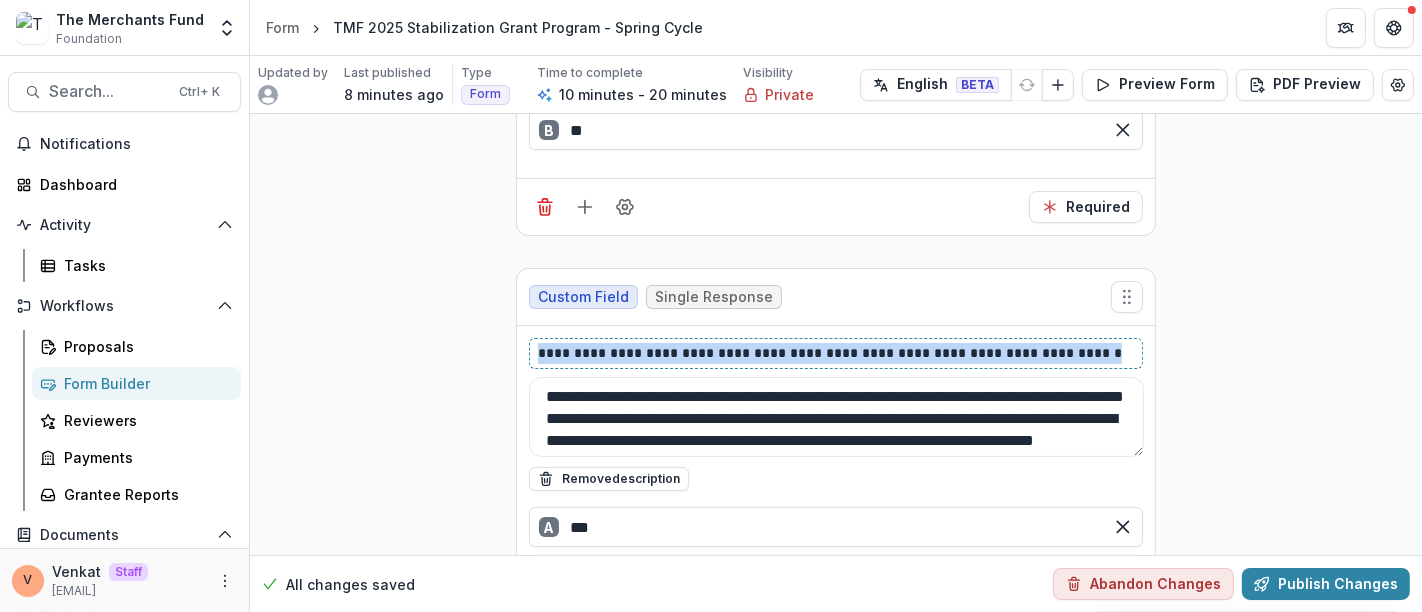 click on "**********" at bounding box center [836, -2868] 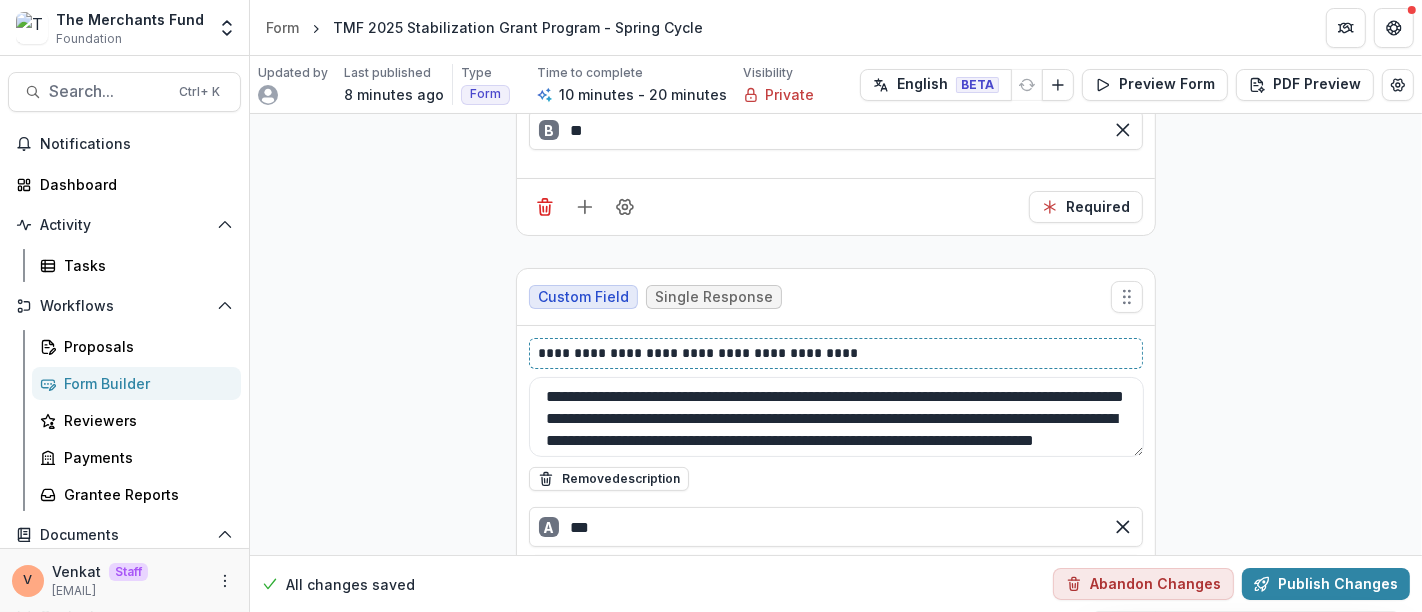 type 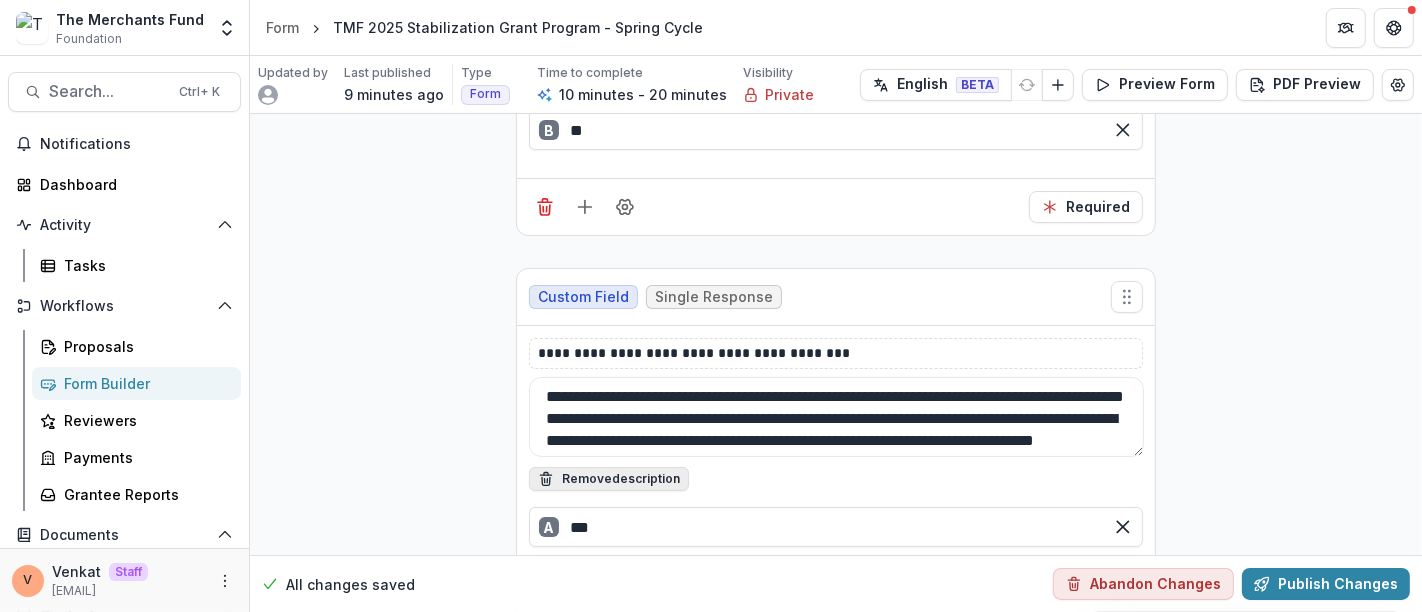 click on "Remove  description" at bounding box center [609, 479] 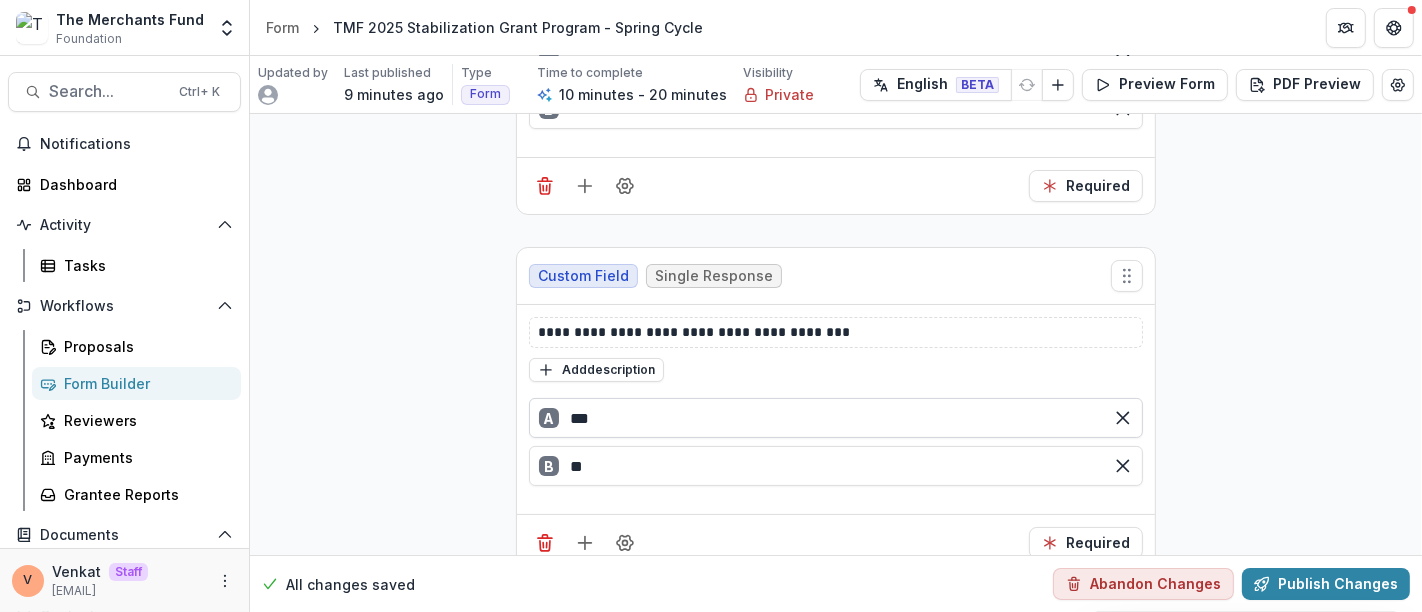 scroll, scrollTop: 6568, scrollLeft: 0, axis: vertical 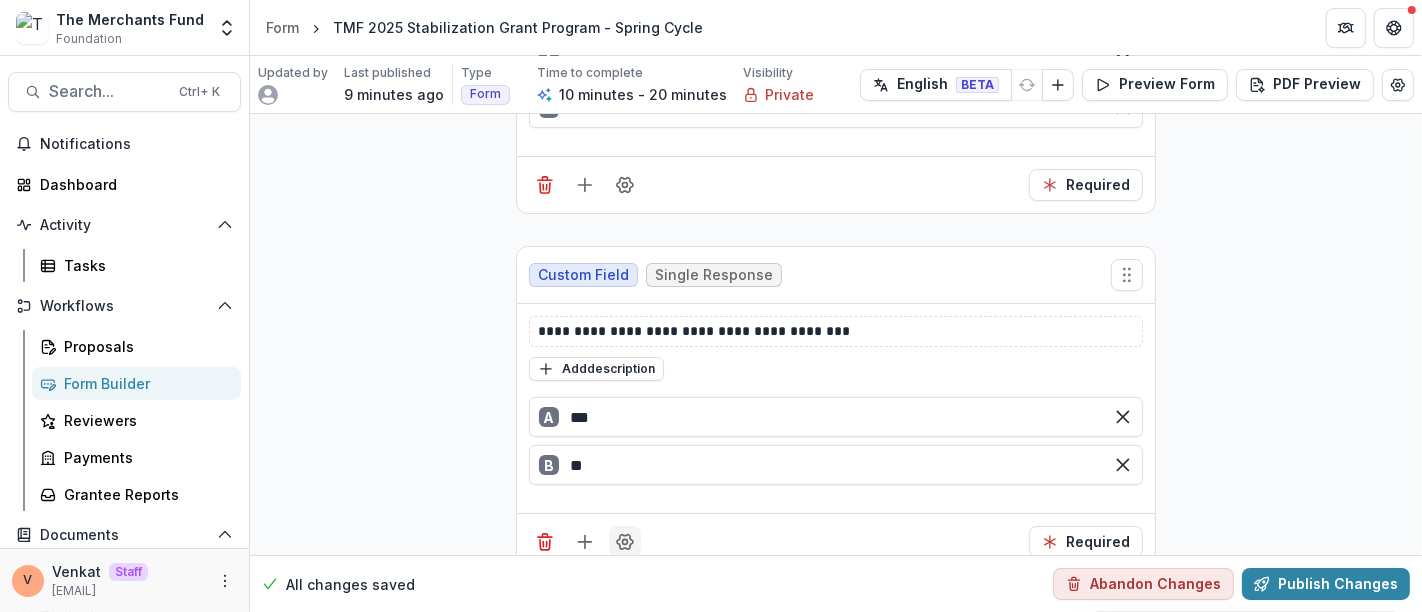 click 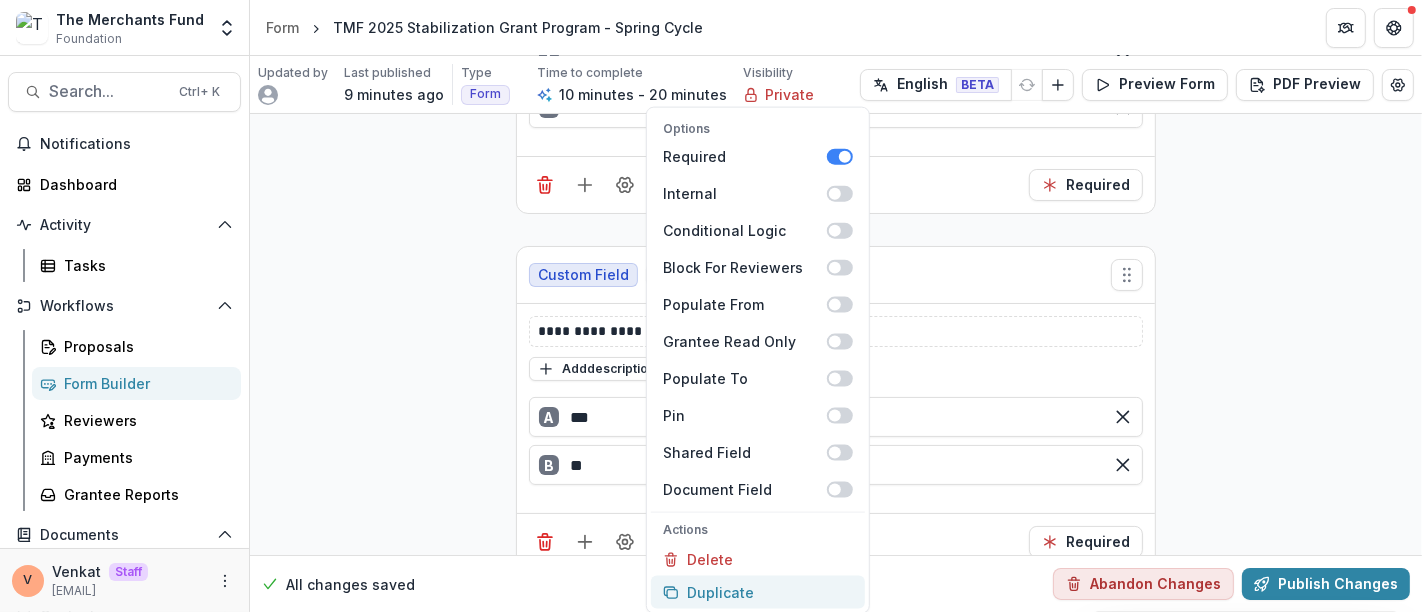 click on "Duplicate" at bounding box center [758, 592] 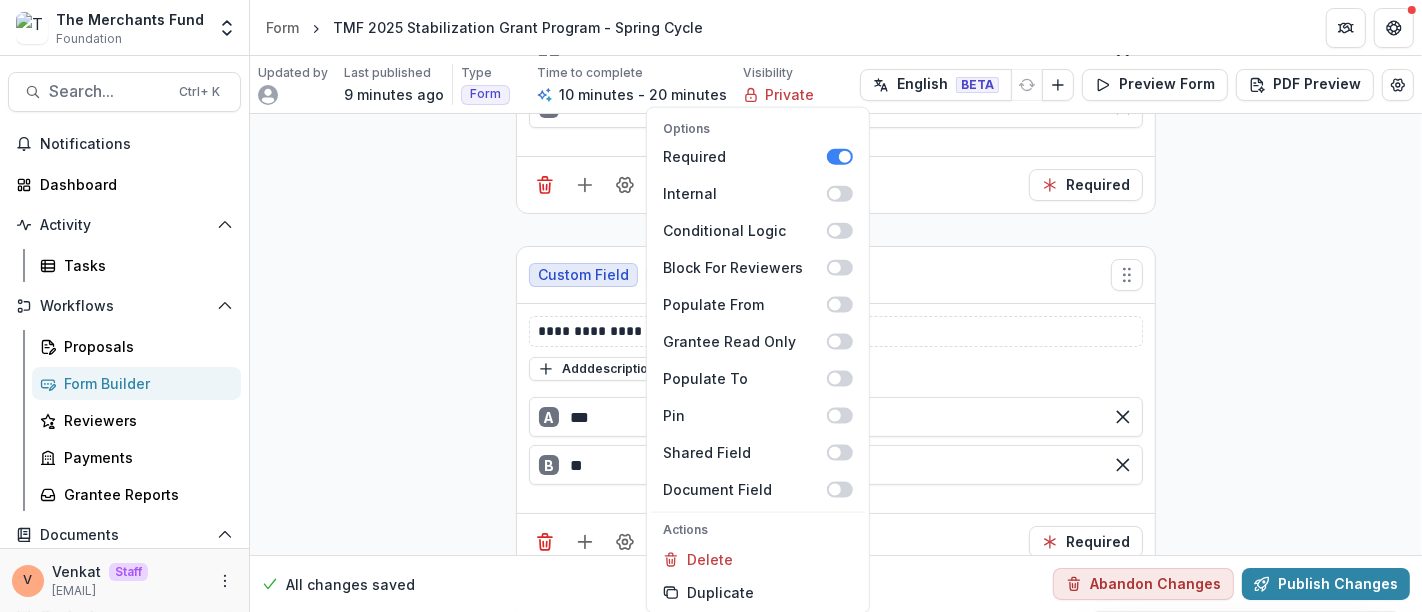 click on "**********" at bounding box center (836, -2755) 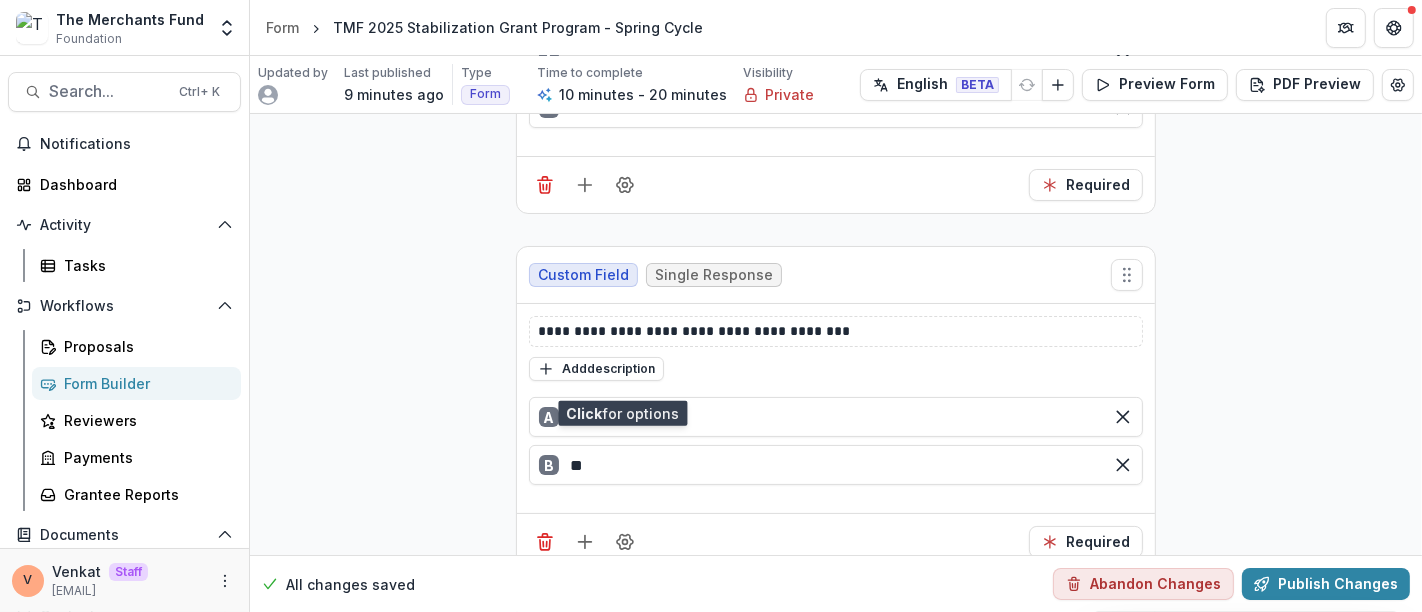 scroll, scrollTop: 6901, scrollLeft: 0, axis: vertical 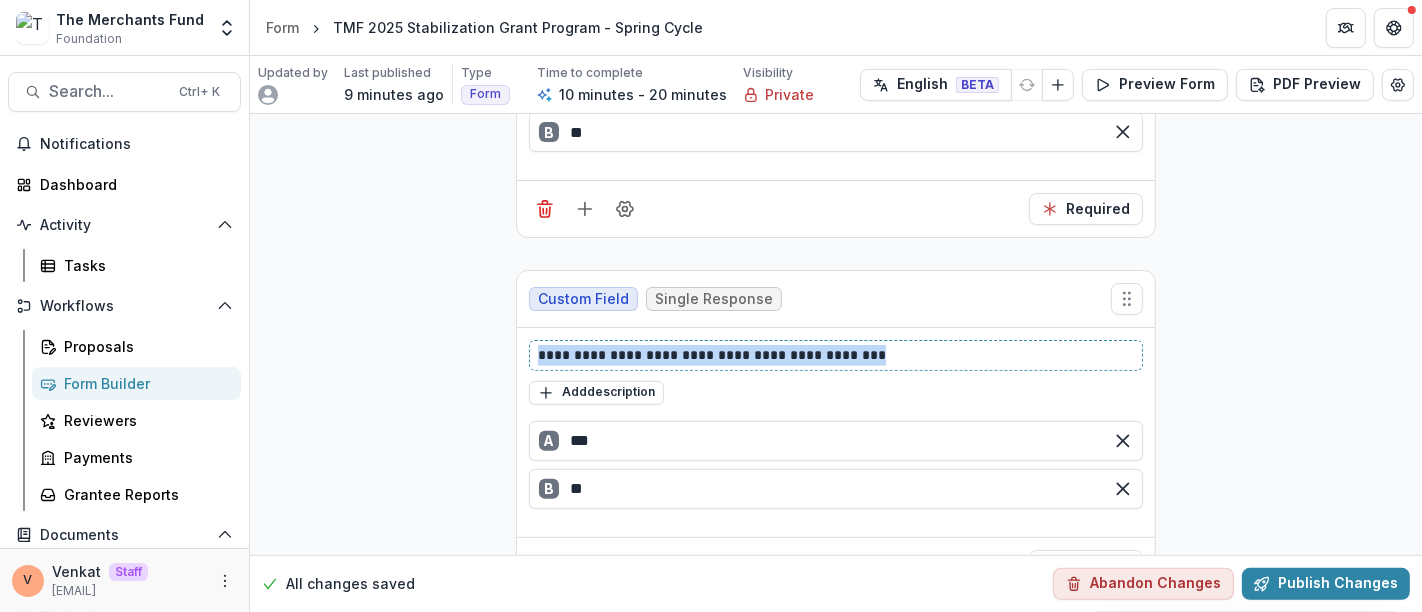 drag, startPoint x: 921, startPoint y: 318, endPoint x: 328, endPoint y: 344, distance: 593.5697 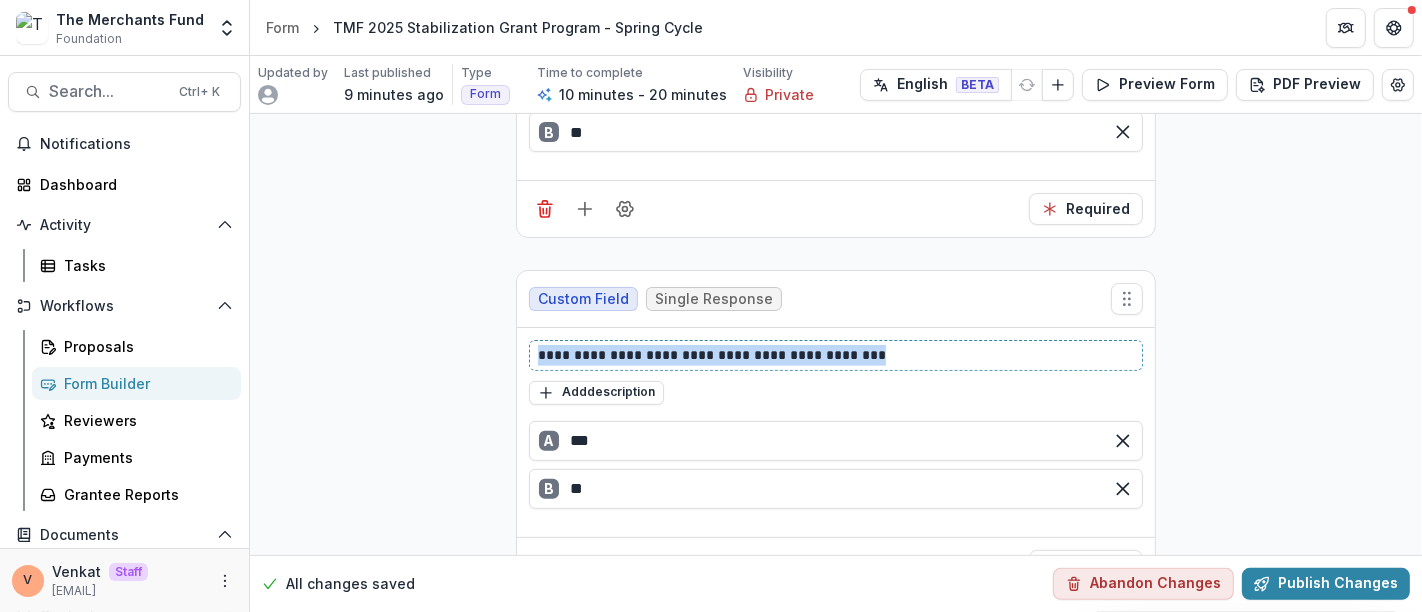 click on "**********" at bounding box center [836, -3088] 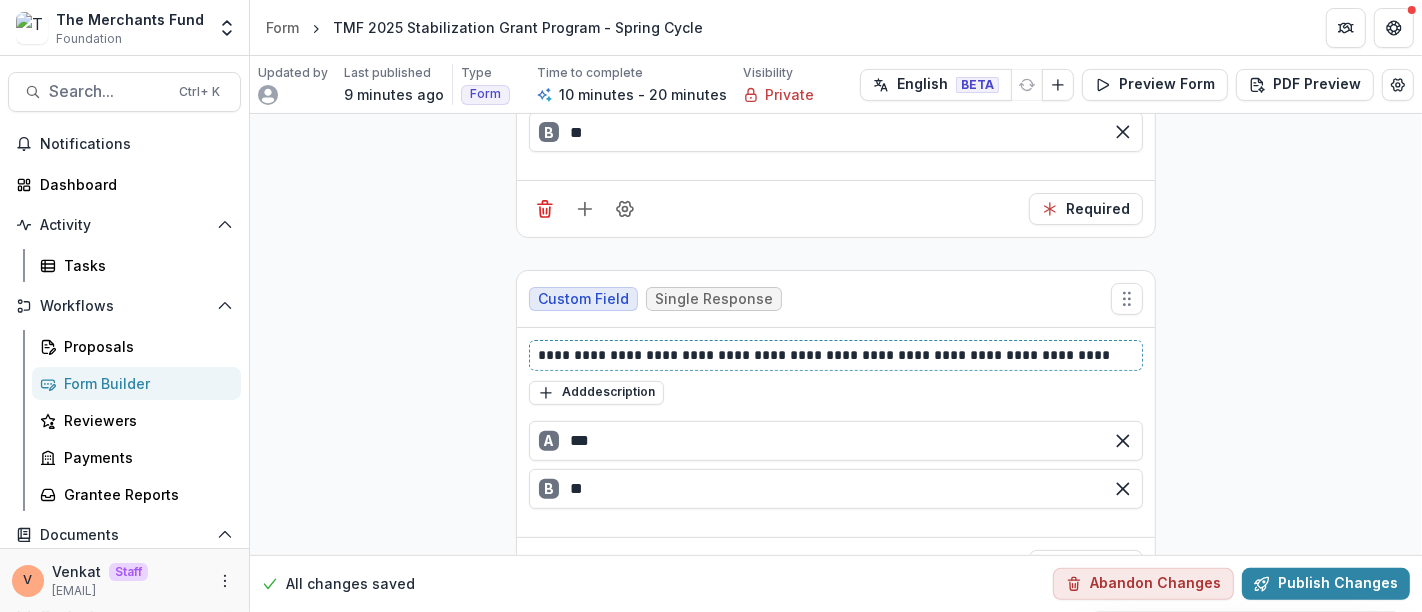 type 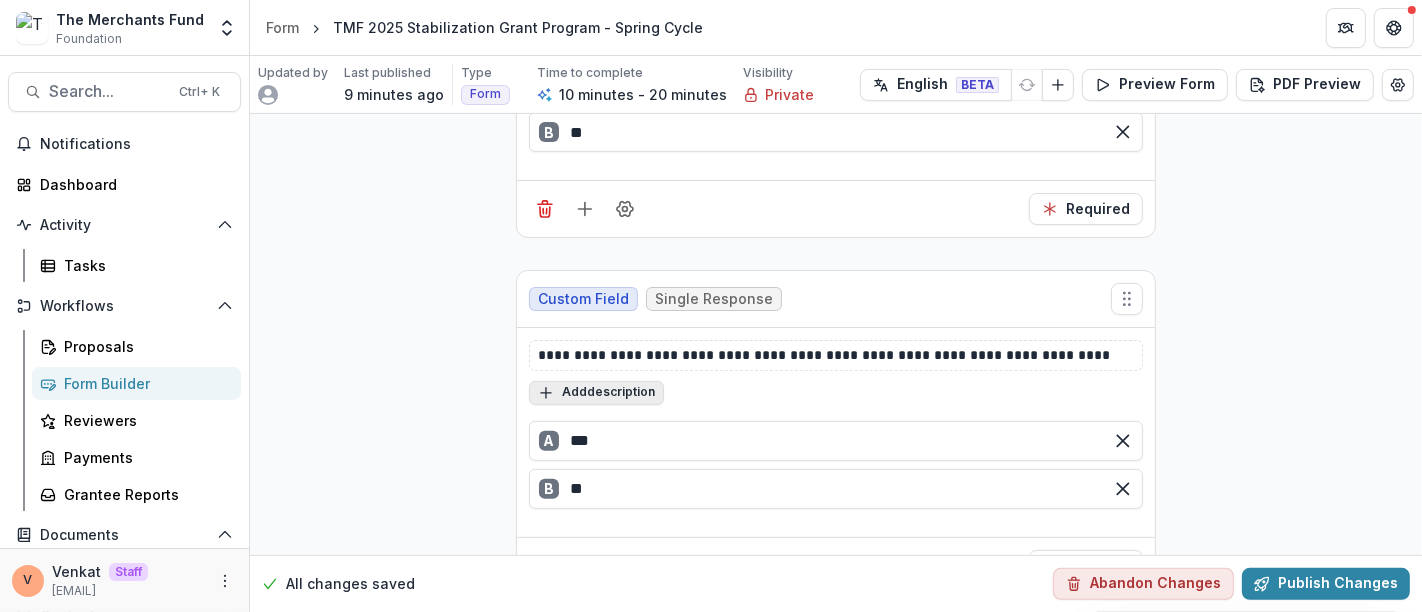 click on "Add  description" at bounding box center (596, 393) 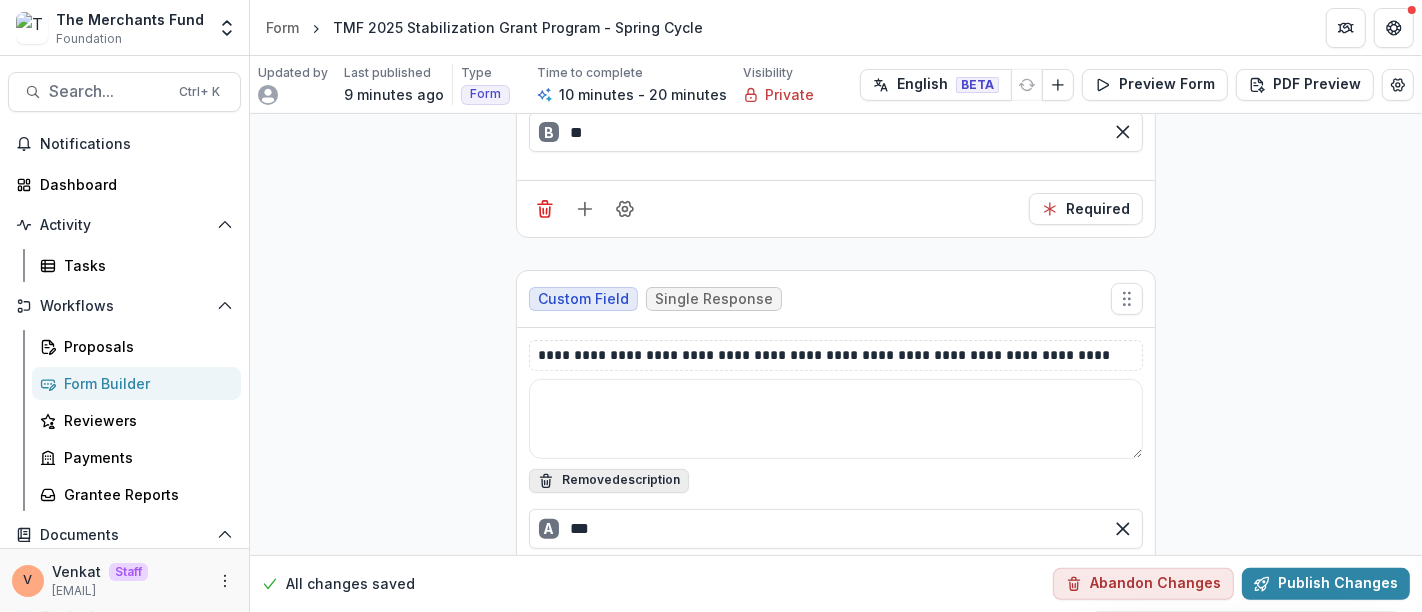 click at bounding box center (836, 419) 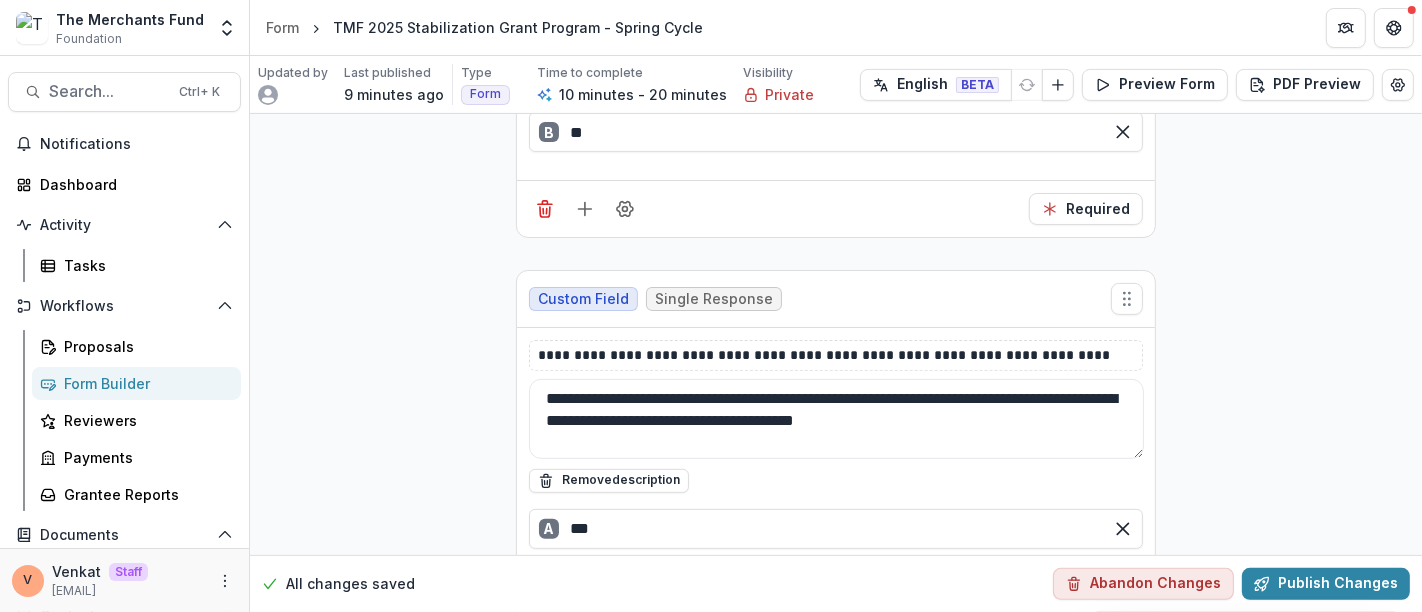 paste on "**********" 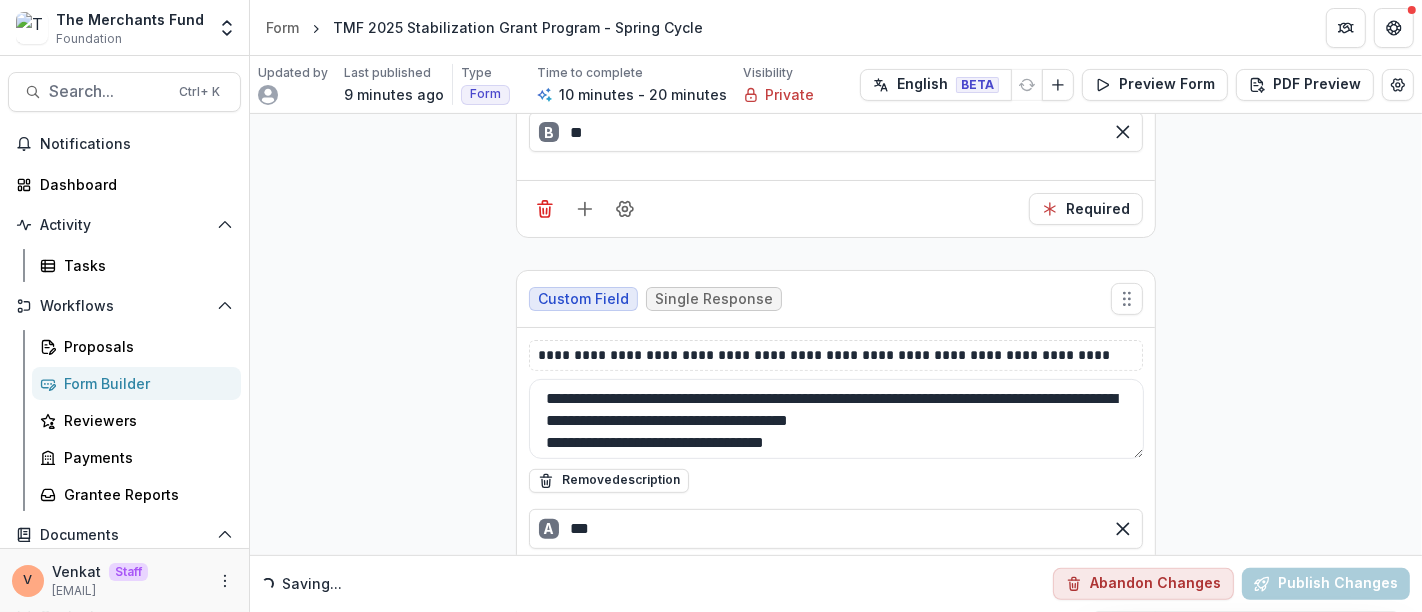 scroll, scrollTop: 15, scrollLeft: 0, axis: vertical 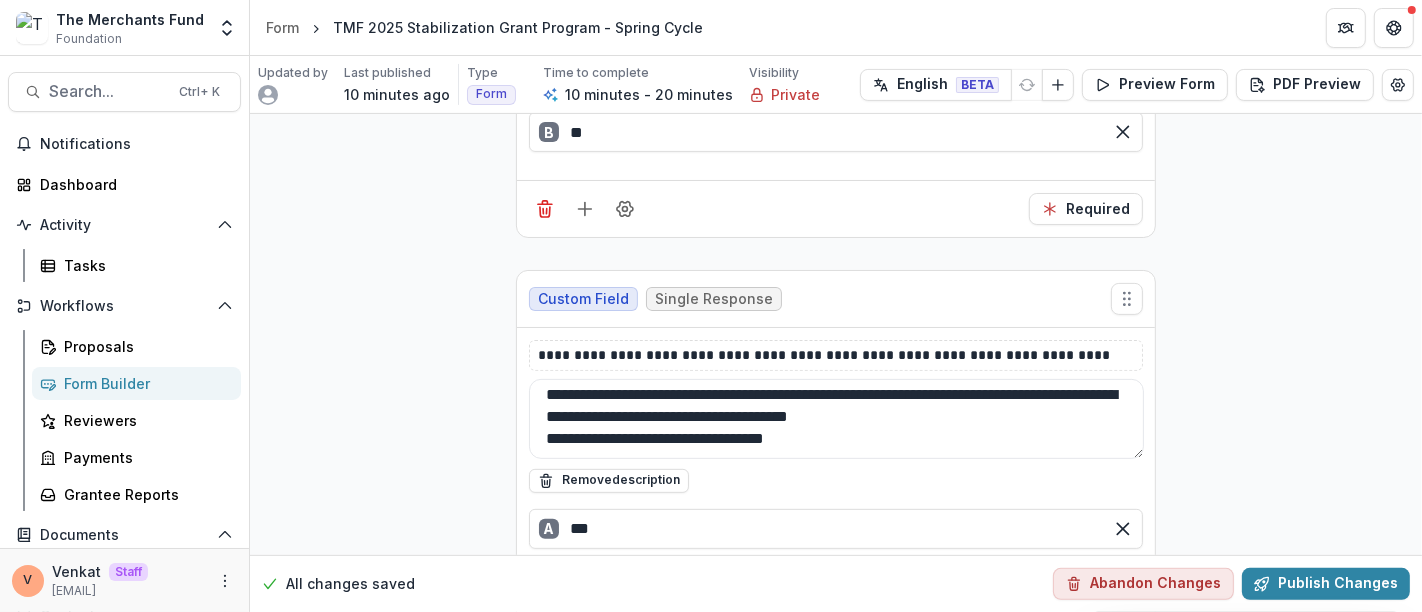 paste on "**********" 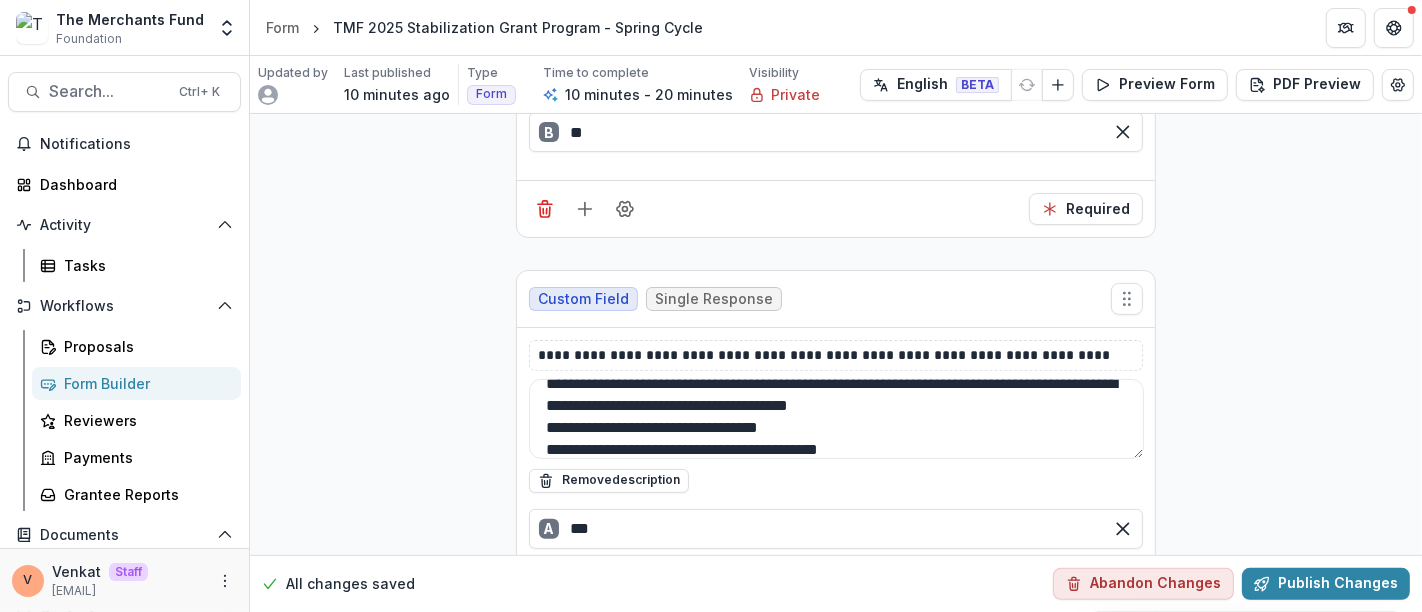 scroll, scrollTop: 37, scrollLeft: 0, axis: vertical 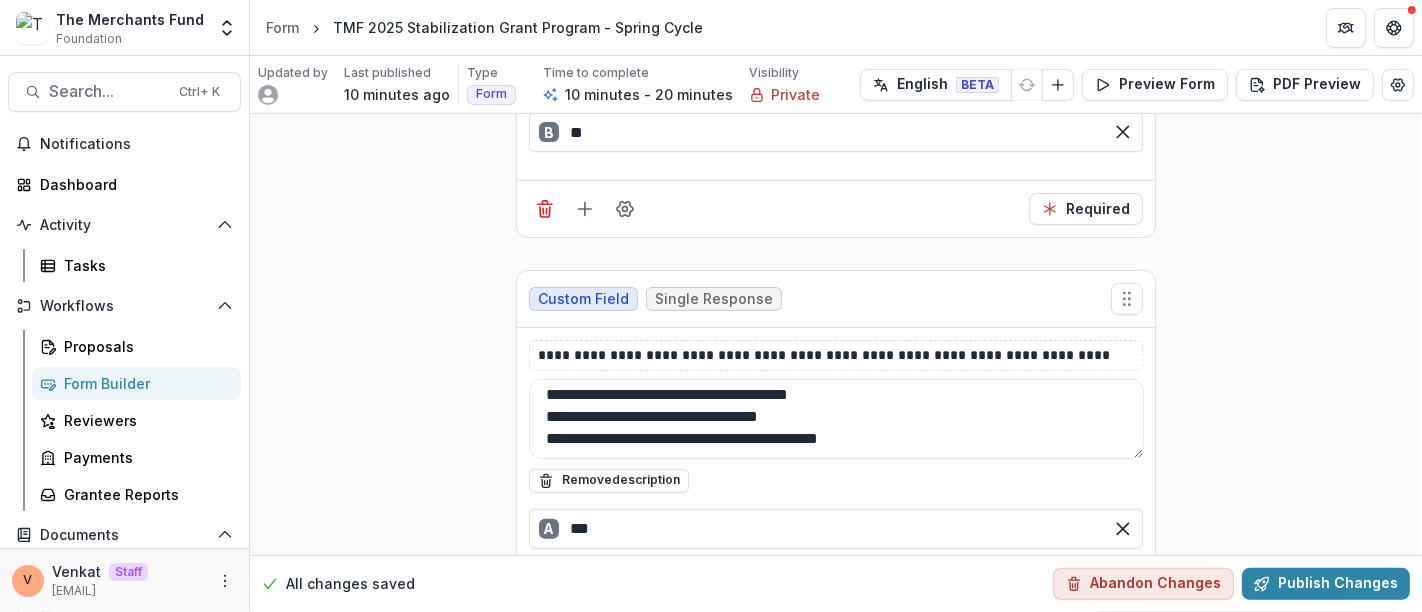 paste on "**********" 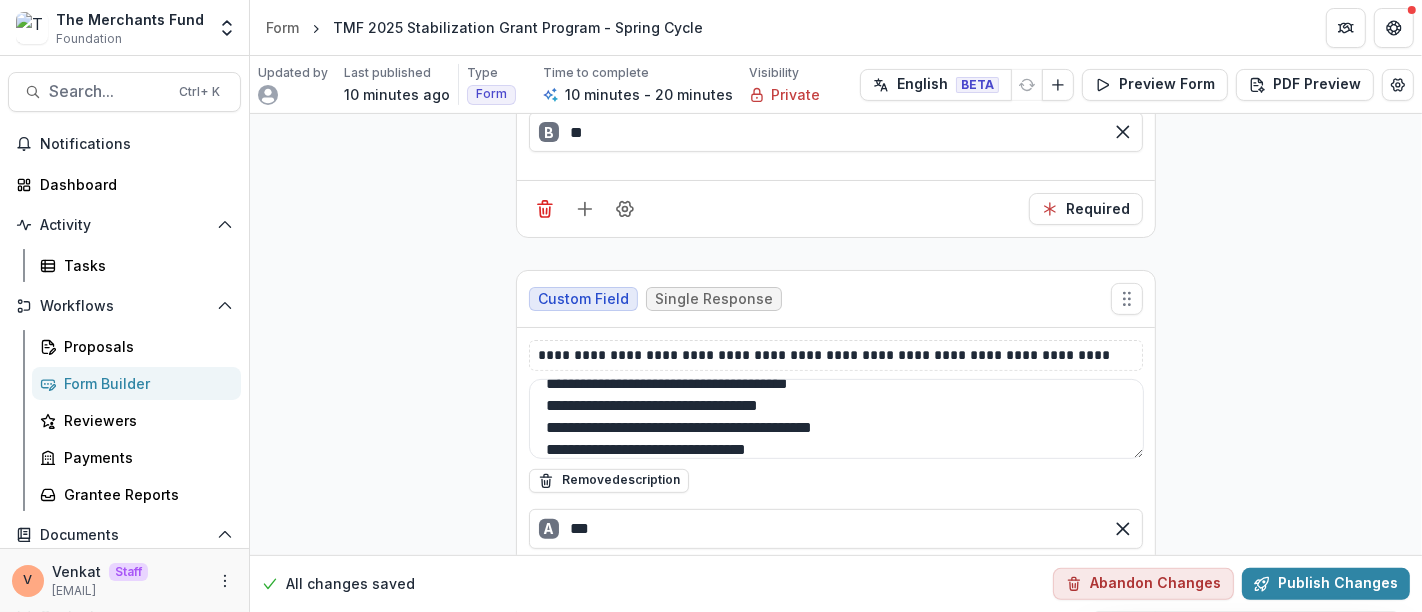 scroll, scrollTop: 7011, scrollLeft: 0, axis: vertical 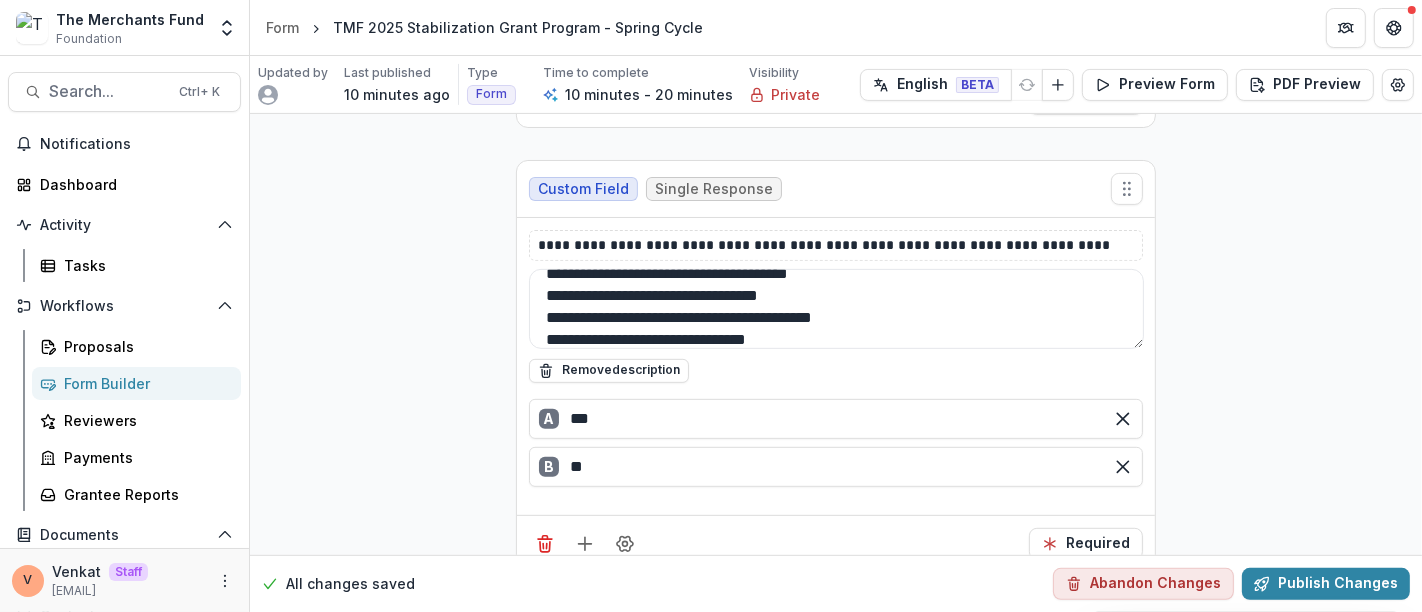 type on "**********" 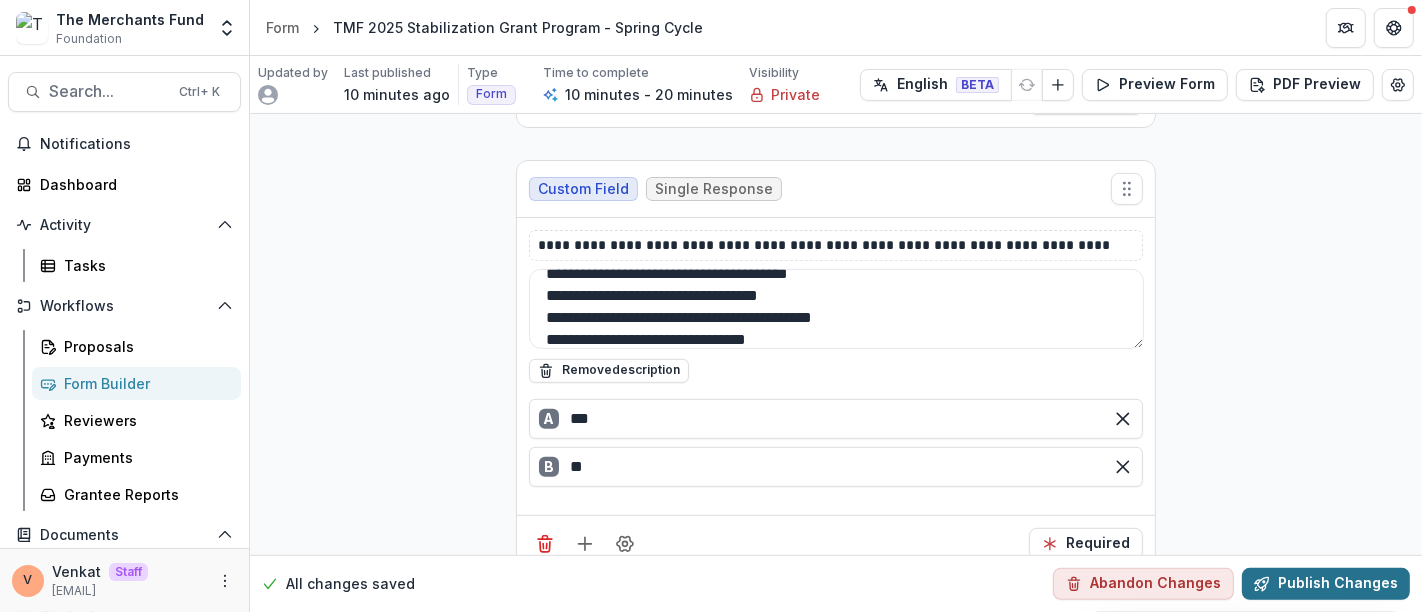 click on "Publish Changes" at bounding box center [1326, 584] 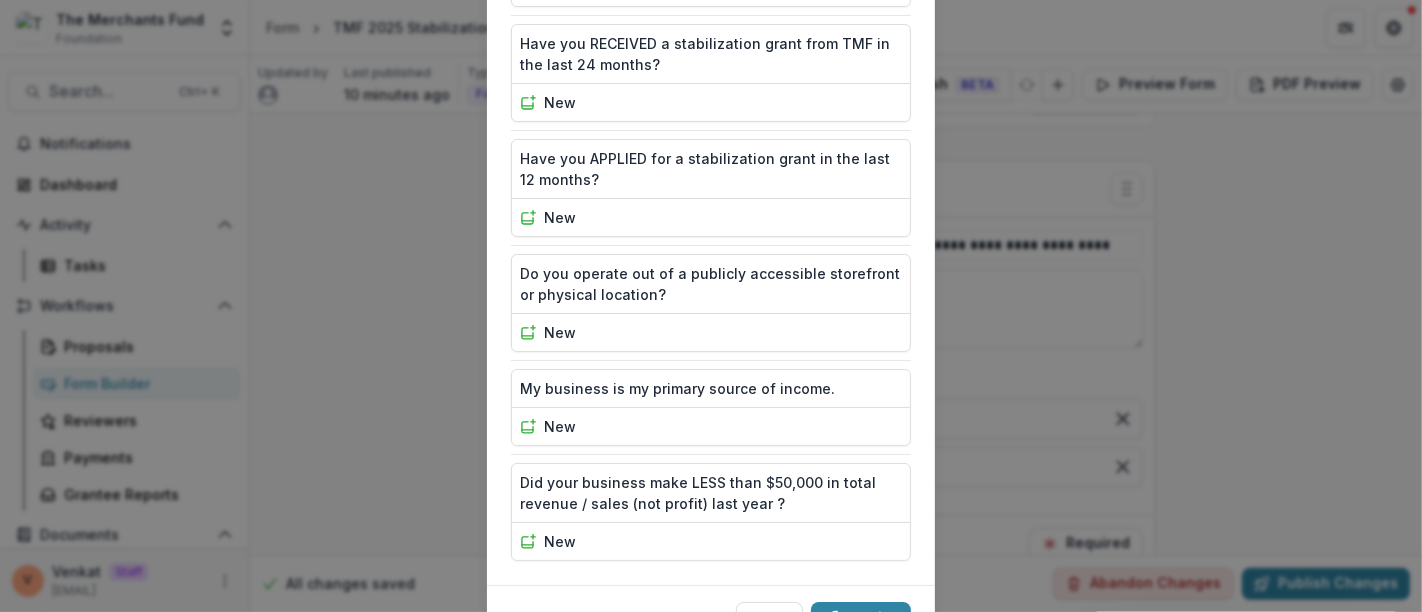 scroll, scrollTop: 1377, scrollLeft: 0, axis: vertical 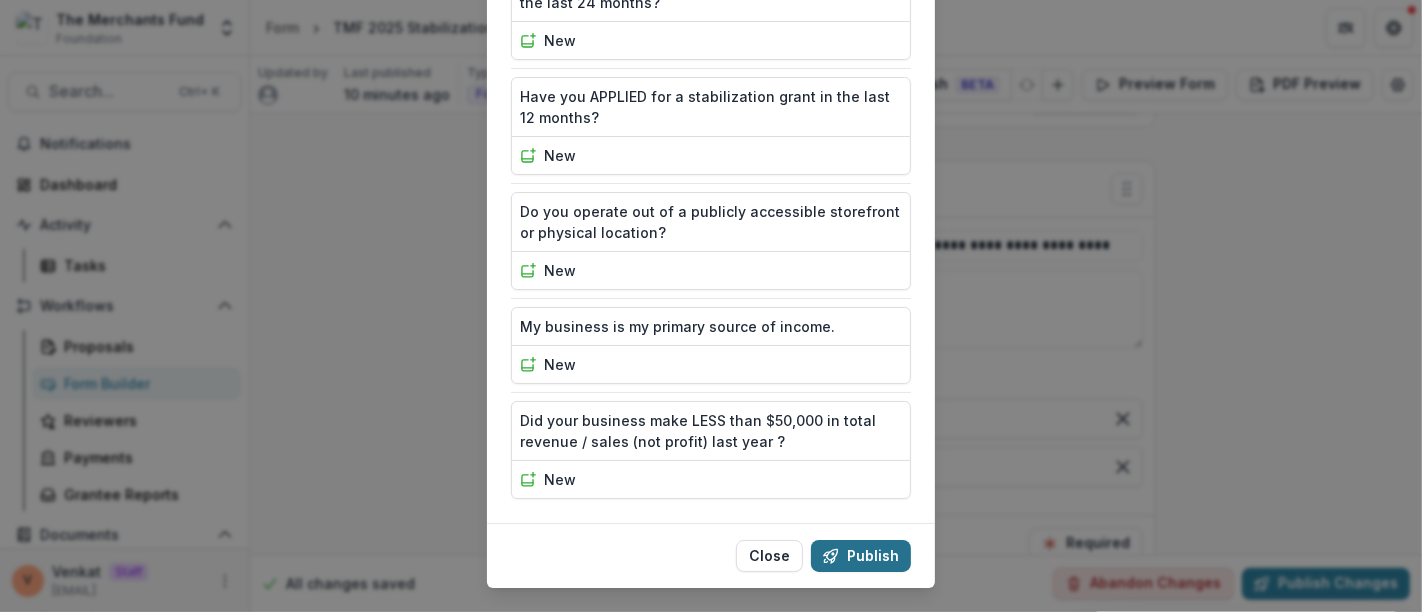 click on "Publish" at bounding box center (861, 556) 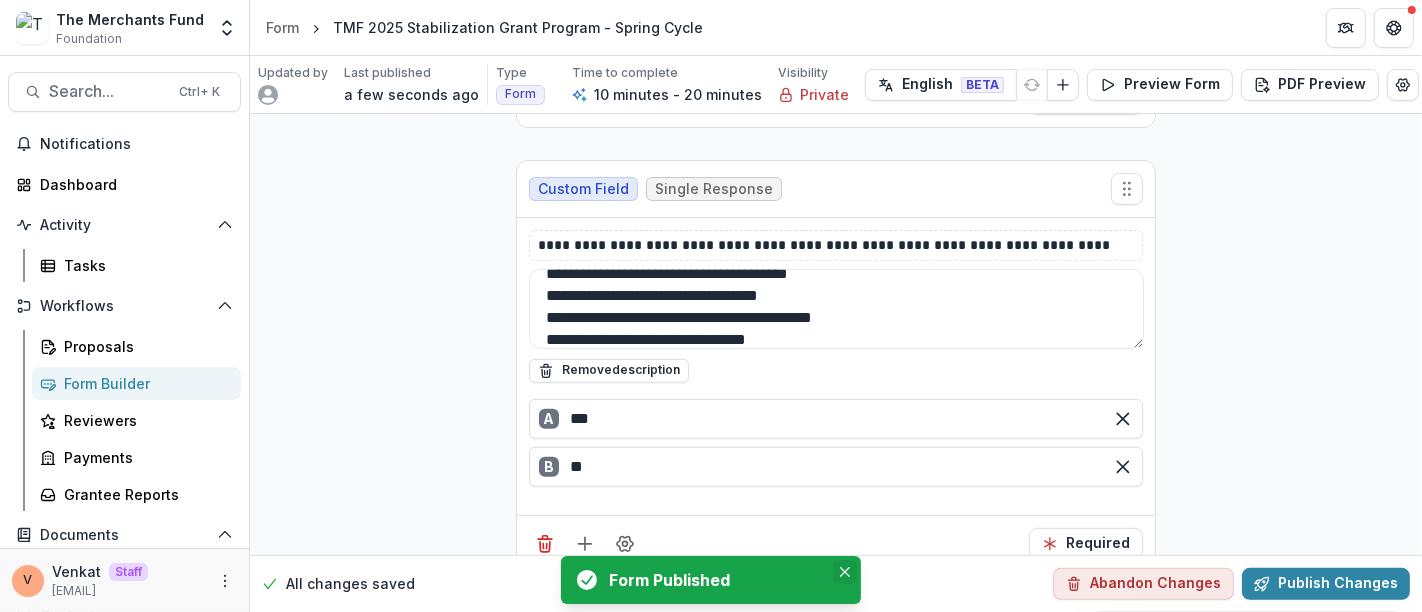 click 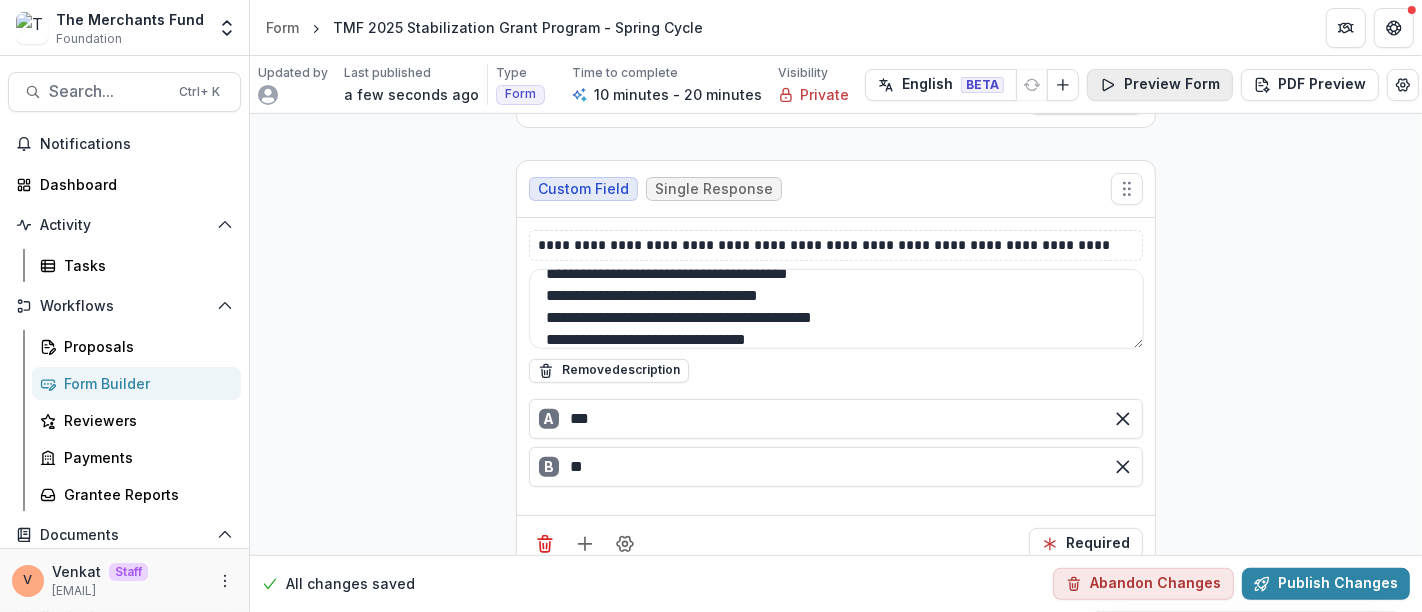 click on "Preview Form" at bounding box center [1160, 85] 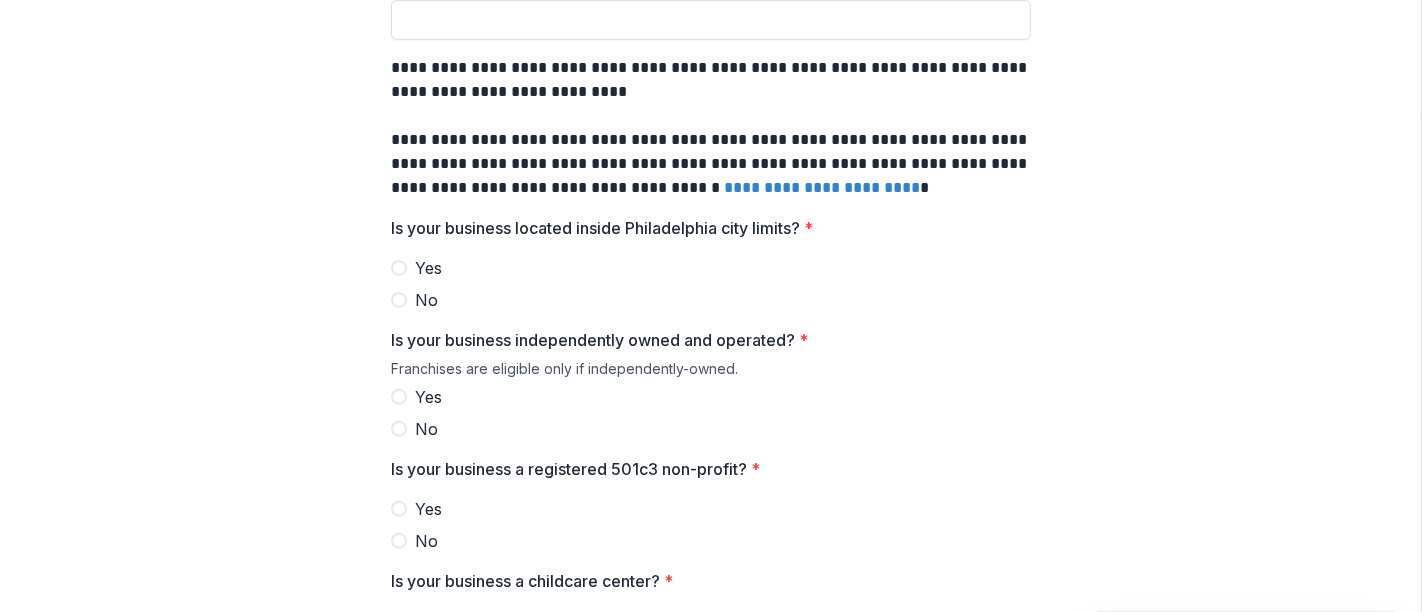 scroll, scrollTop: 0, scrollLeft: 0, axis: both 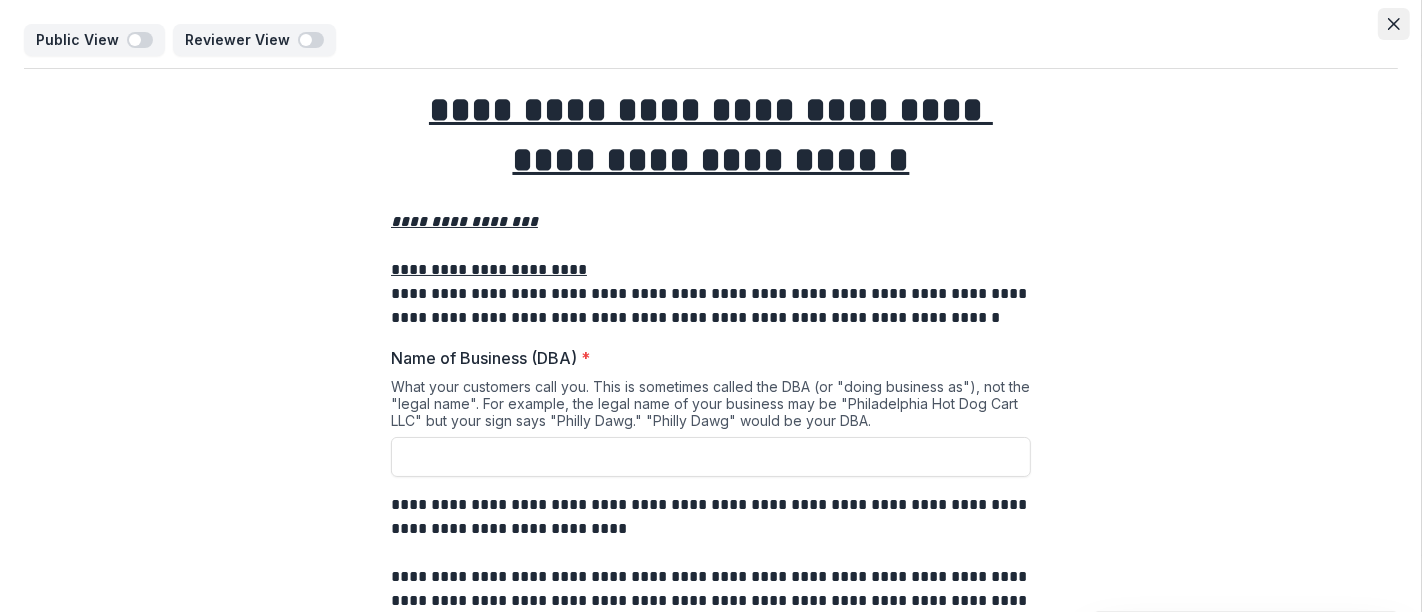 click 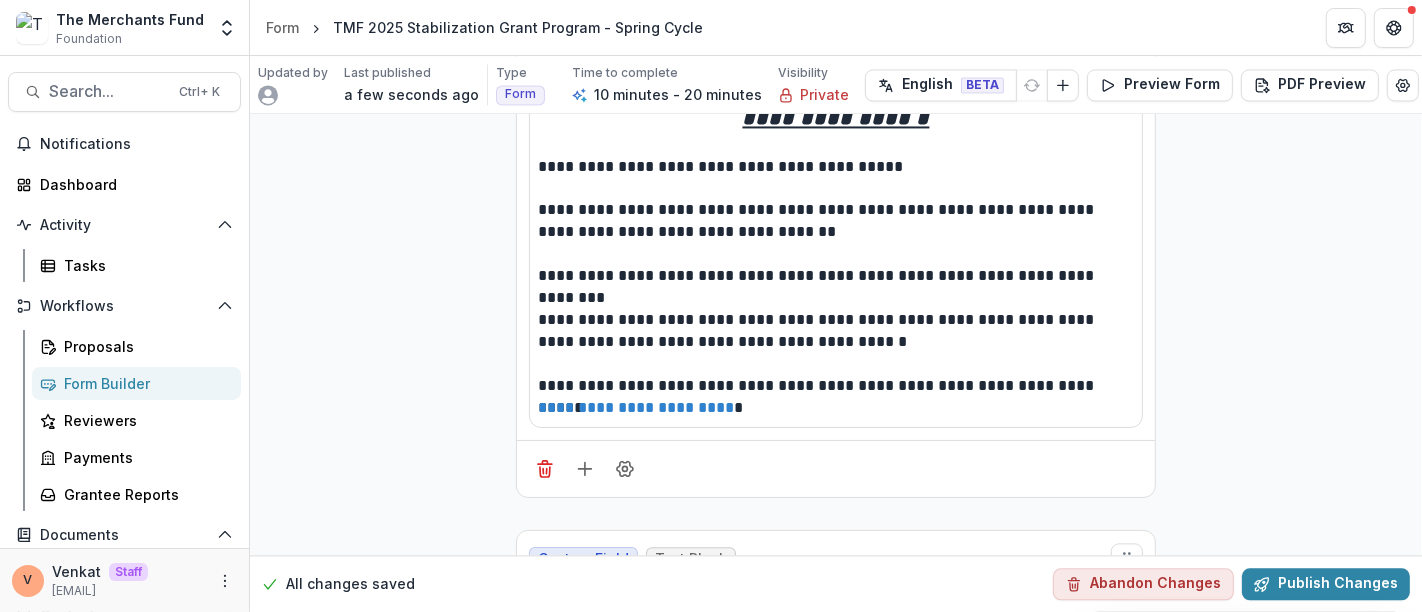 scroll, scrollTop: 3233, scrollLeft: 0, axis: vertical 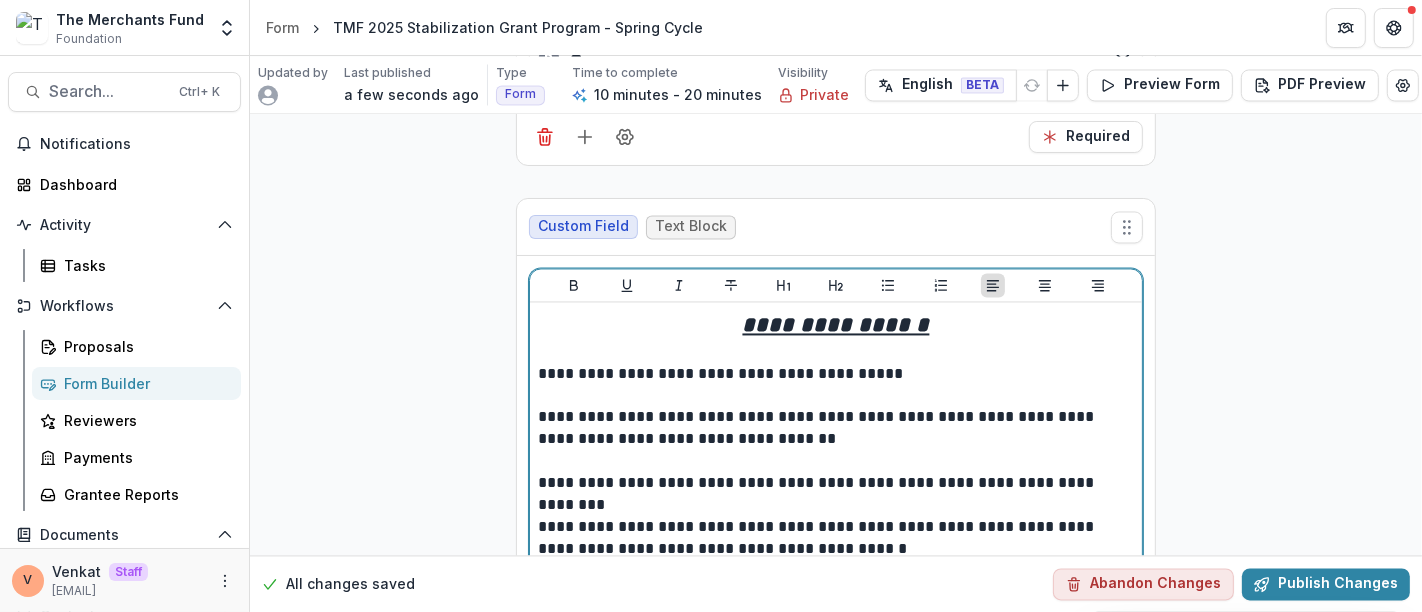 drag, startPoint x: 892, startPoint y: 385, endPoint x: 842, endPoint y: 330, distance: 74.330345 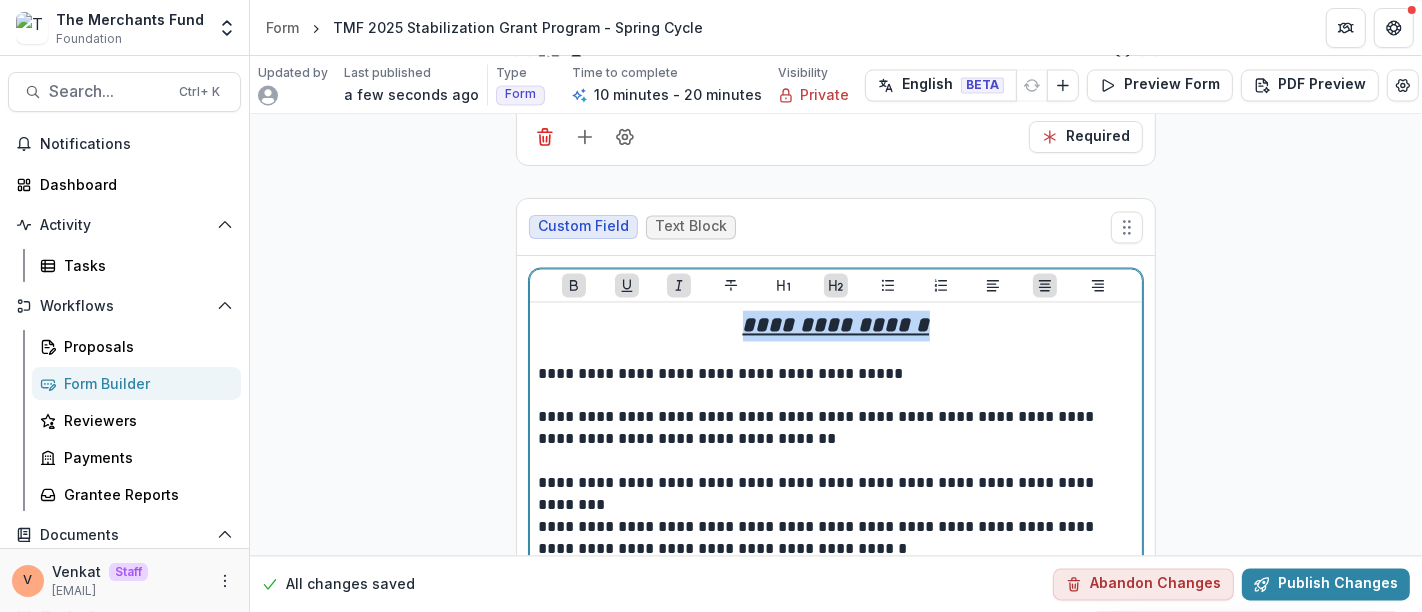 drag, startPoint x: 924, startPoint y: 304, endPoint x: 720, endPoint y: 311, distance: 204.12006 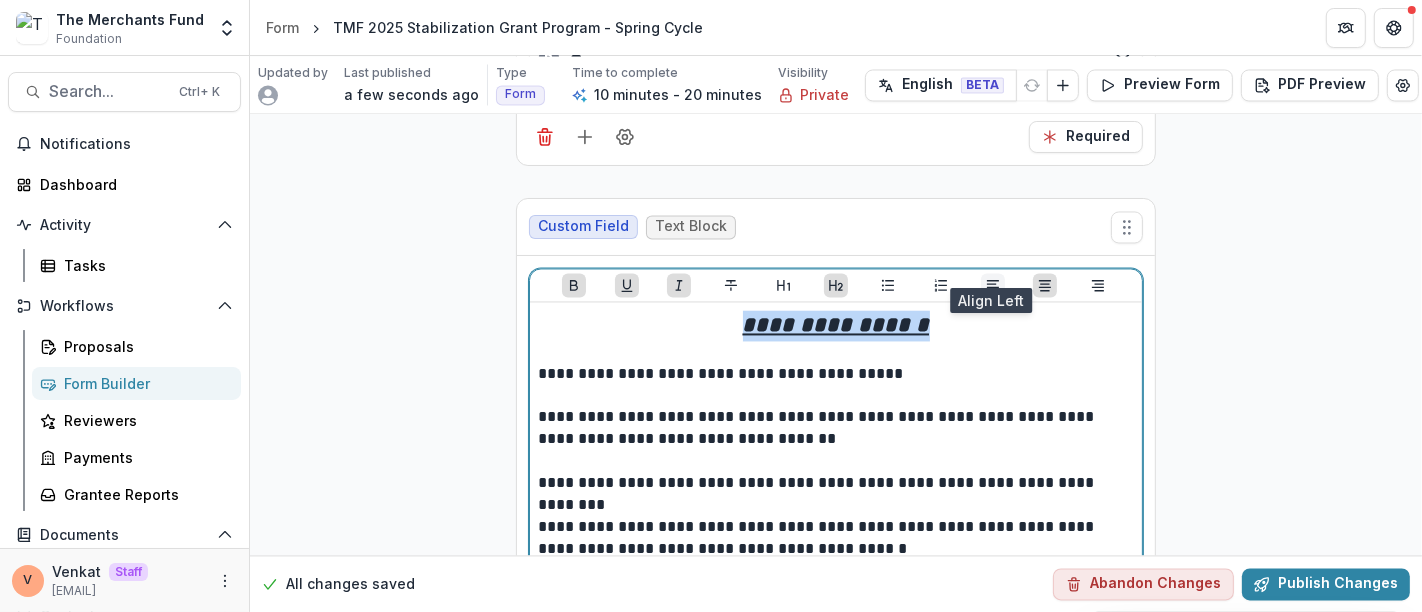click 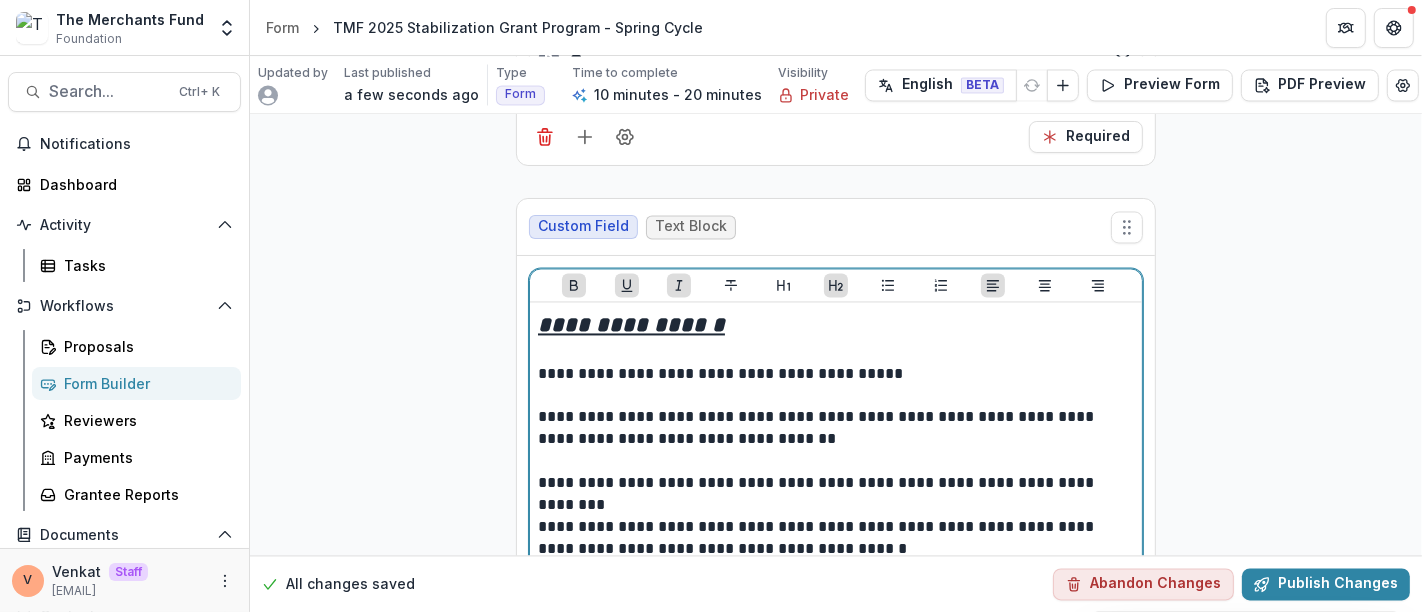 click on "**********" at bounding box center [836, 325] 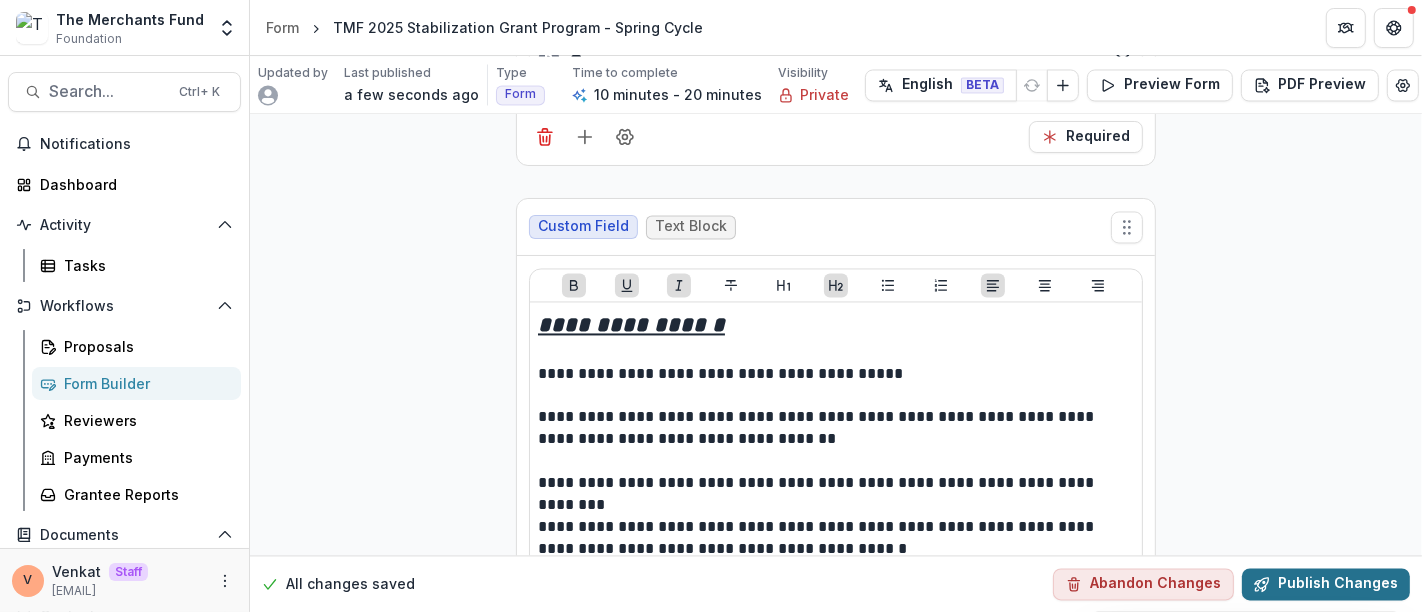 click on "Publish Changes" at bounding box center [1326, 584] 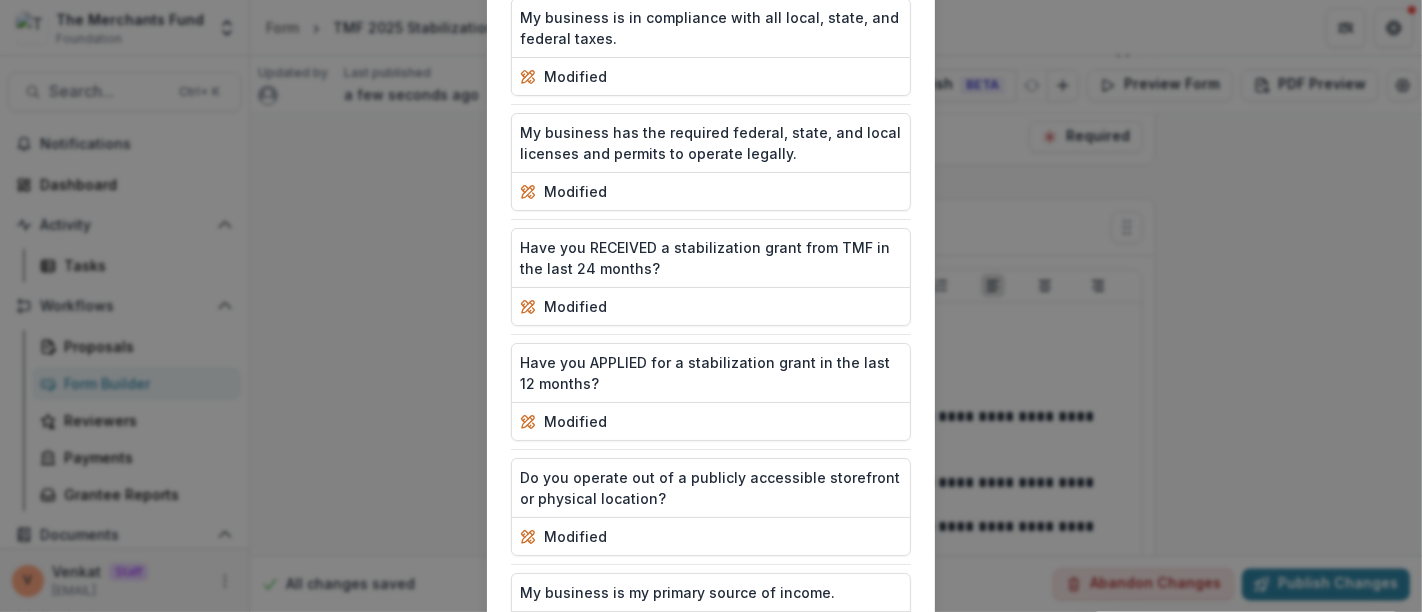 scroll, scrollTop: 1377, scrollLeft: 0, axis: vertical 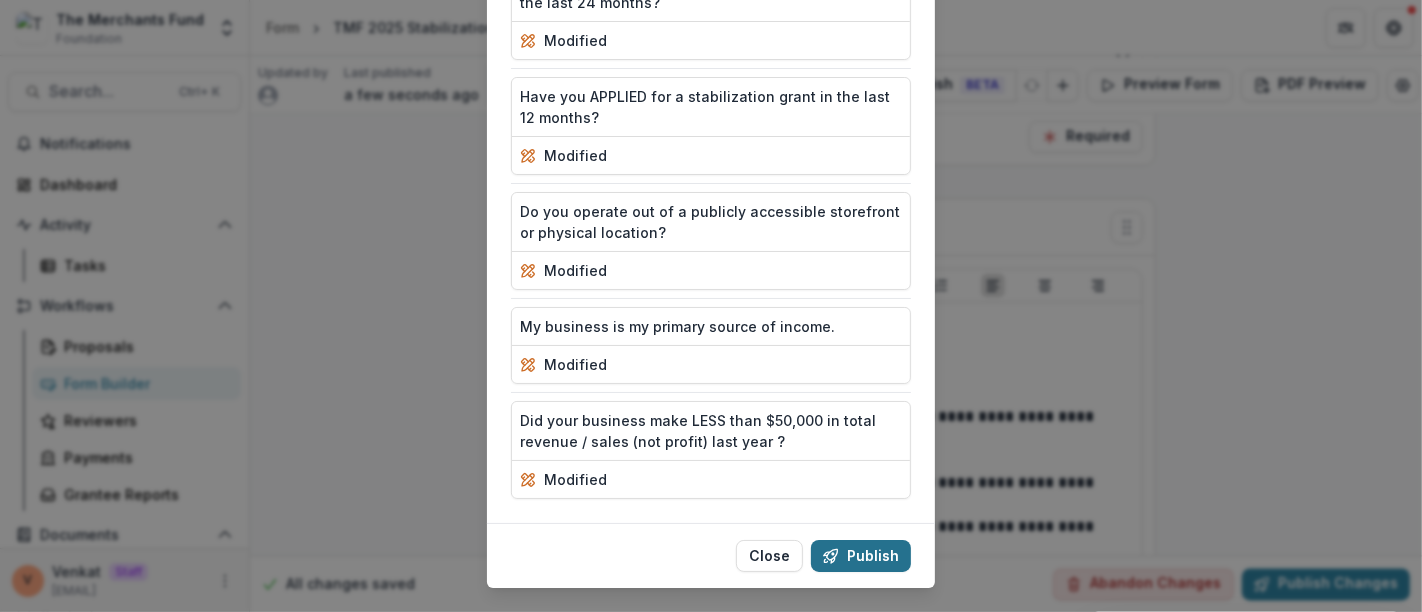 click on "Publish" at bounding box center [861, 556] 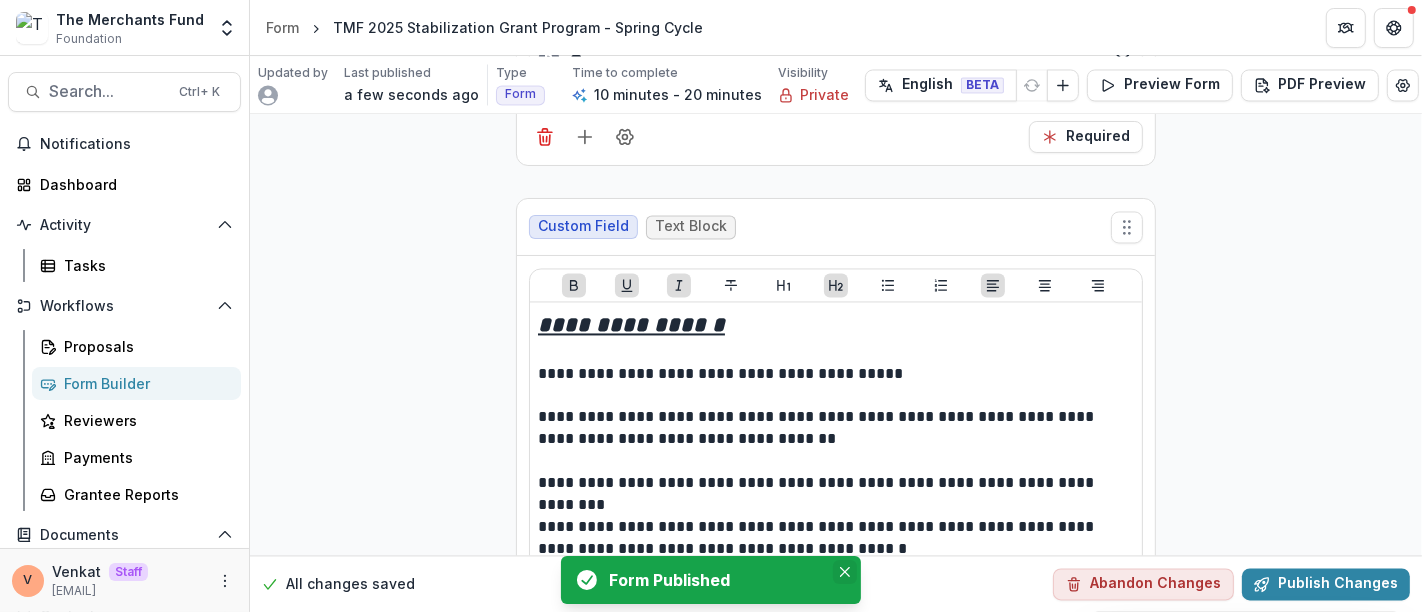 click at bounding box center (845, 572) 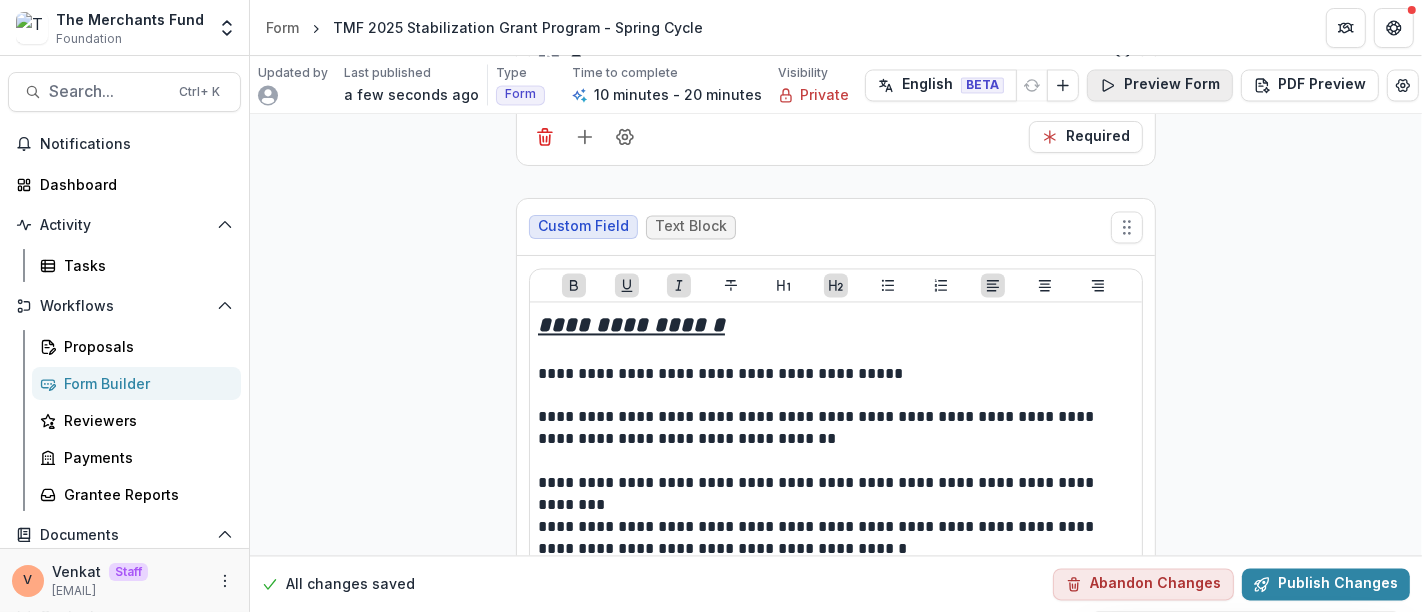 click on "Preview Form" at bounding box center (1160, 85) 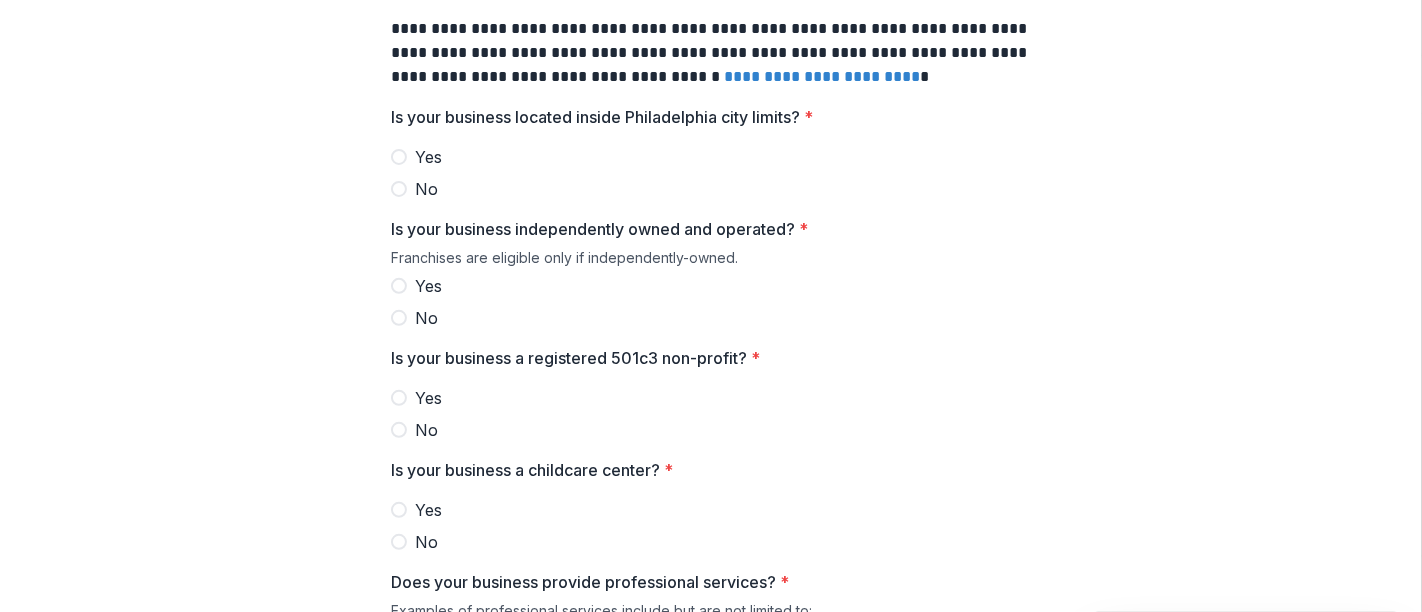 scroll, scrollTop: 0, scrollLeft: 0, axis: both 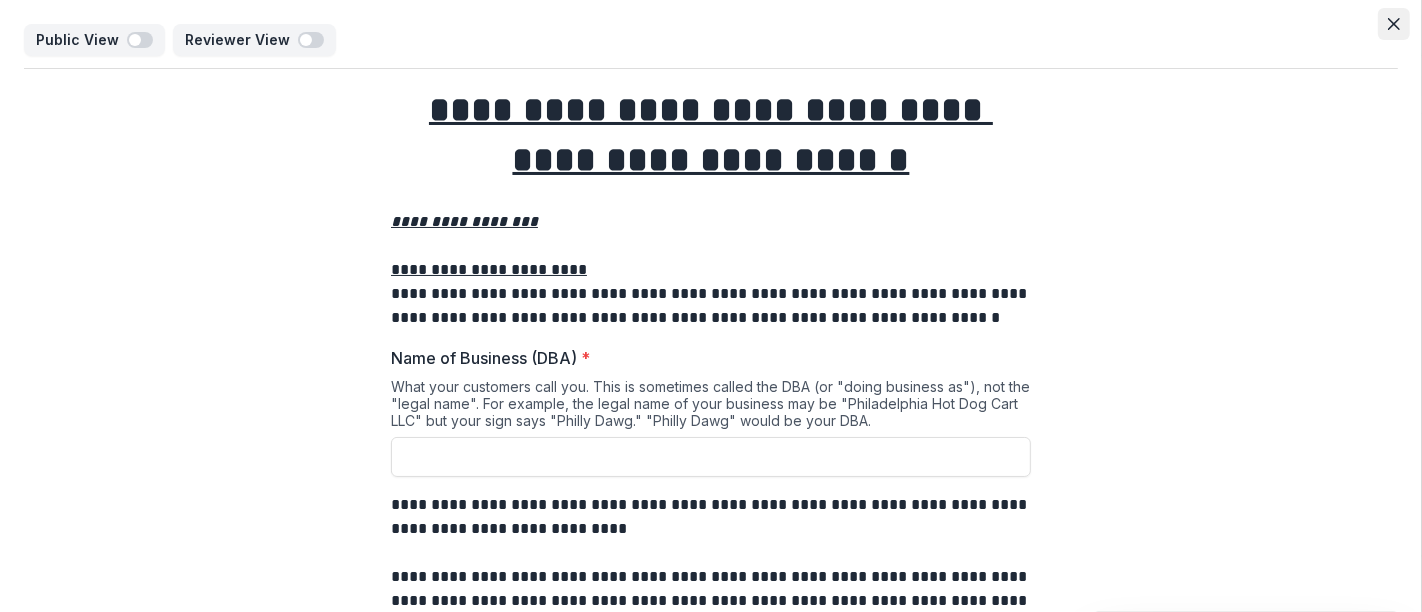 click 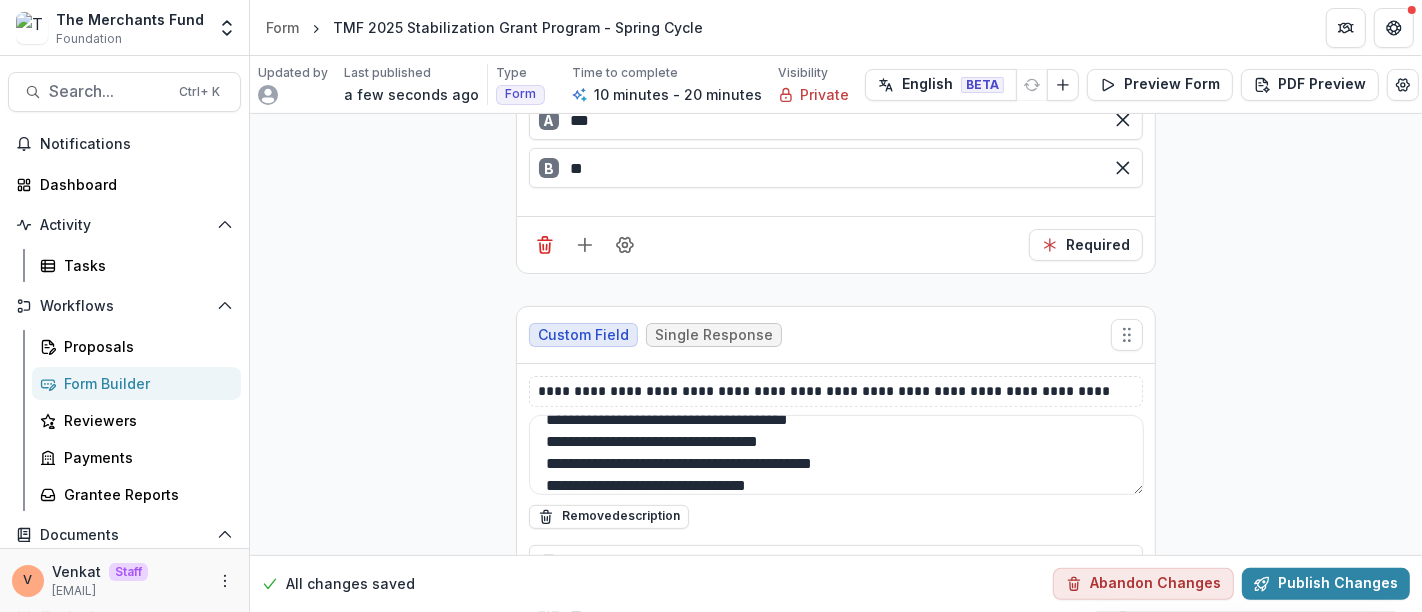 scroll, scrollTop: 7011, scrollLeft: 0, axis: vertical 